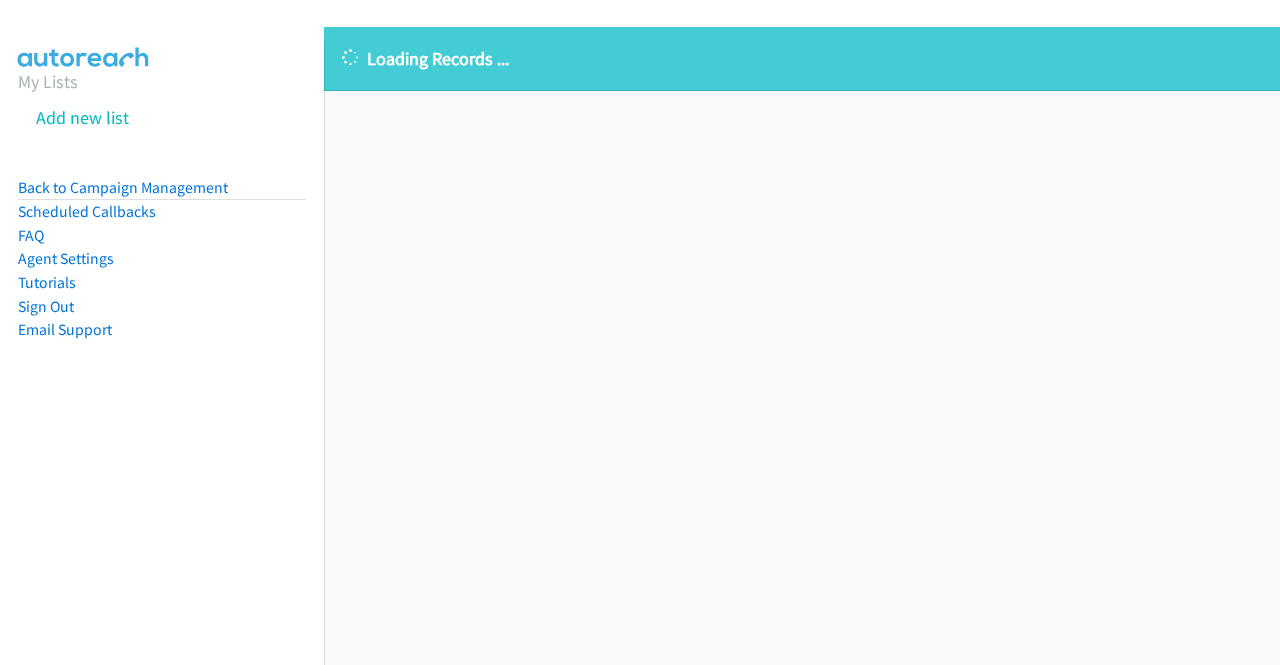 scroll, scrollTop: 0, scrollLeft: 0, axis: both 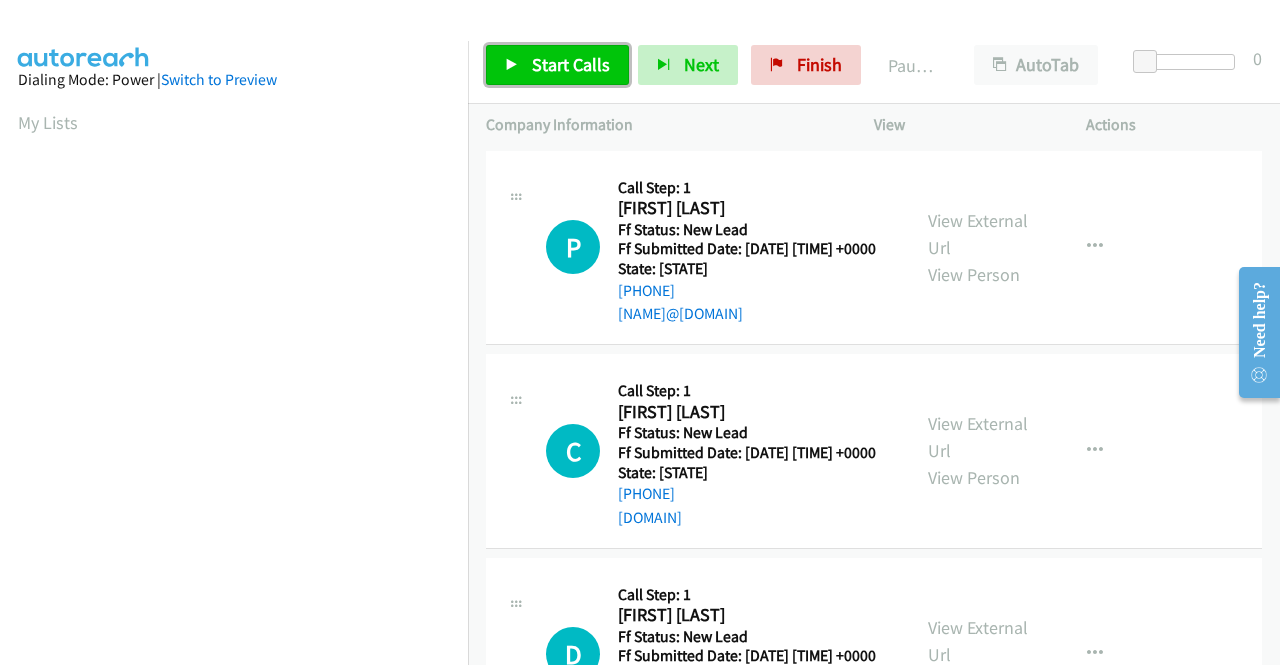 click on "Start Calls" at bounding box center (557, 65) 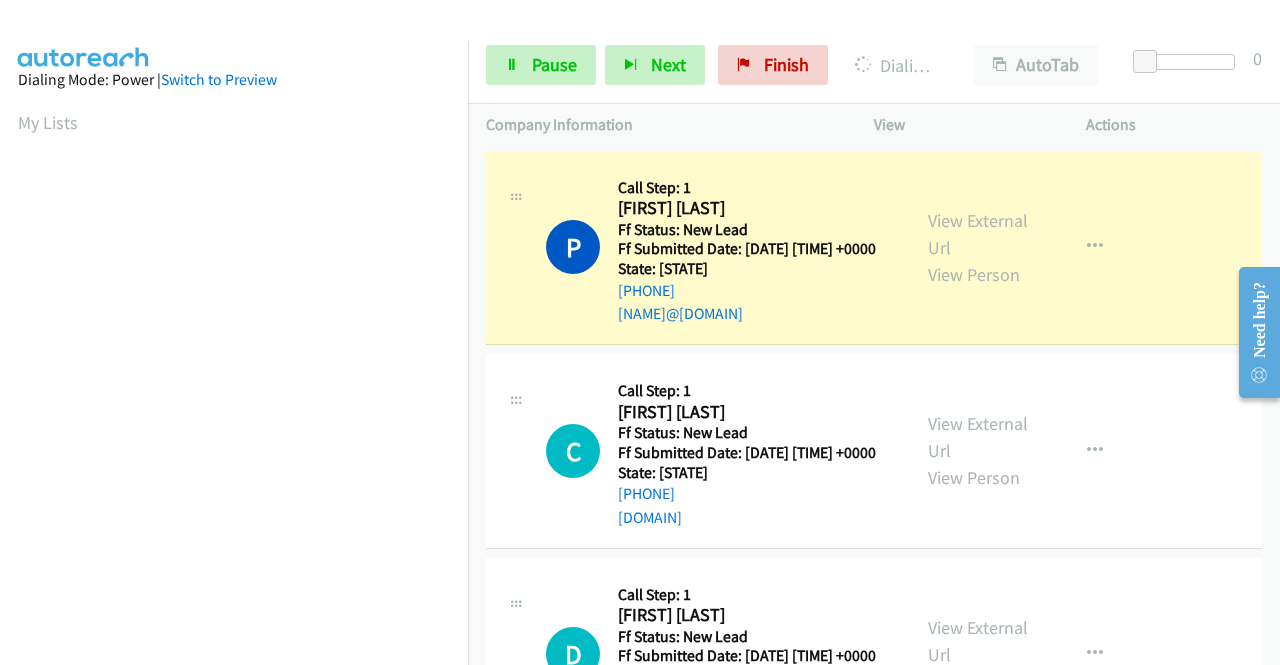 click on "Dialing Mode: Power
|
Switch to Preview
My Lists" at bounding box center (234, 594) 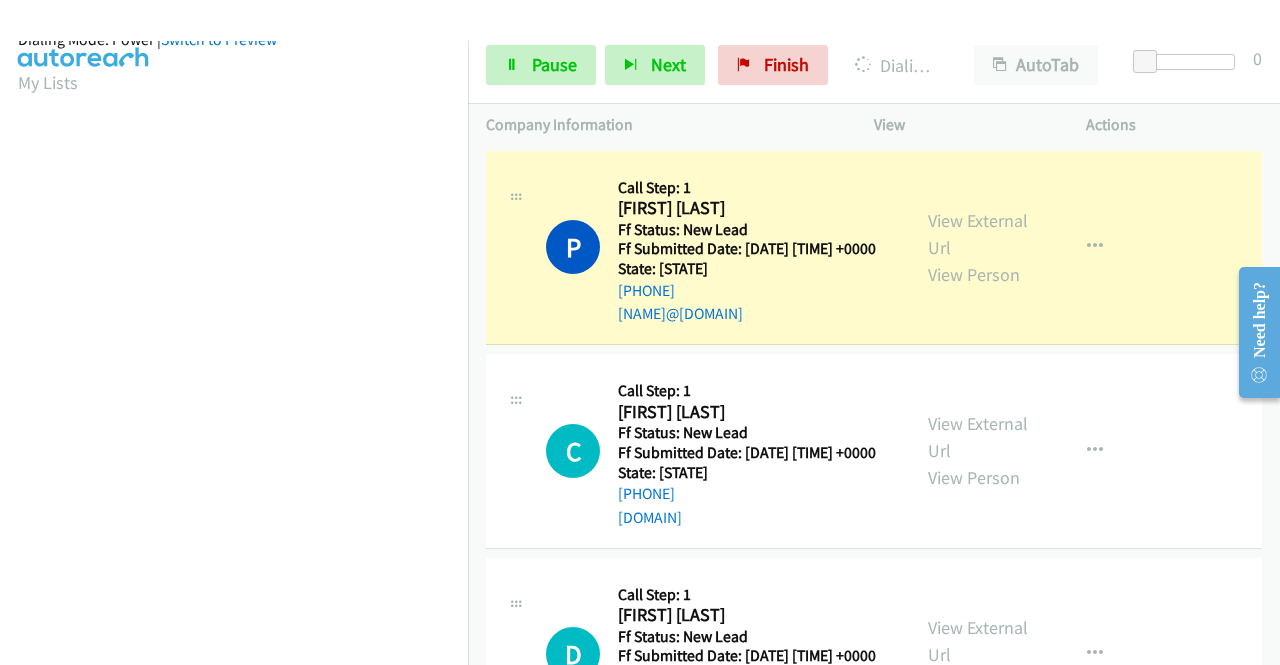 scroll, scrollTop: 456, scrollLeft: 0, axis: vertical 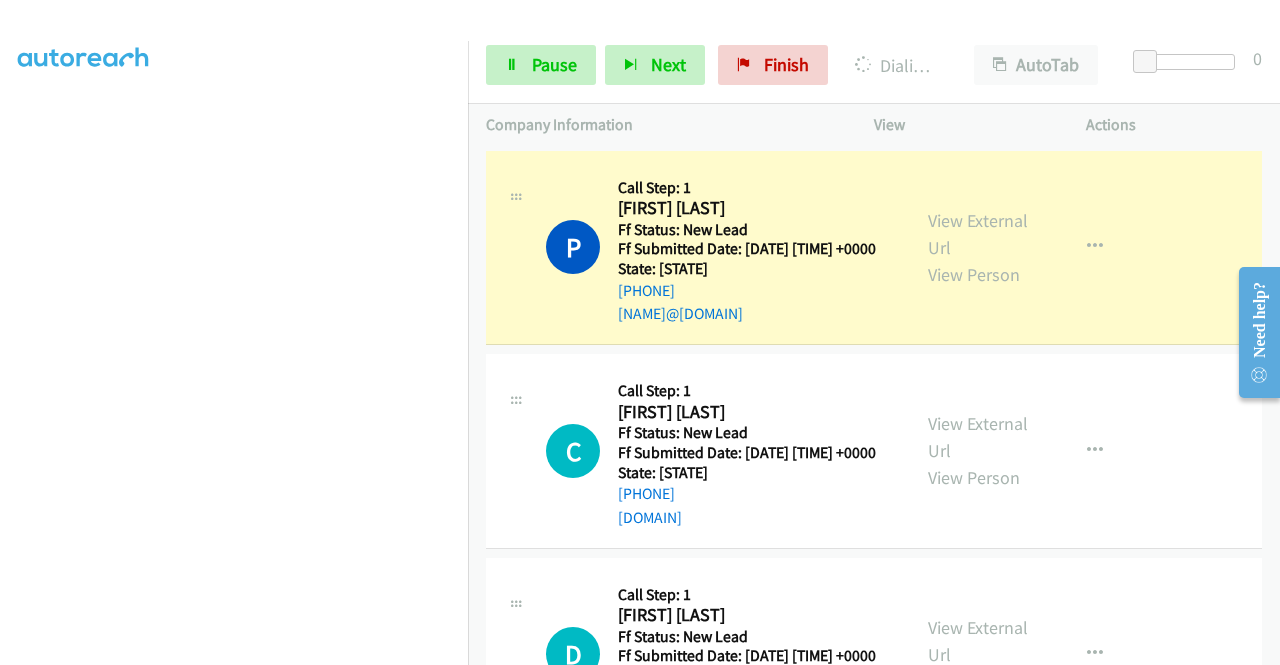click on "View External Url
View Person" at bounding box center [980, 247] 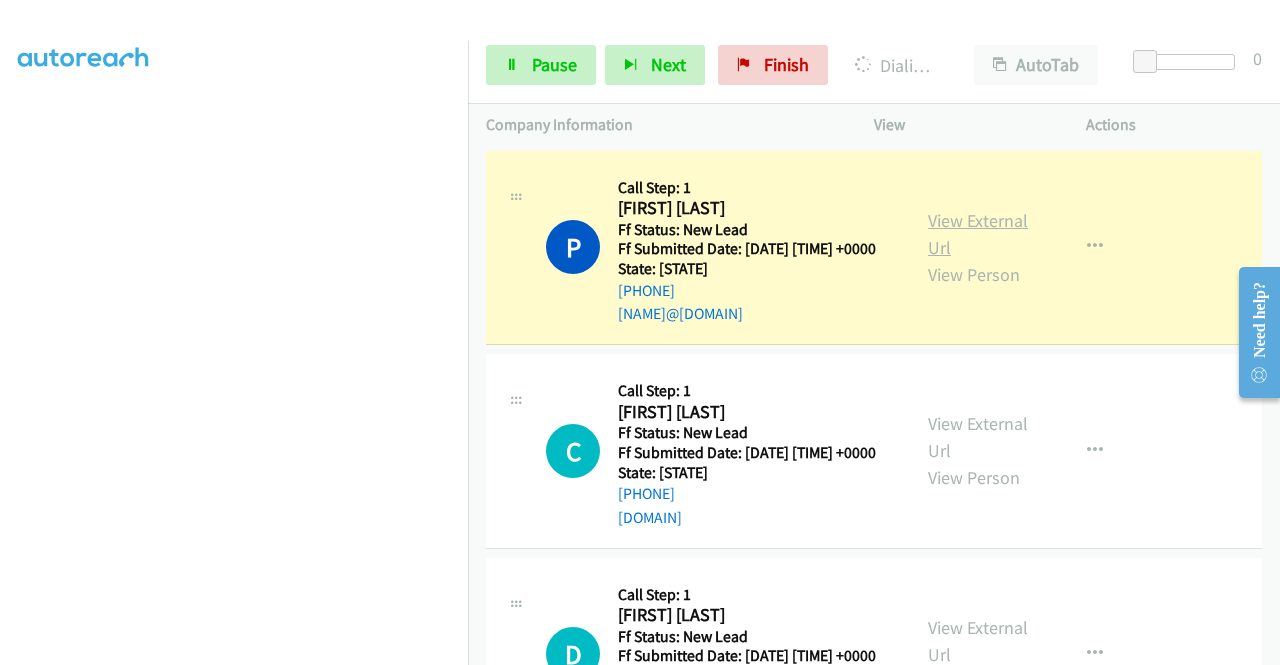 click on "View External Url" at bounding box center (978, 234) 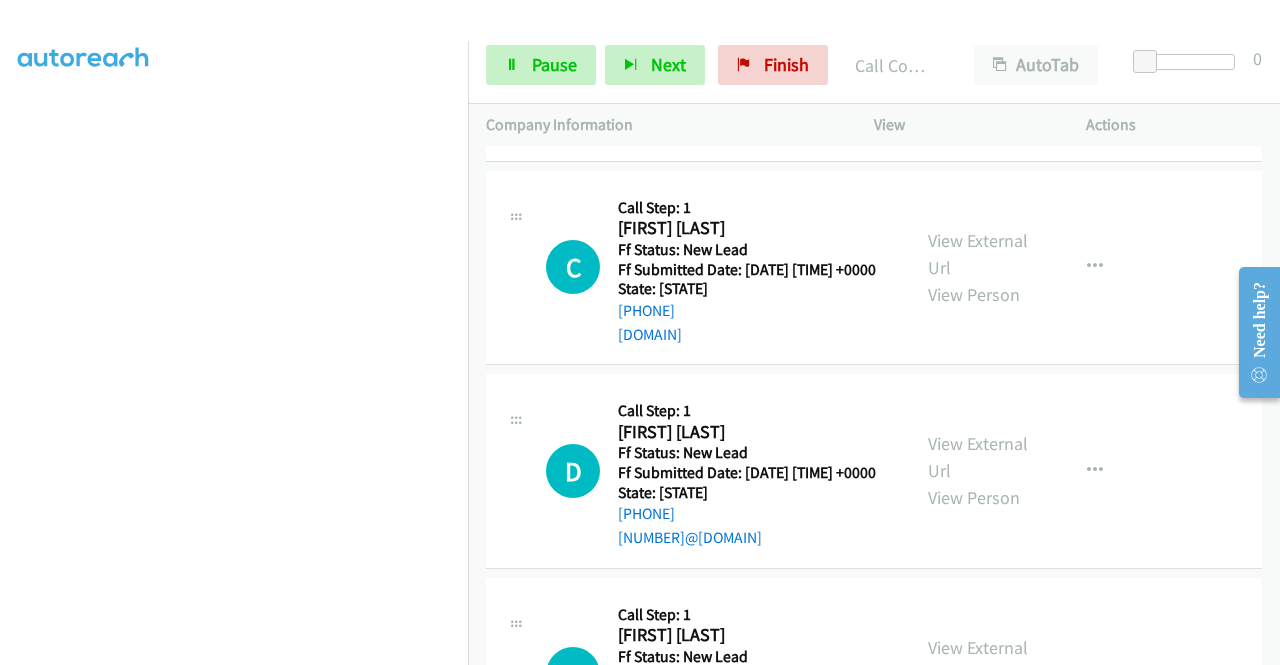 scroll, scrollTop: 253, scrollLeft: 0, axis: vertical 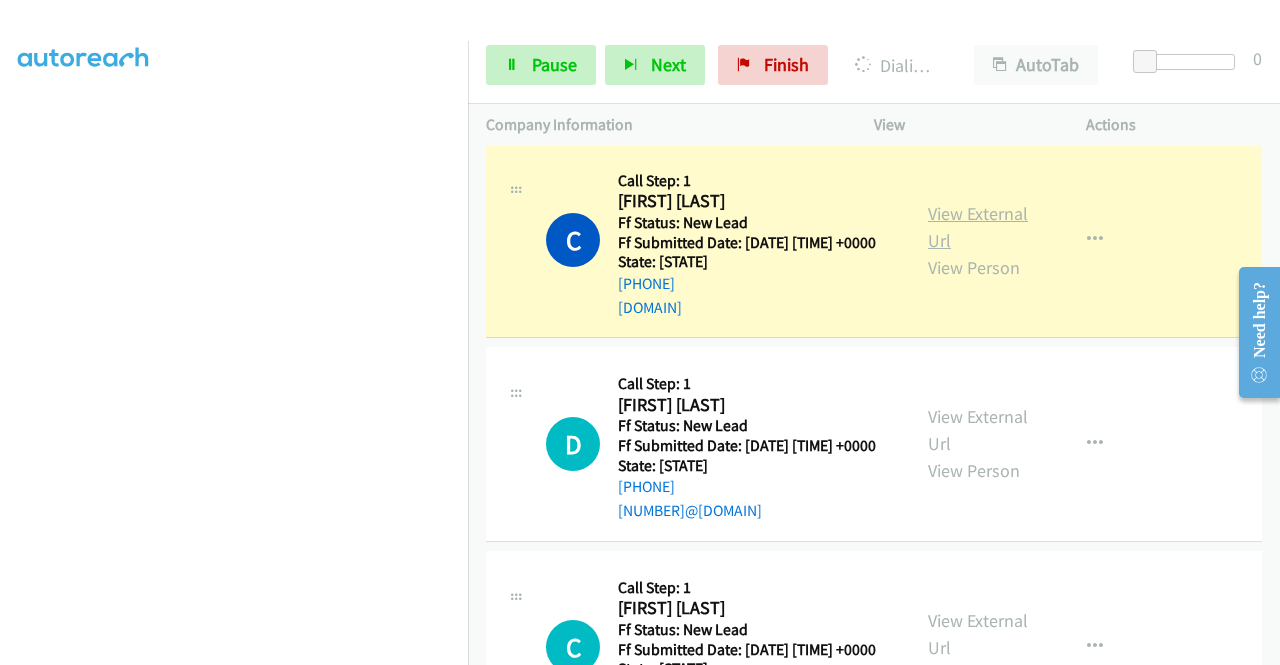 click on "View External Url" at bounding box center [978, 227] 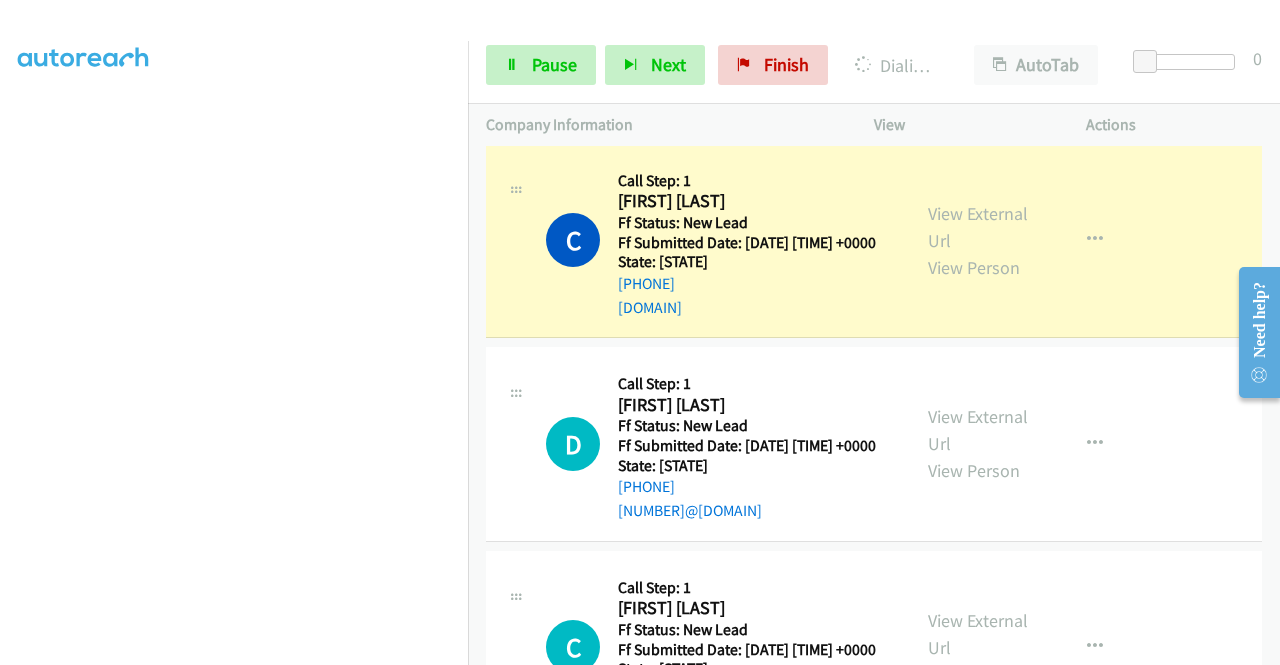 scroll, scrollTop: 456, scrollLeft: 0, axis: vertical 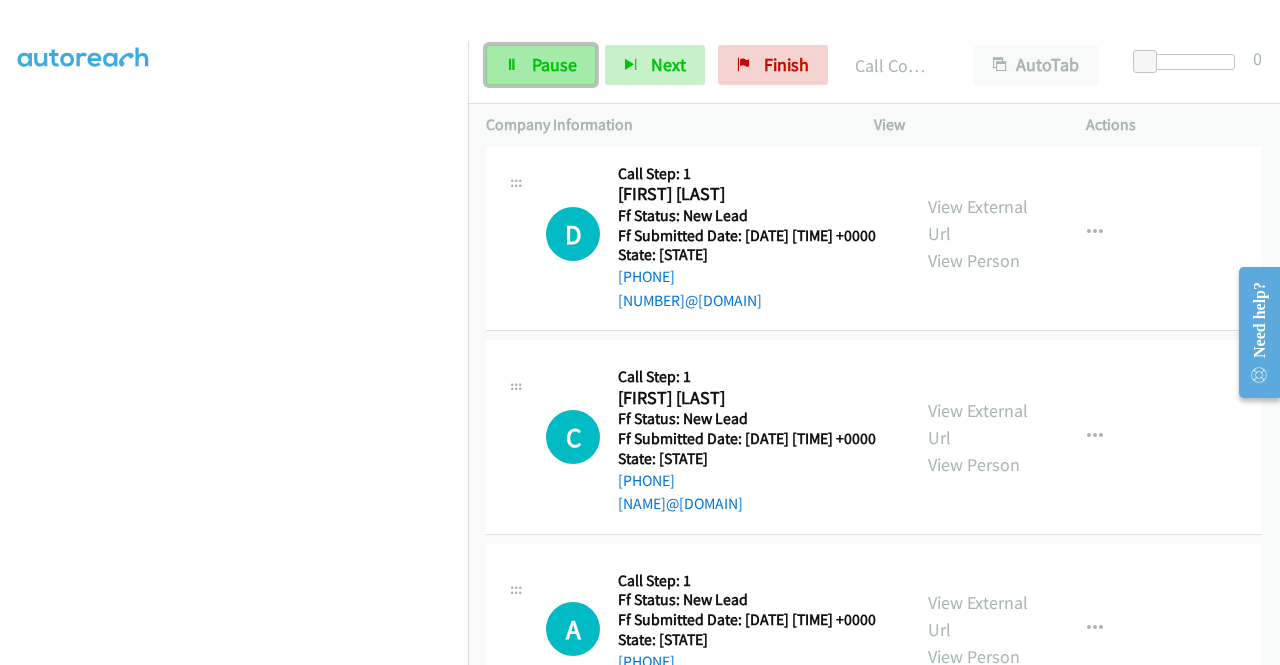 click on "Pause" at bounding box center [541, 65] 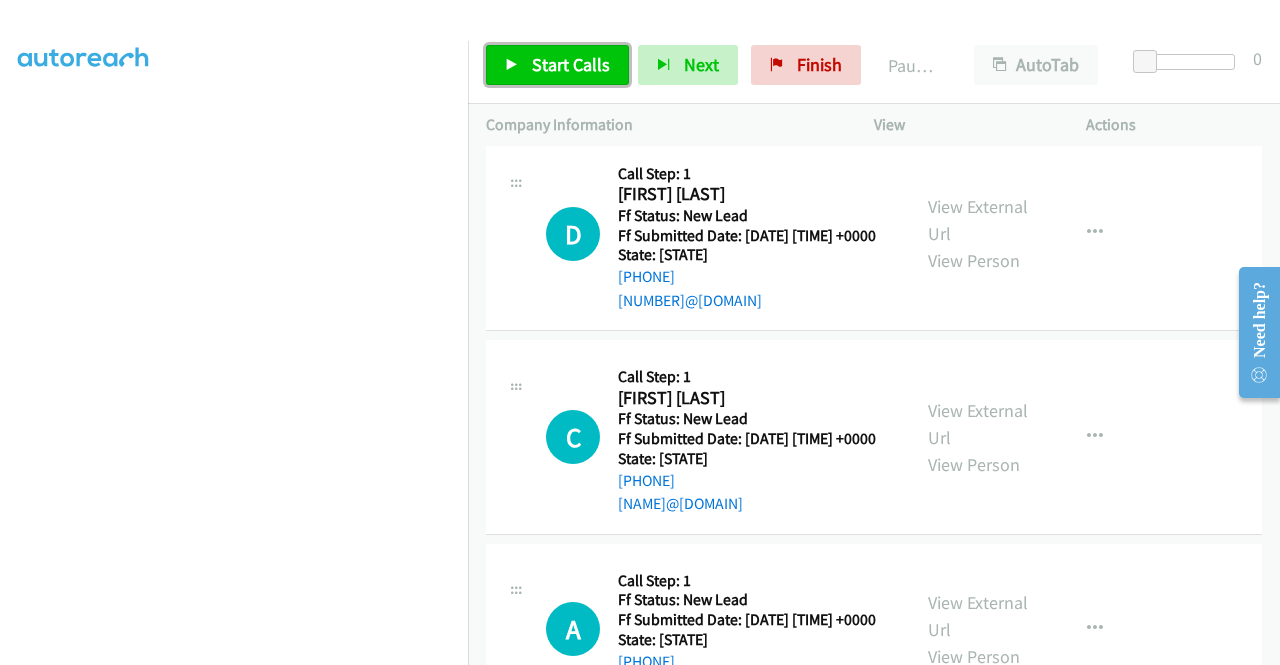 click on "Start Calls" at bounding box center (557, 65) 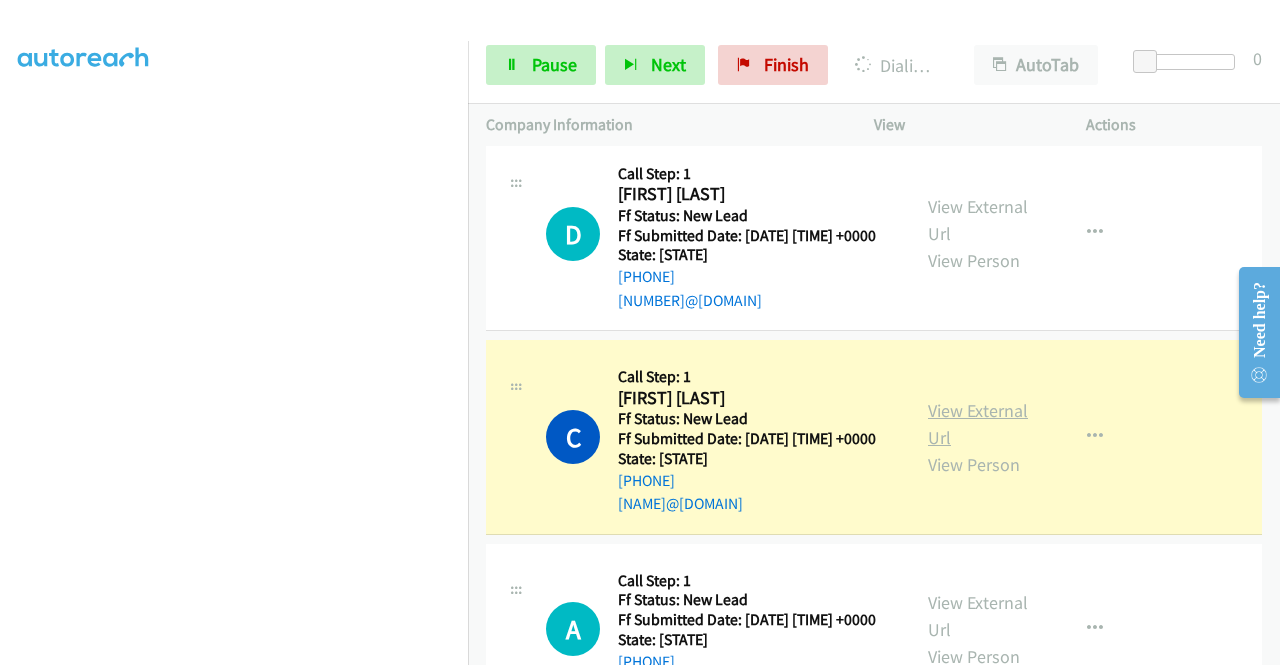 click on "View External Url" at bounding box center [978, 424] 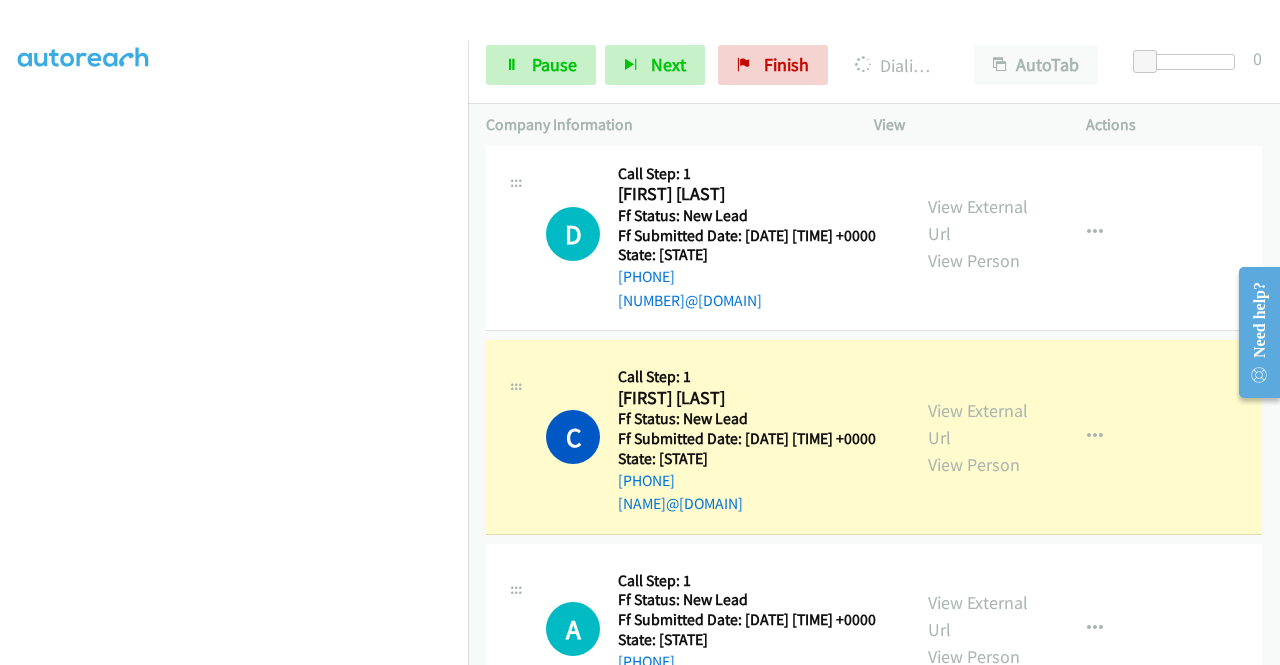 scroll, scrollTop: 456, scrollLeft: 0, axis: vertical 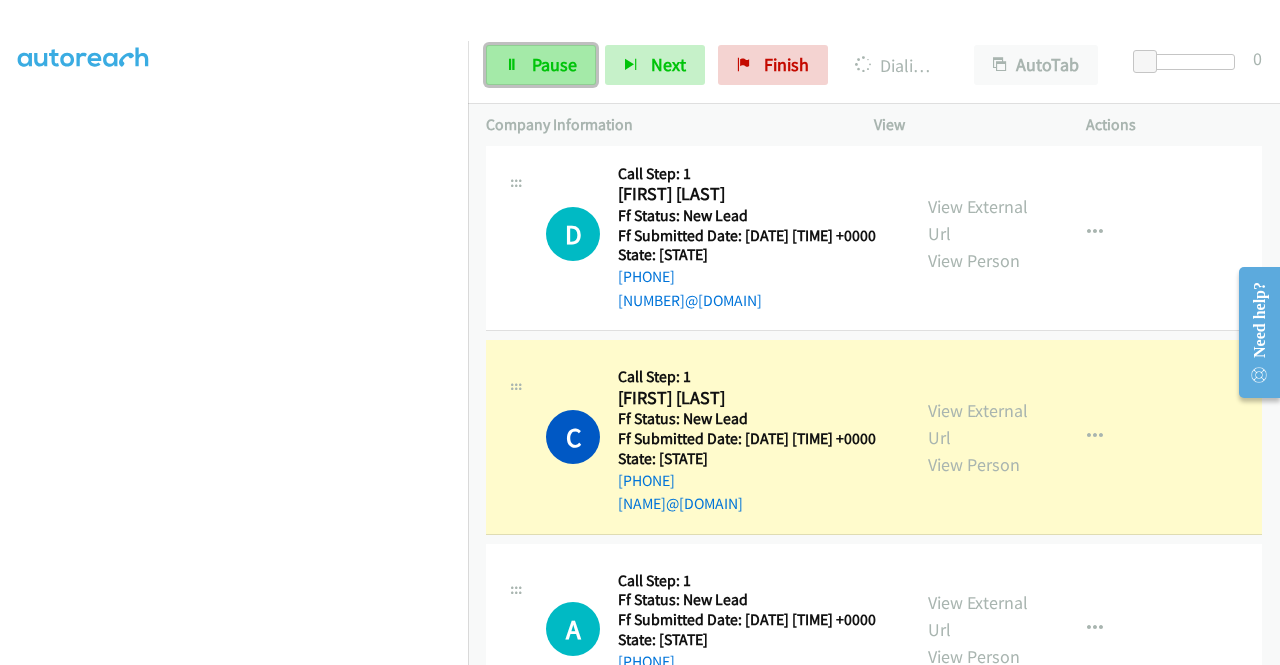 click on "Pause" at bounding box center [541, 65] 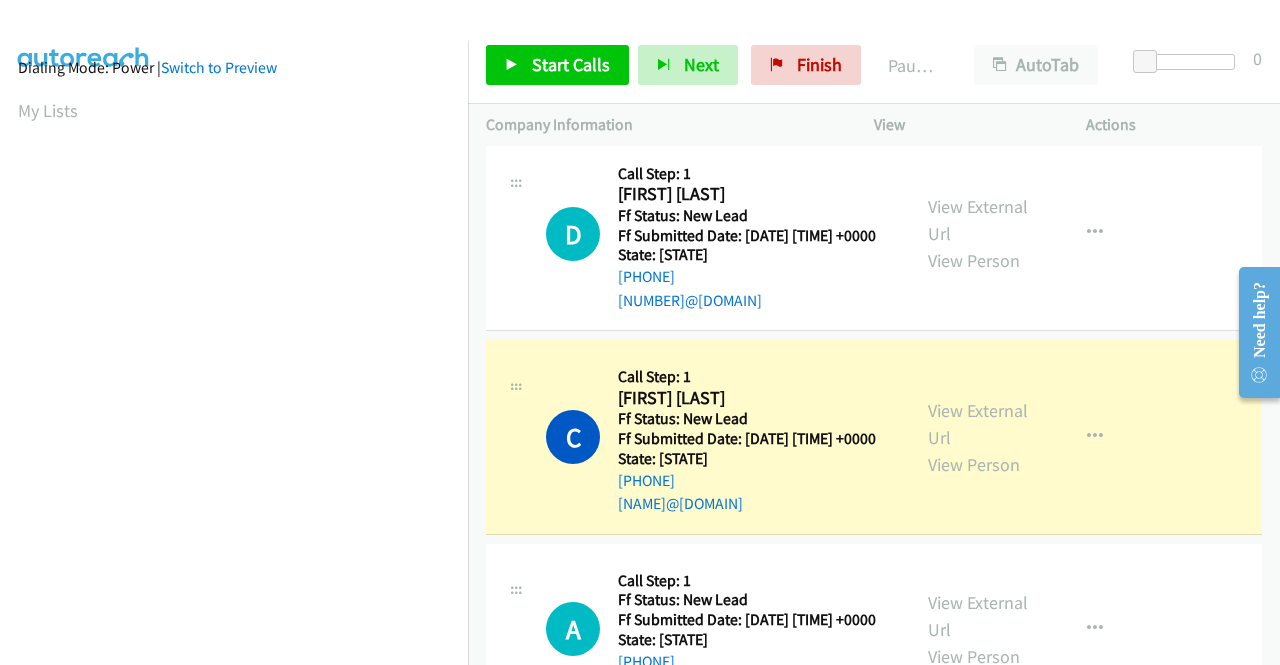 scroll, scrollTop: 0, scrollLeft: 0, axis: both 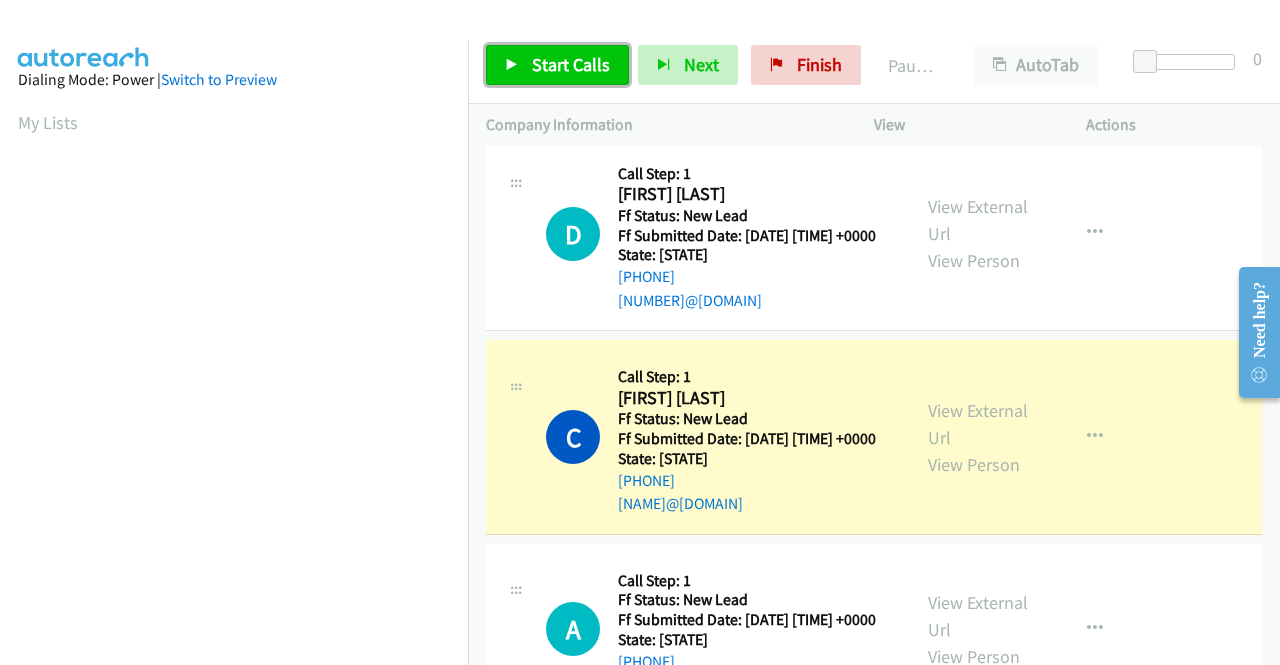 click on "Start Calls" at bounding box center (557, 65) 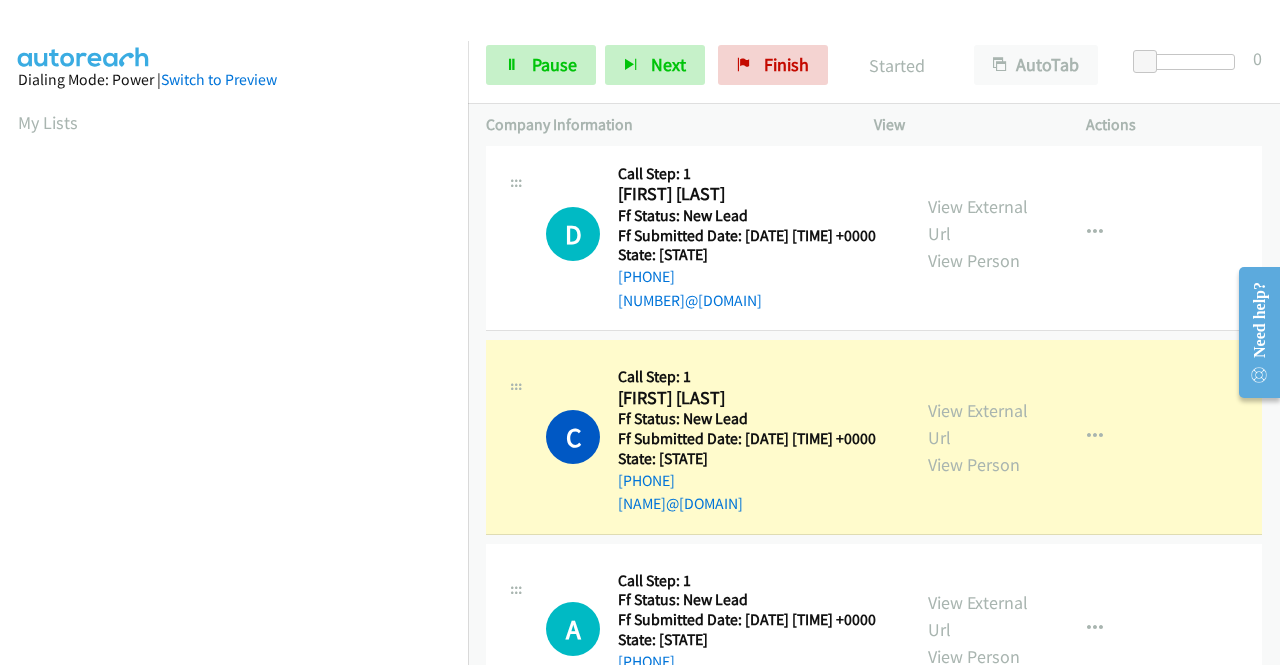 scroll, scrollTop: 456, scrollLeft: 0, axis: vertical 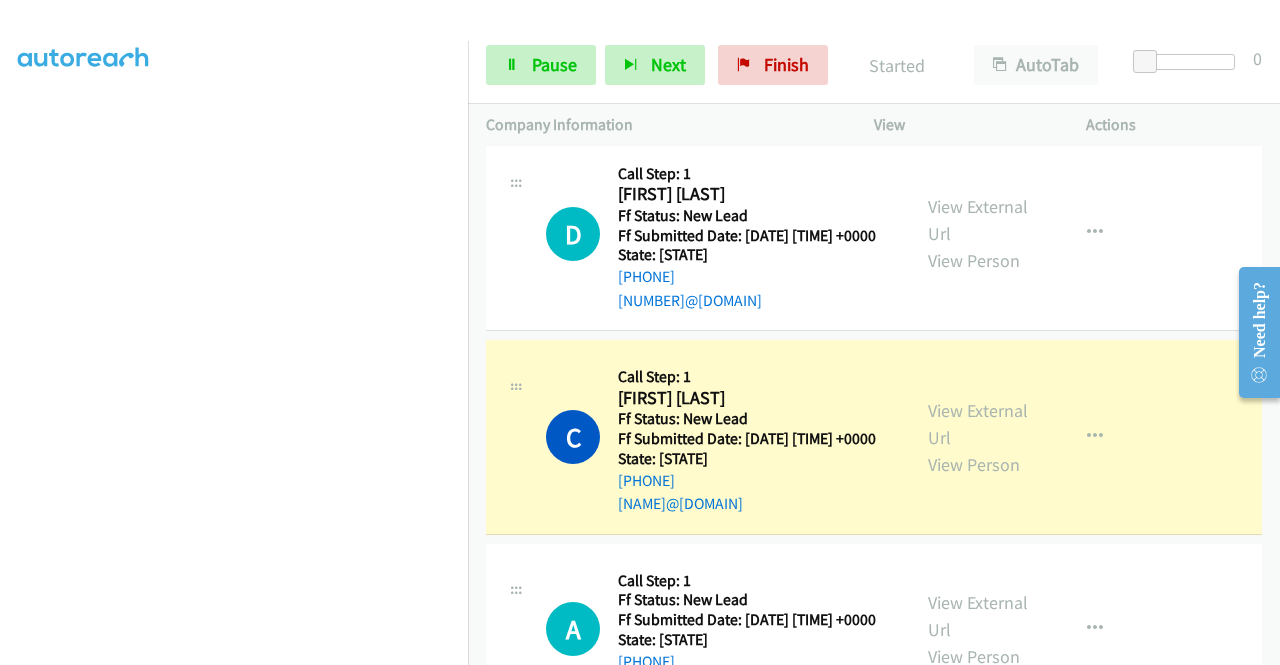 click on "Start Calls
Pause
Next
Finish
Started
AutoTab
AutoTab
0" at bounding box center (874, 65) 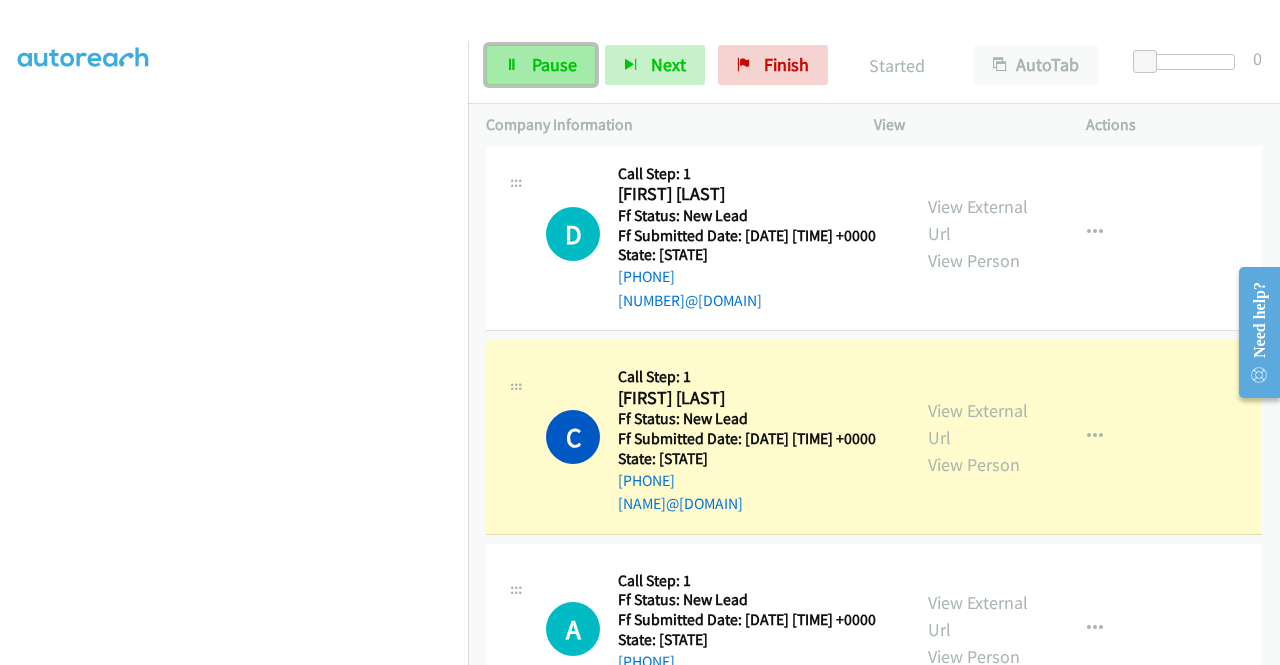 click on "Pause" at bounding box center [554, 64] 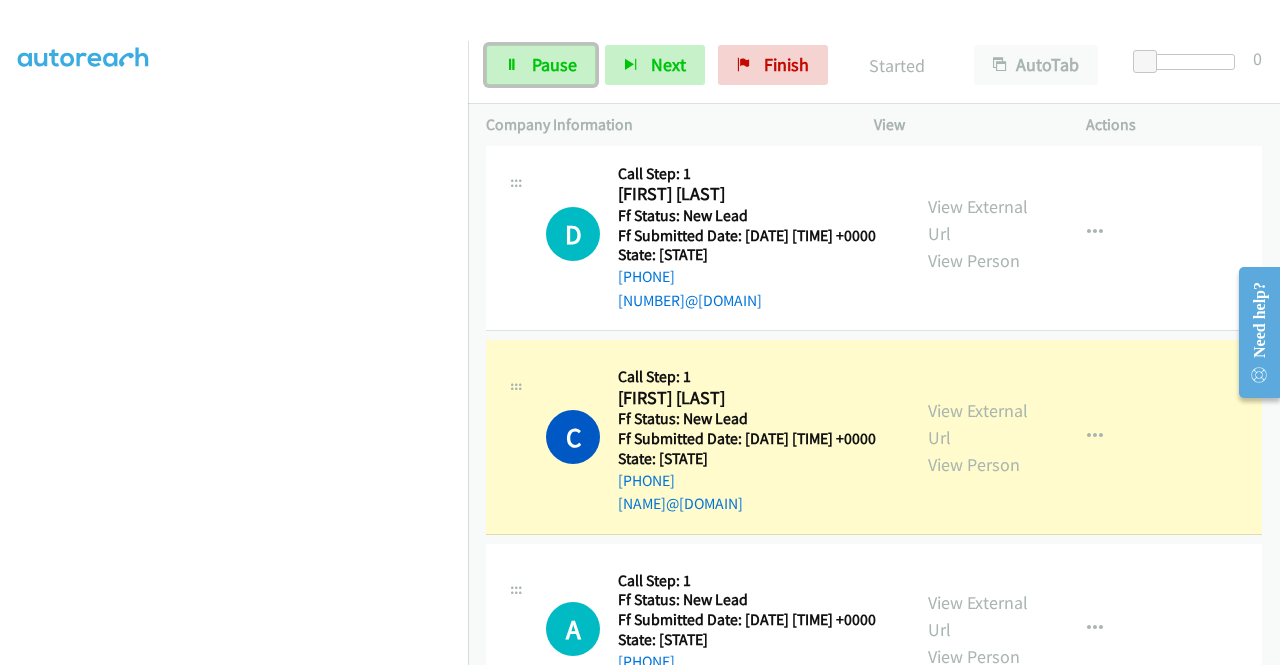 scroll, scrollTop: 0, scrollLeft: 0, axis: both 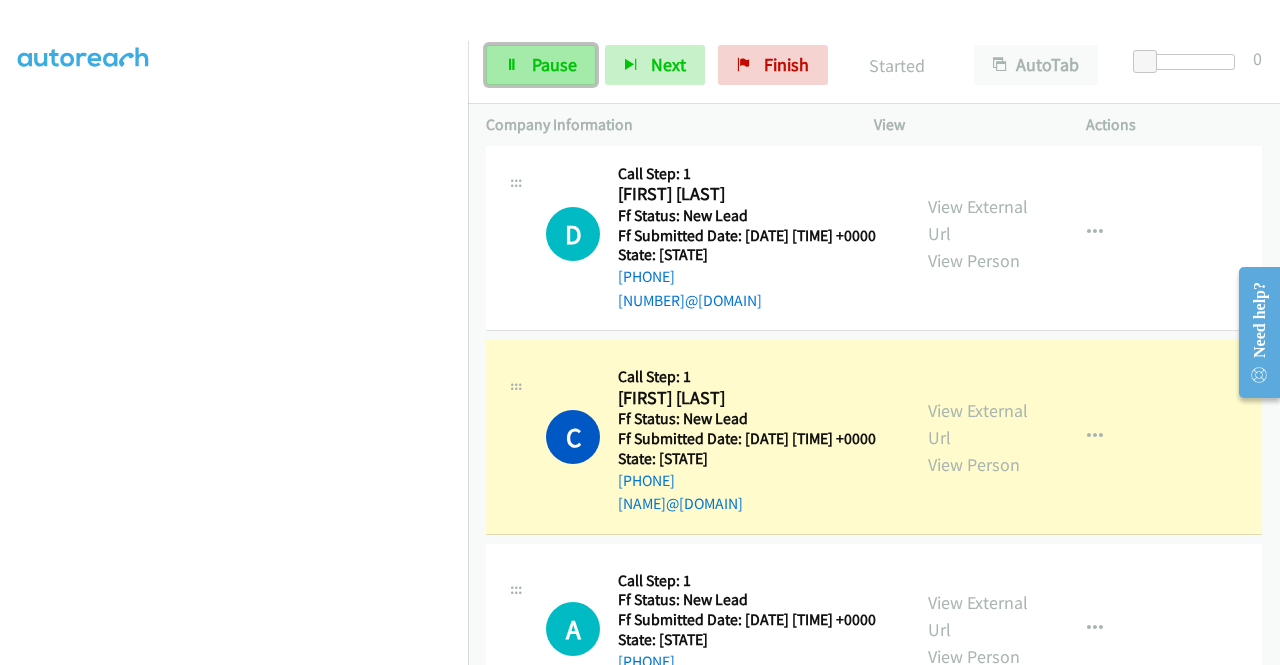 click on "Pause" at bounding box center (554, 64) 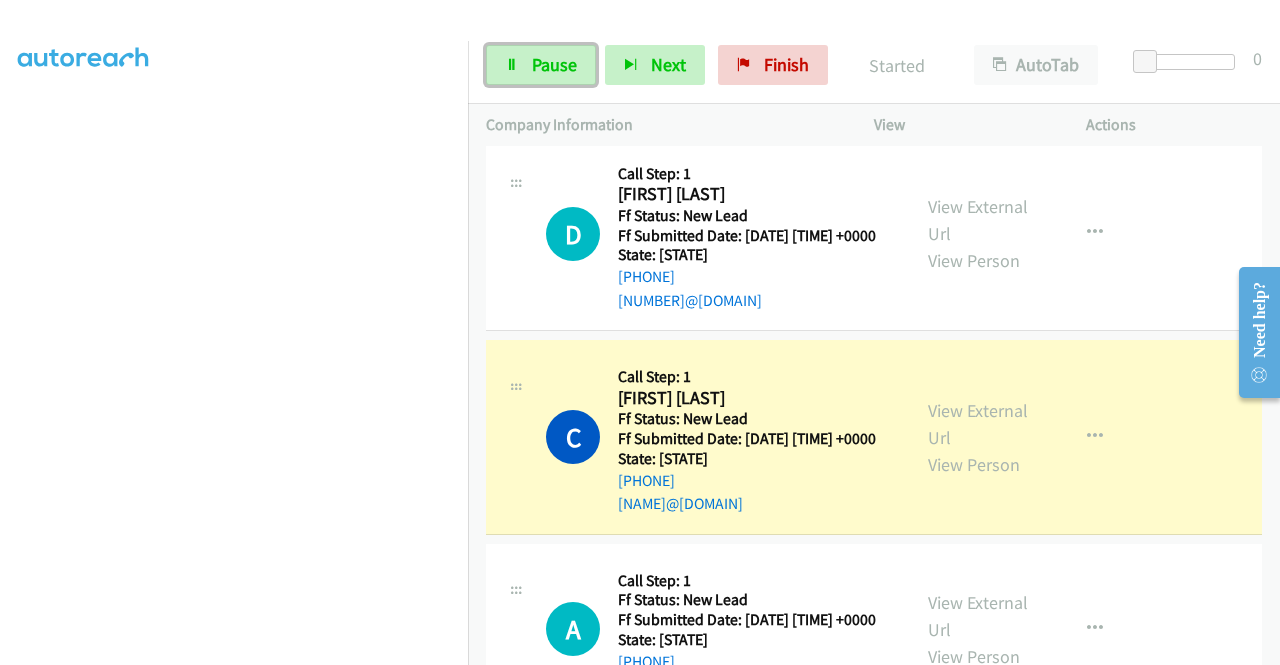 scroll, scrollTop: 0, scrollLeft: 0, axis: both 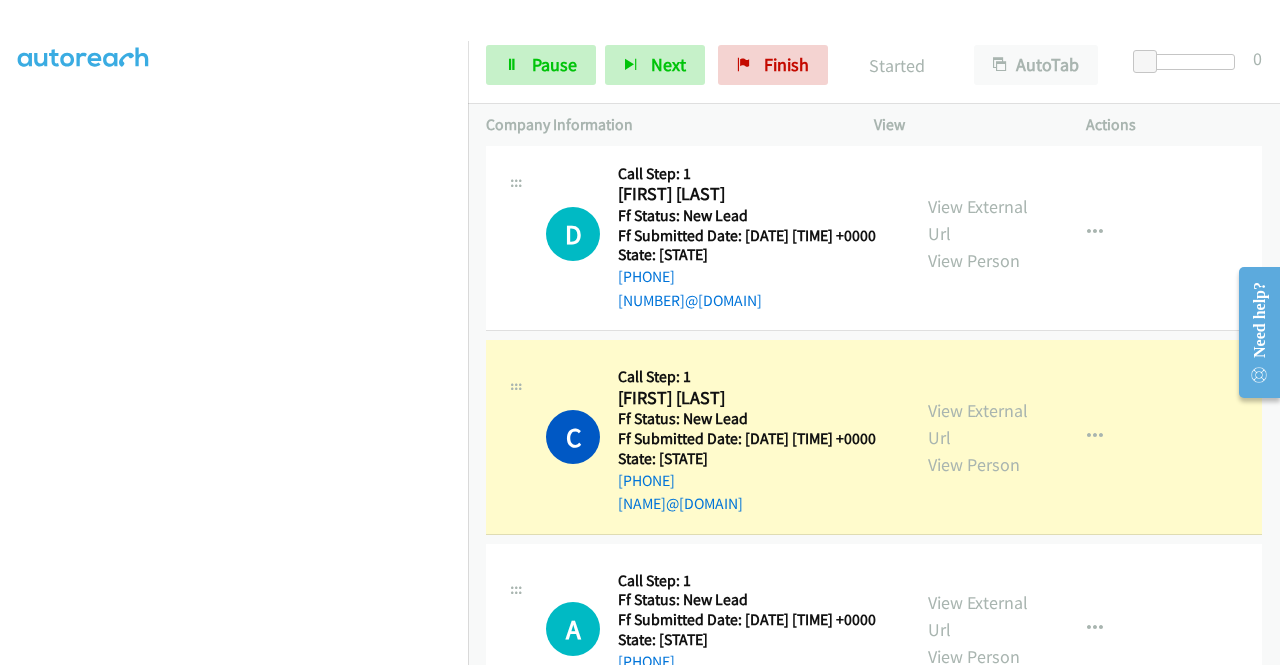 click on "Dialing Mode: Power
|
Switch to Preview
My Lists" at bounding box center (234, 204) 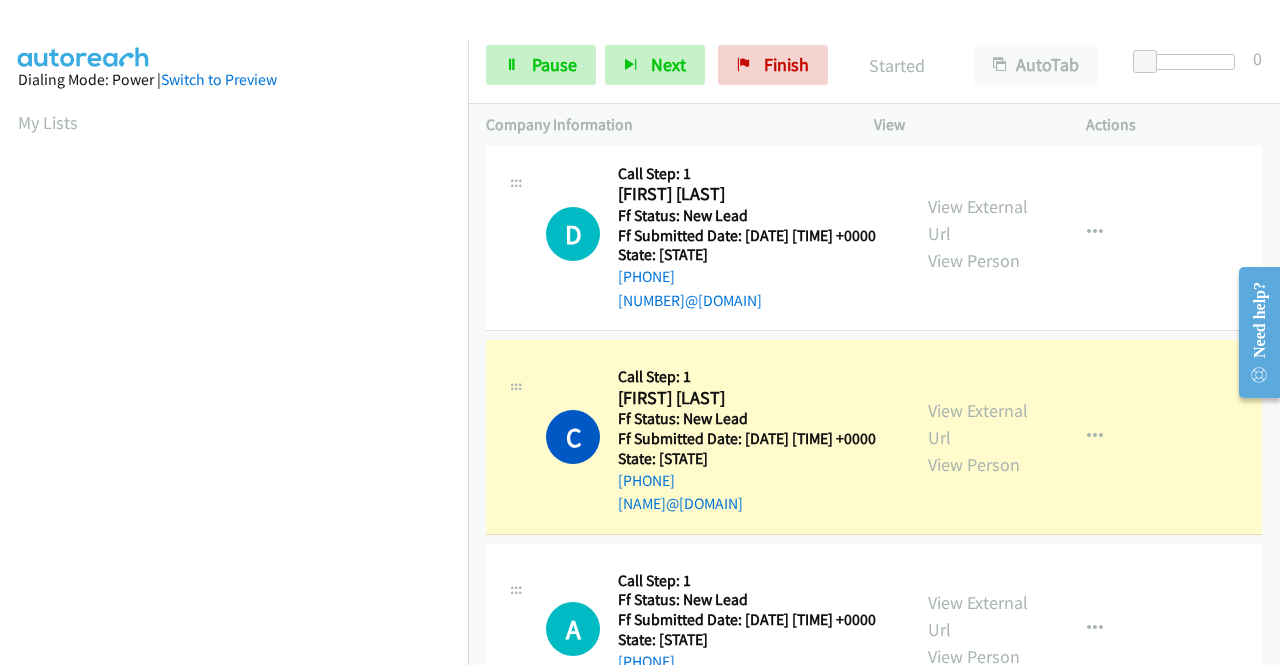 scroll, scrollTop: 456, scrollLeft: 0, axis: vertical 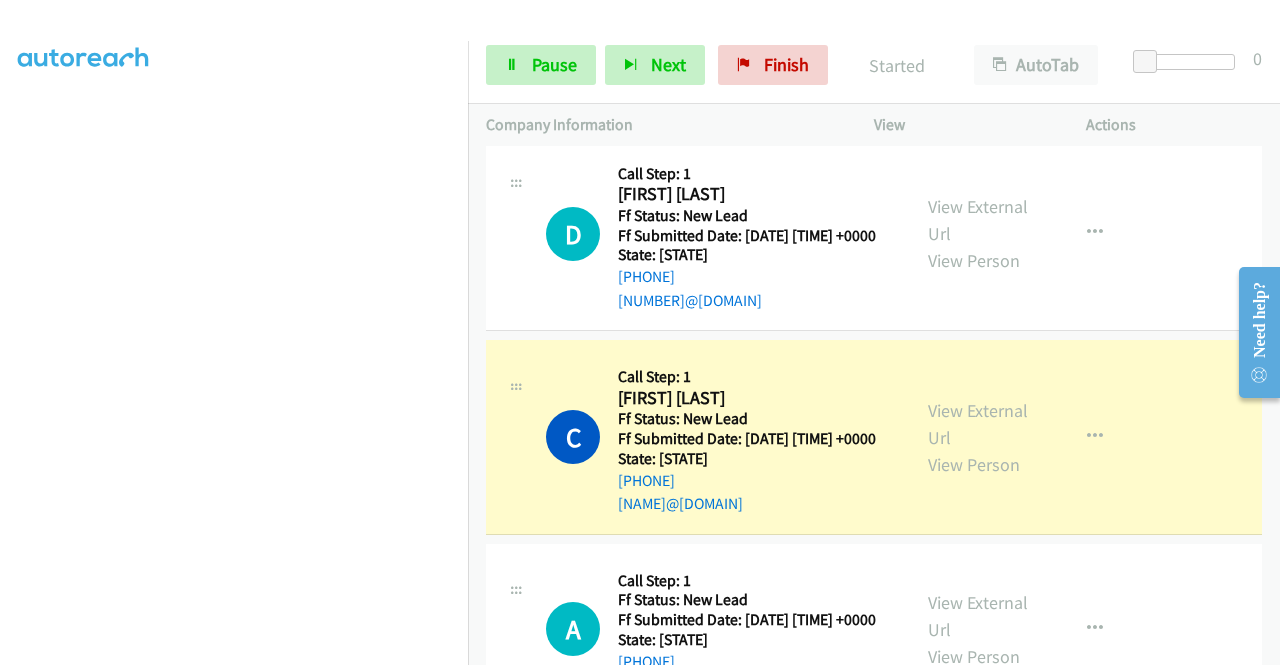 click on "Dialing Mode: Power
|
Switch to Preview
My Lists" at bounding box center (234, 192) 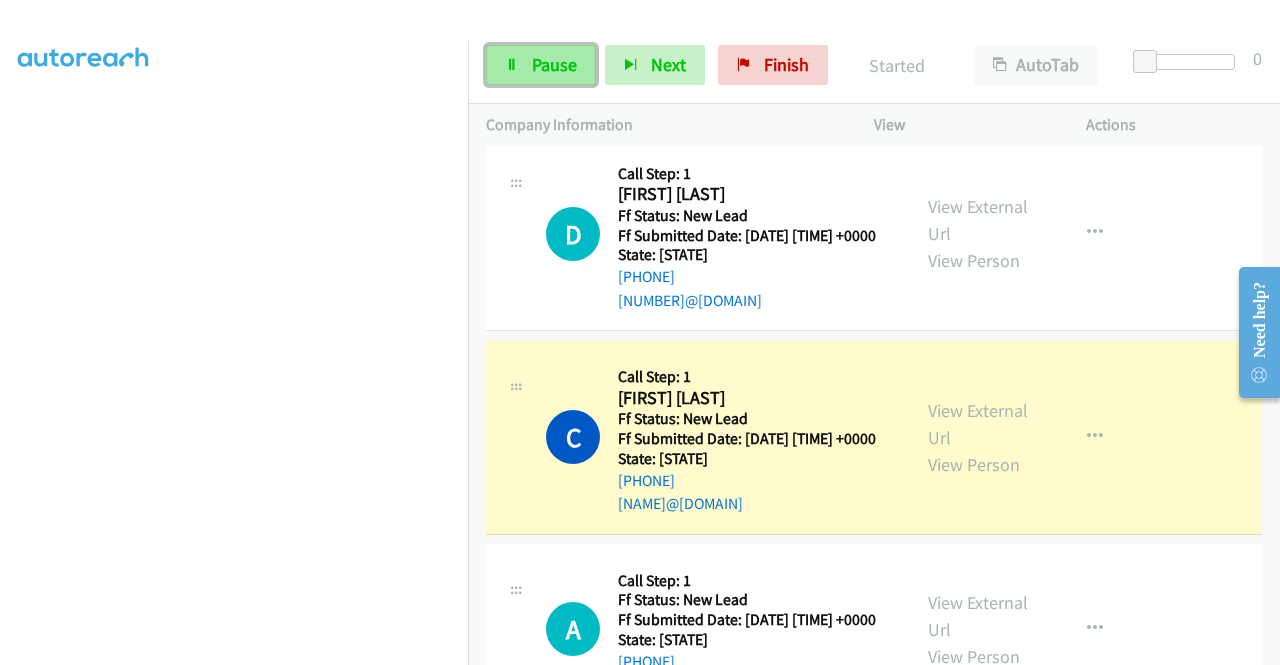 click on "Pause" at bounding box center [554, 64] 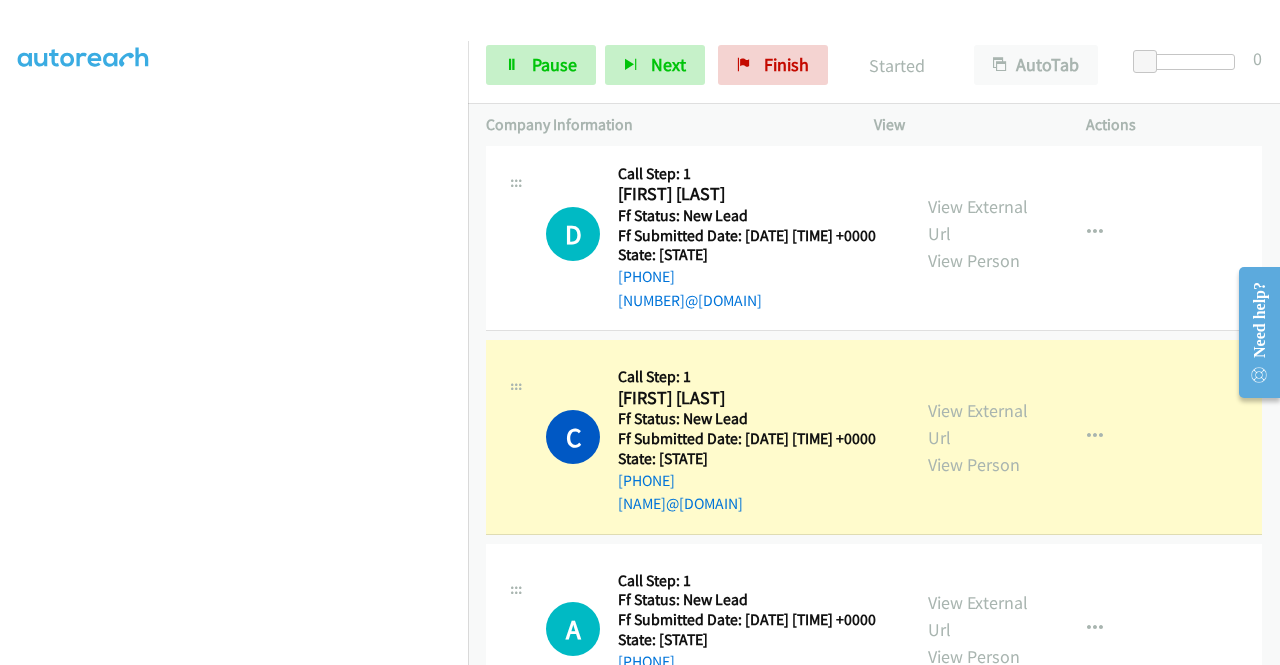 scroll, scrollTop: 413, scrollLeft: 0, axis: vertical 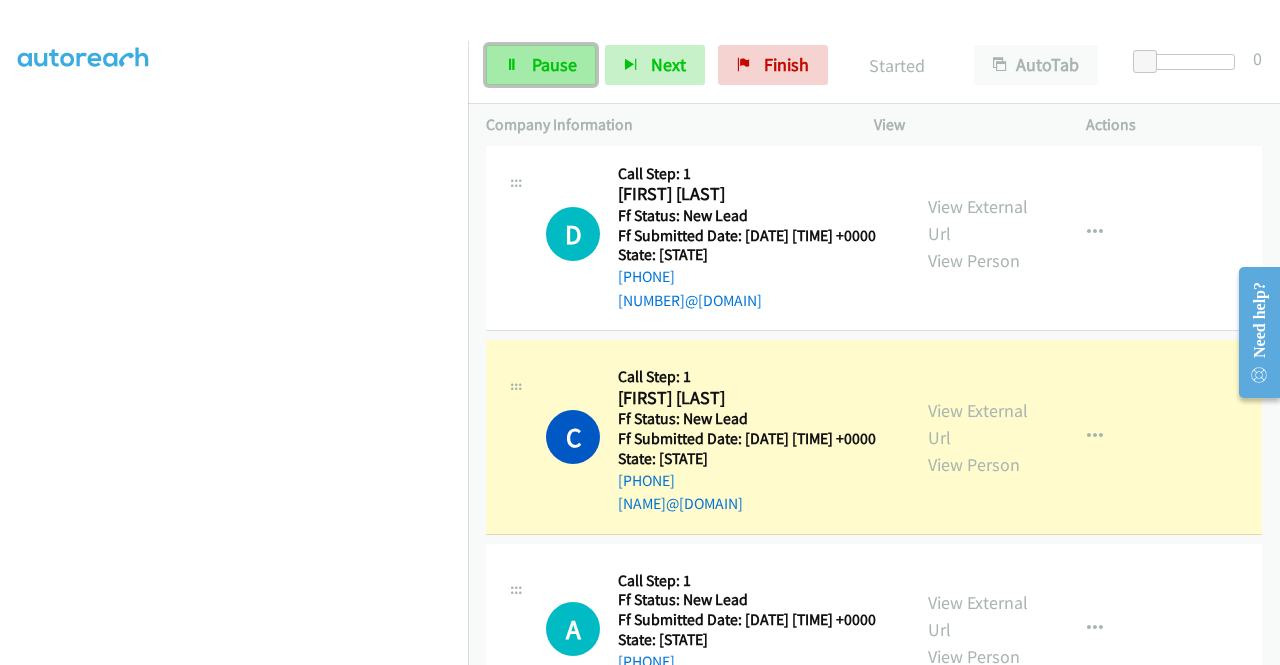 click on "Pause" at bounding box center [554, 64] 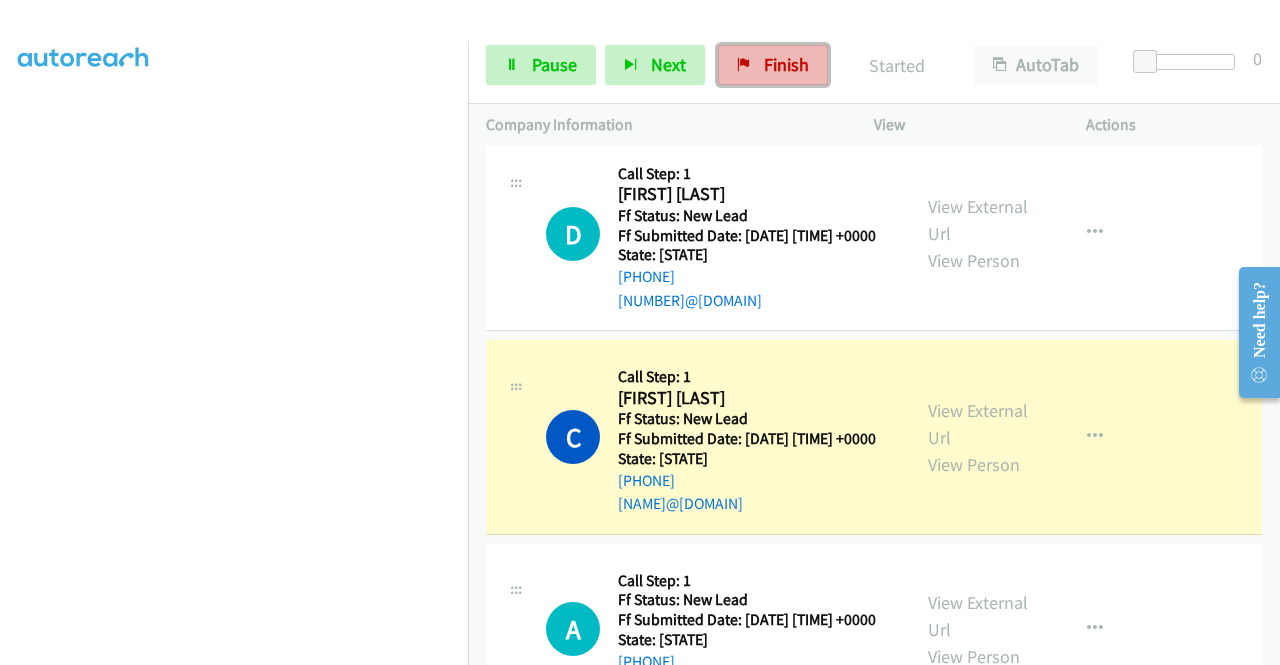 click on "Finish" at bounding box center (773, 65) 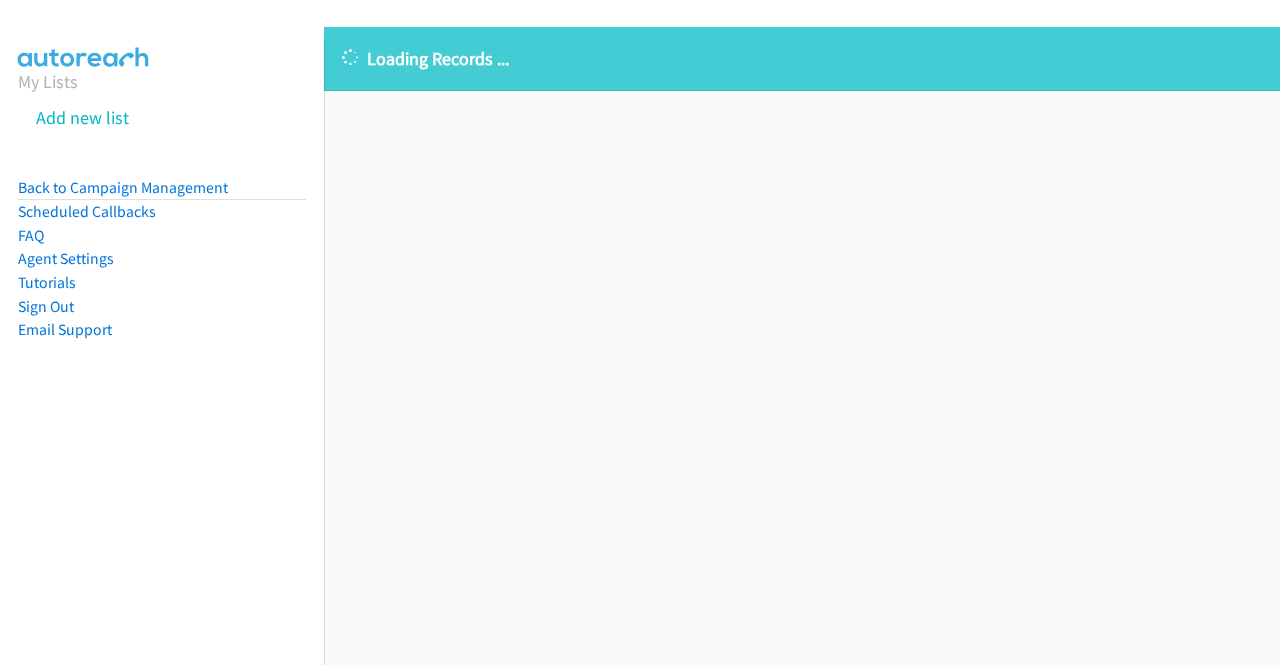 scroll, scrollTop: 0, scrollLeft: 0, axis: both 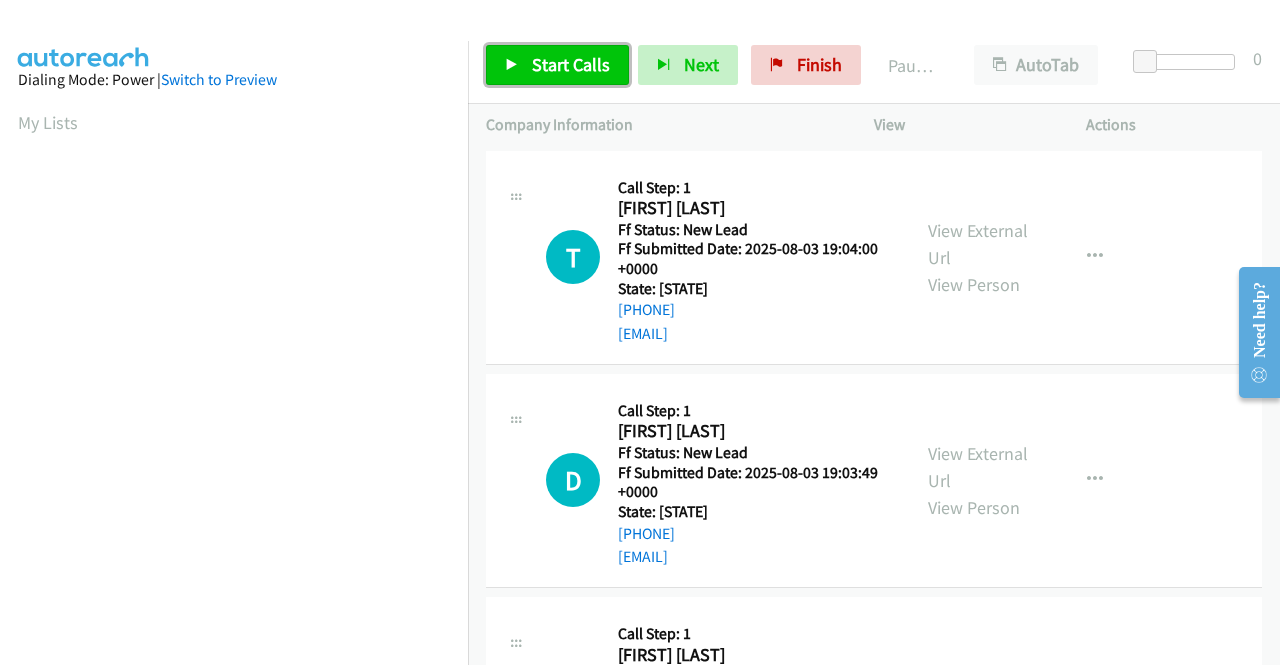 click on "Start Calls" at bounding box center [557, 65] 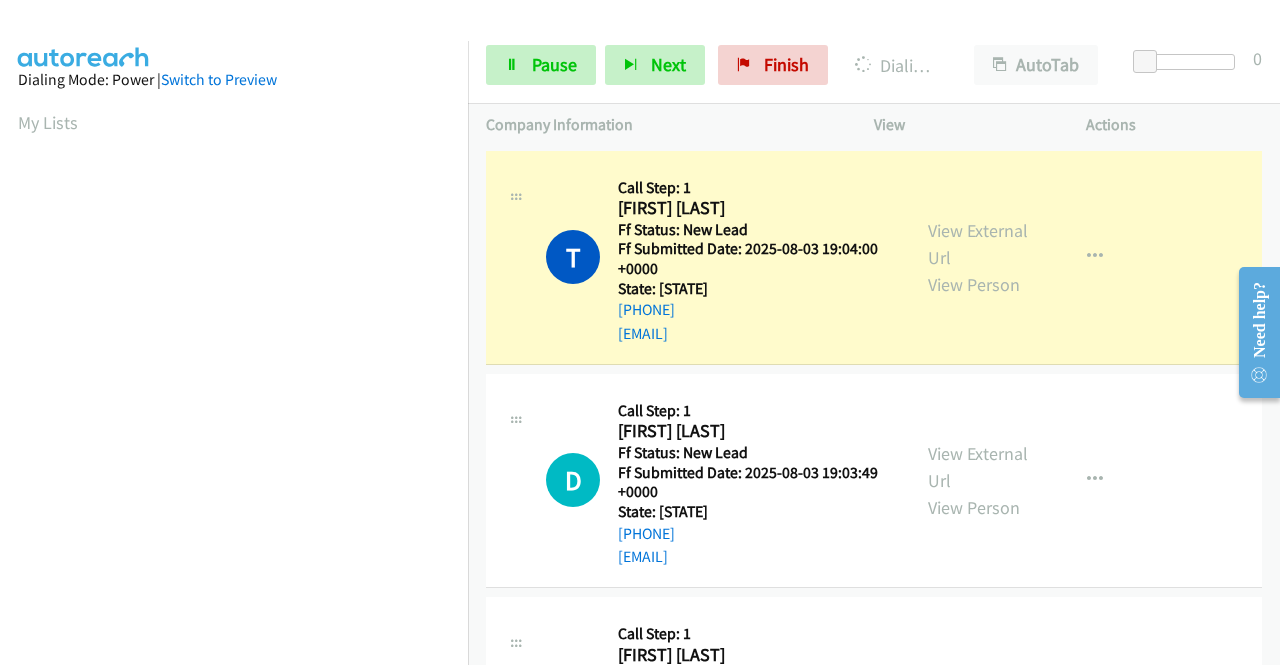 click on "View External Url
View Person" at bounding box center (980, 257) 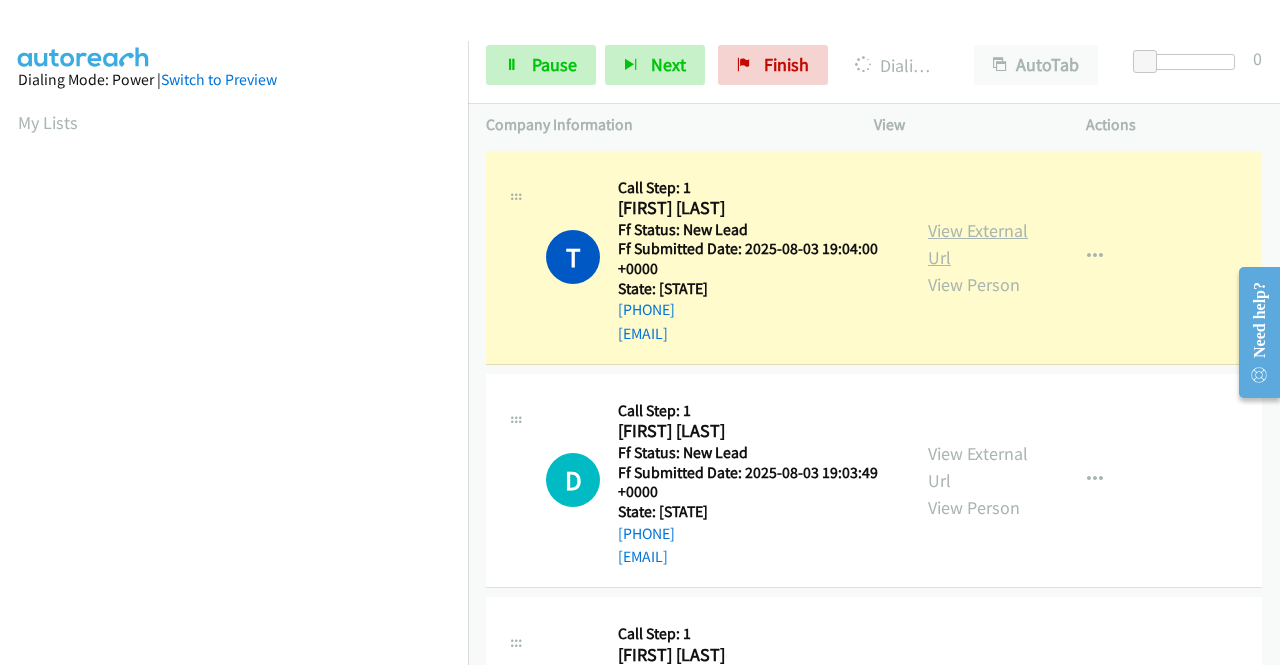 click on "View External Url" at bounding box center [978, 244] 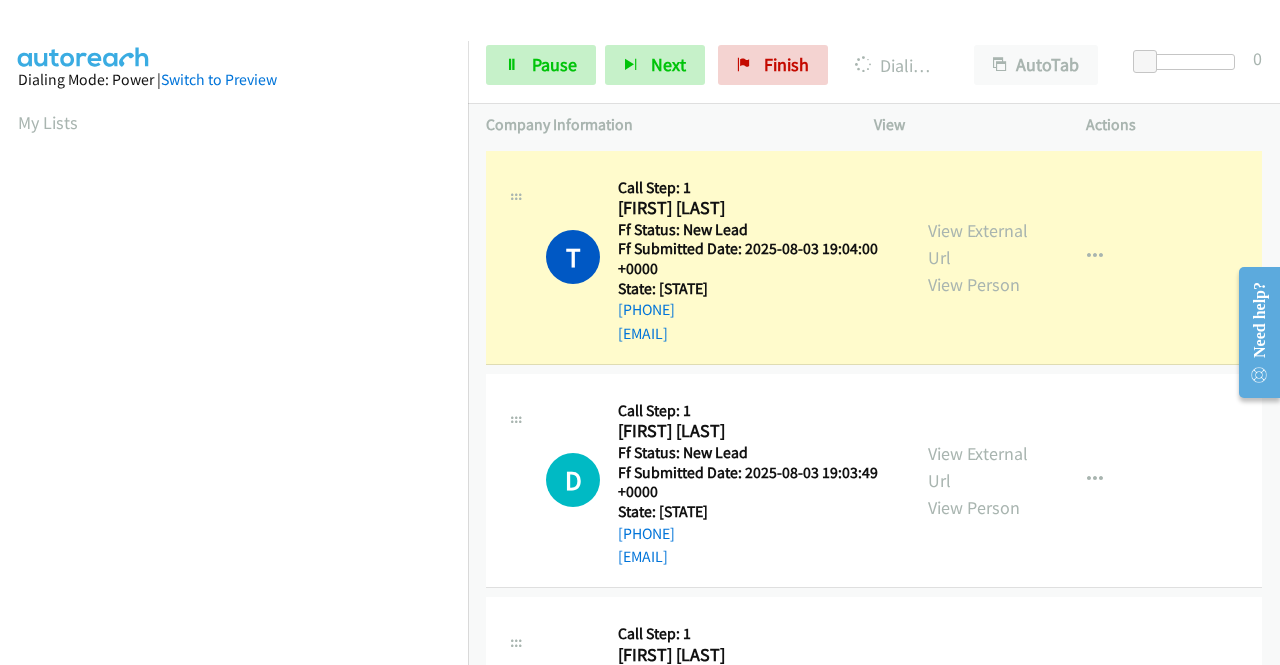 scroll, scrollTop: 456, scrollLeft: 0, axis: vertical 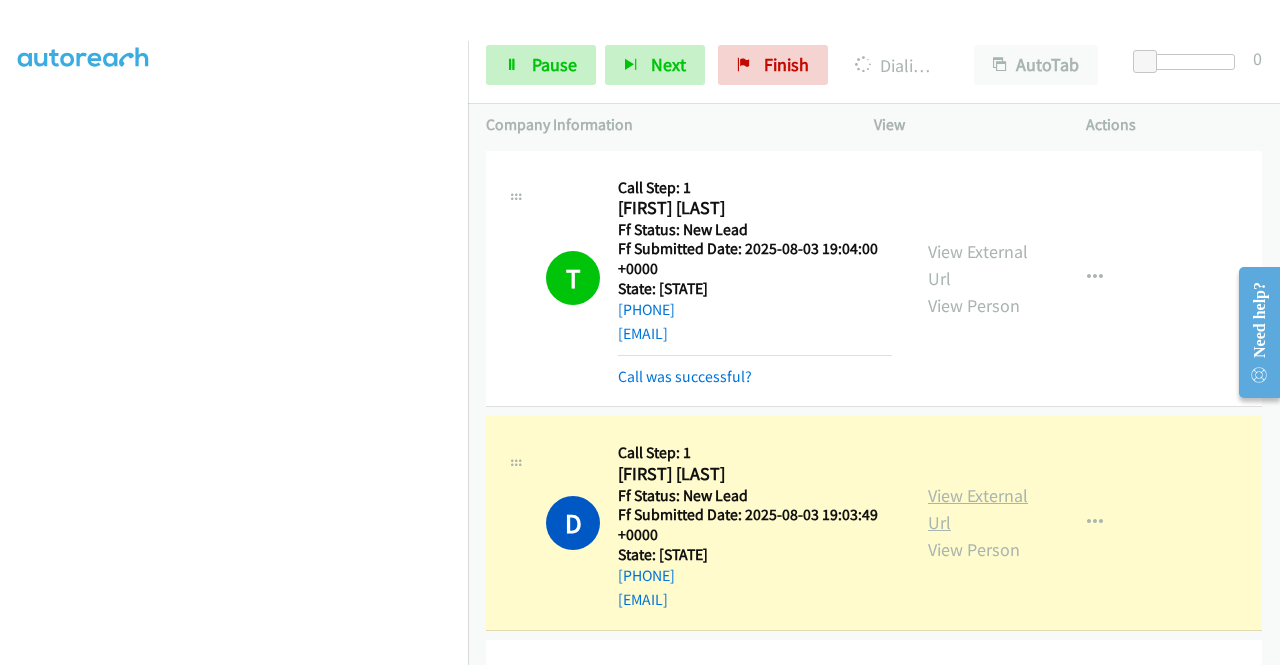 click on "View External Url" at bounding box center (978, 509) 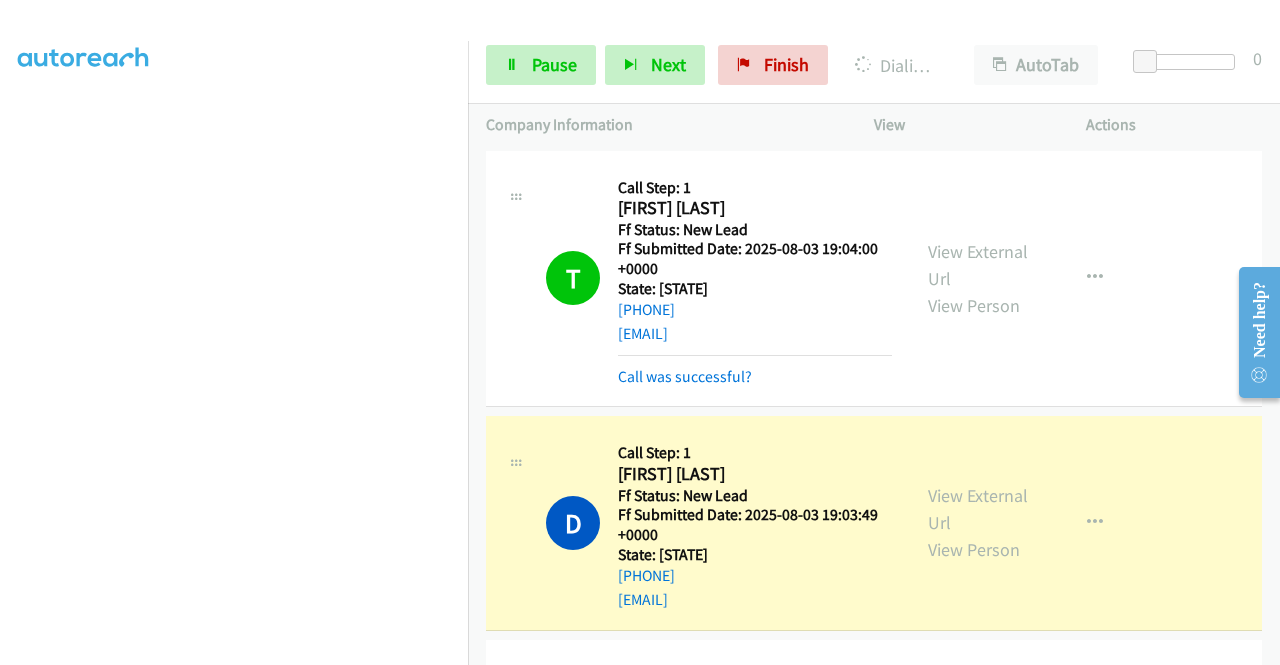click on "Dialing Mode: Power
|
Switch to Preview
My Lists" at bounding box center [234, 152] 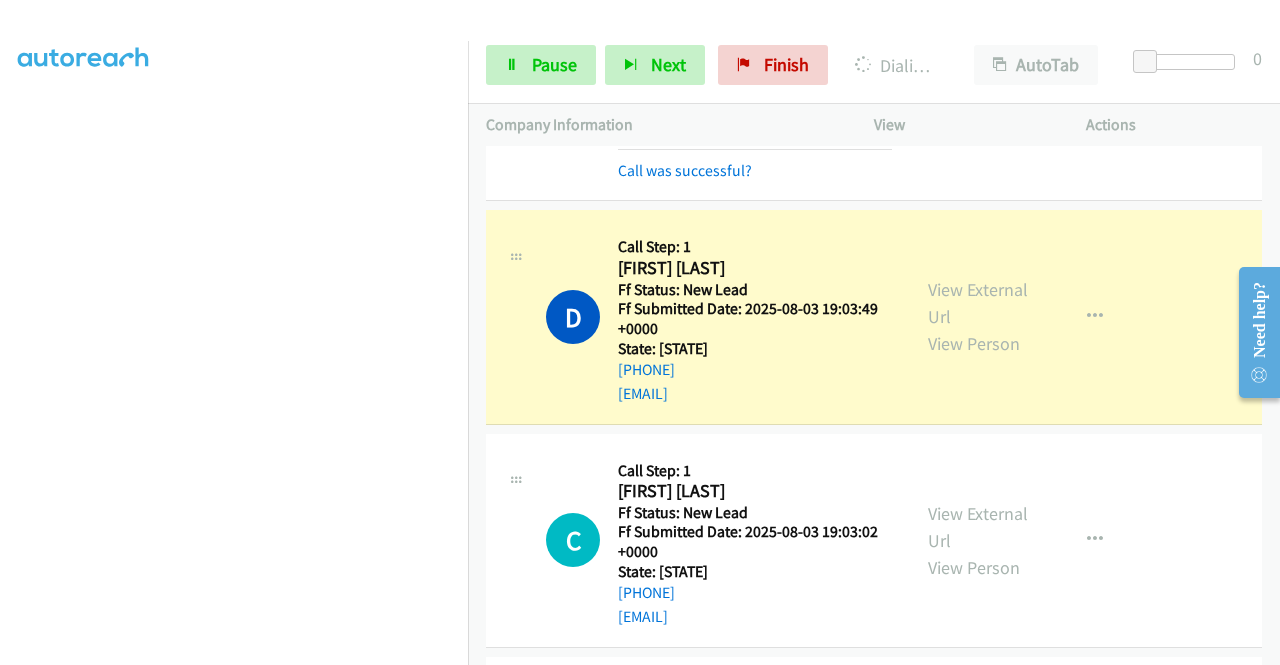 scroll, scrollTop: 220, scrollLeft: 0, axis: vertical 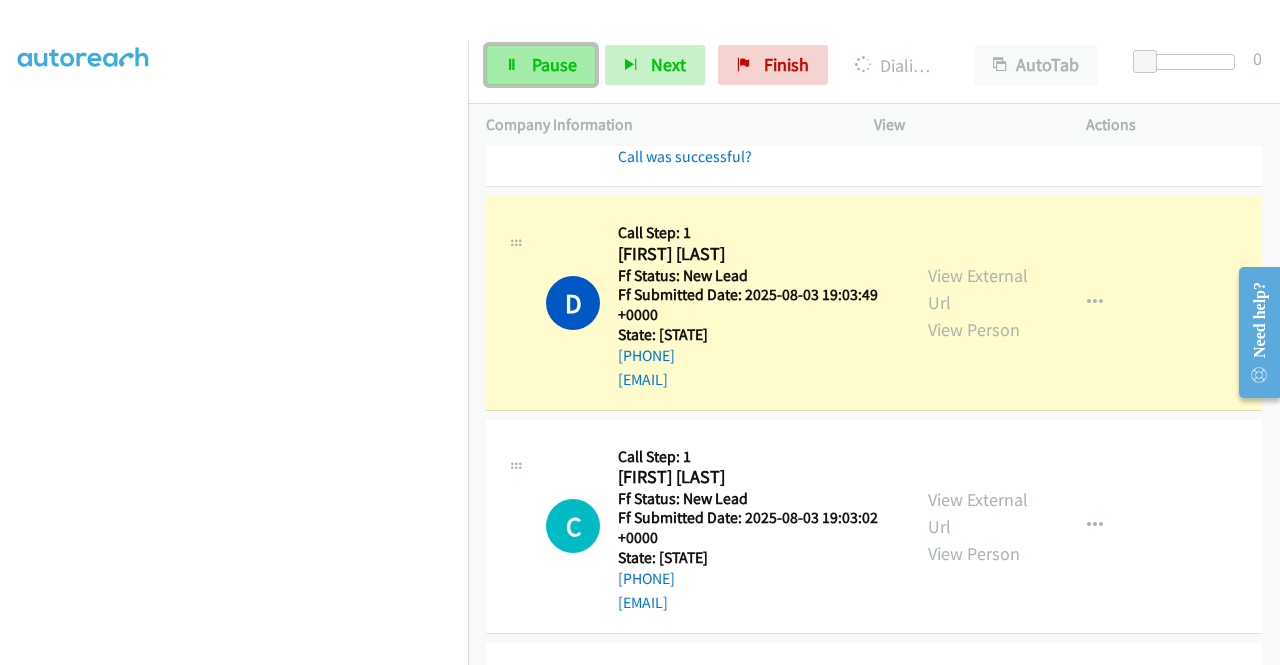 click on "Pause" at bounding box center [541, 65] 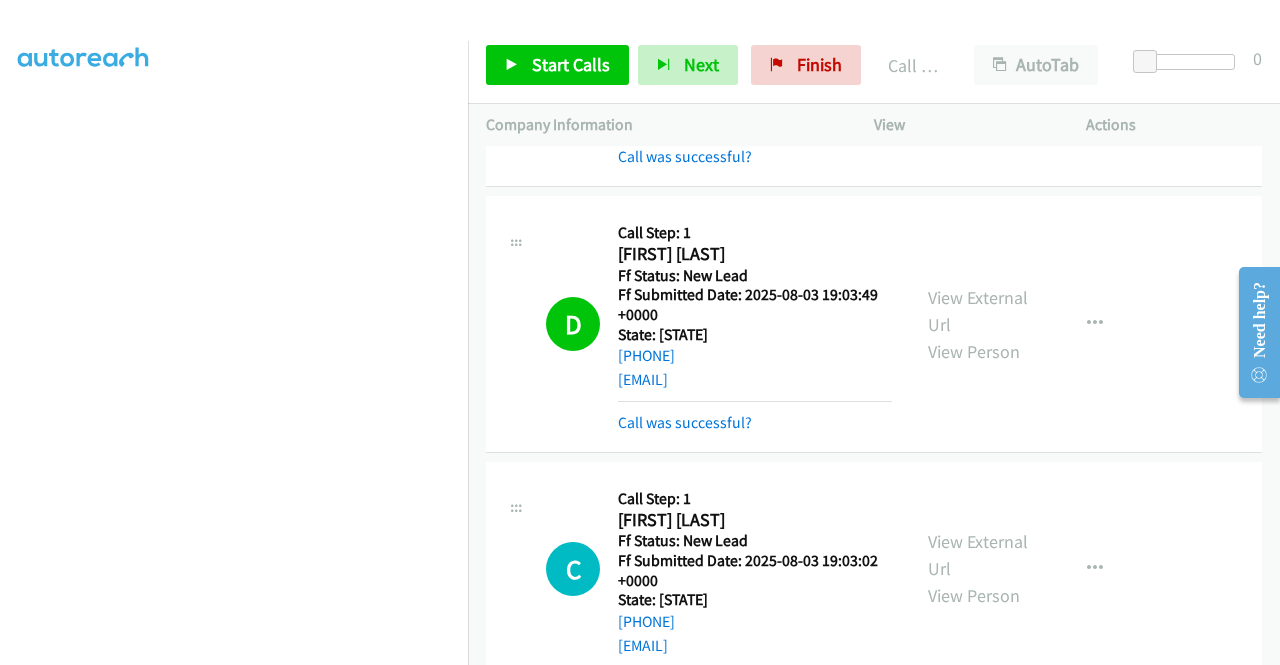 scroll, scrollTop: 456, scrollLeft: 0, axis: vertical 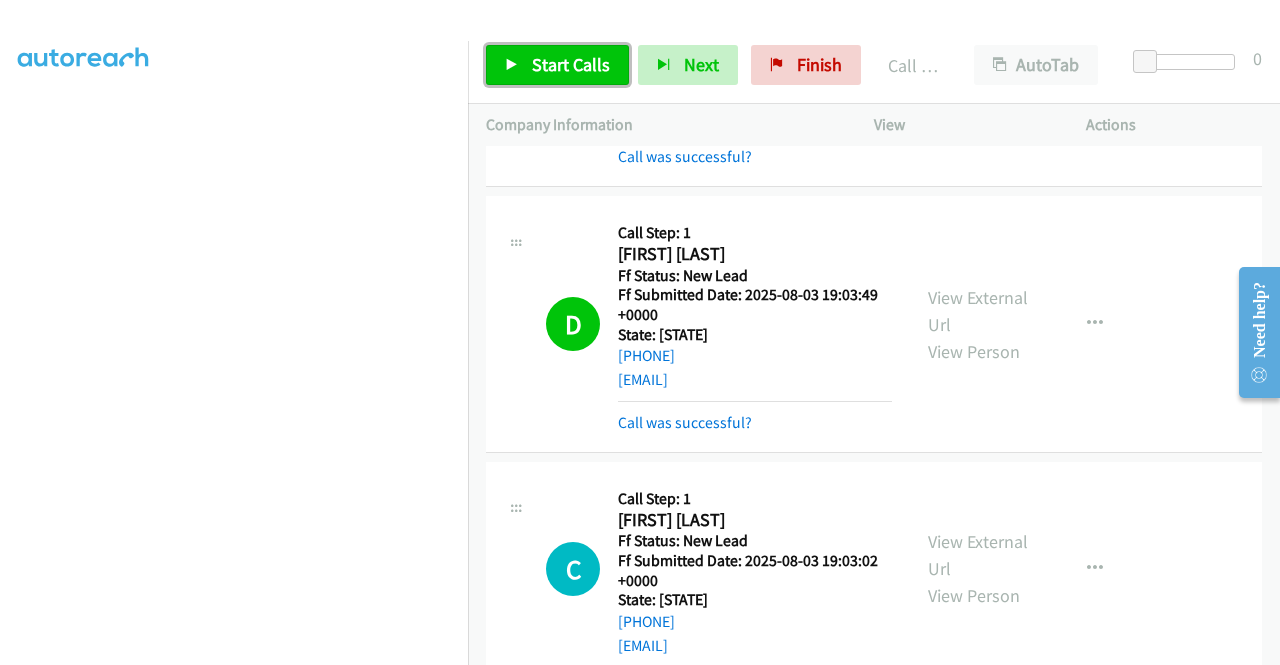 click on "Start Calls" at bounding box center [571, 64] 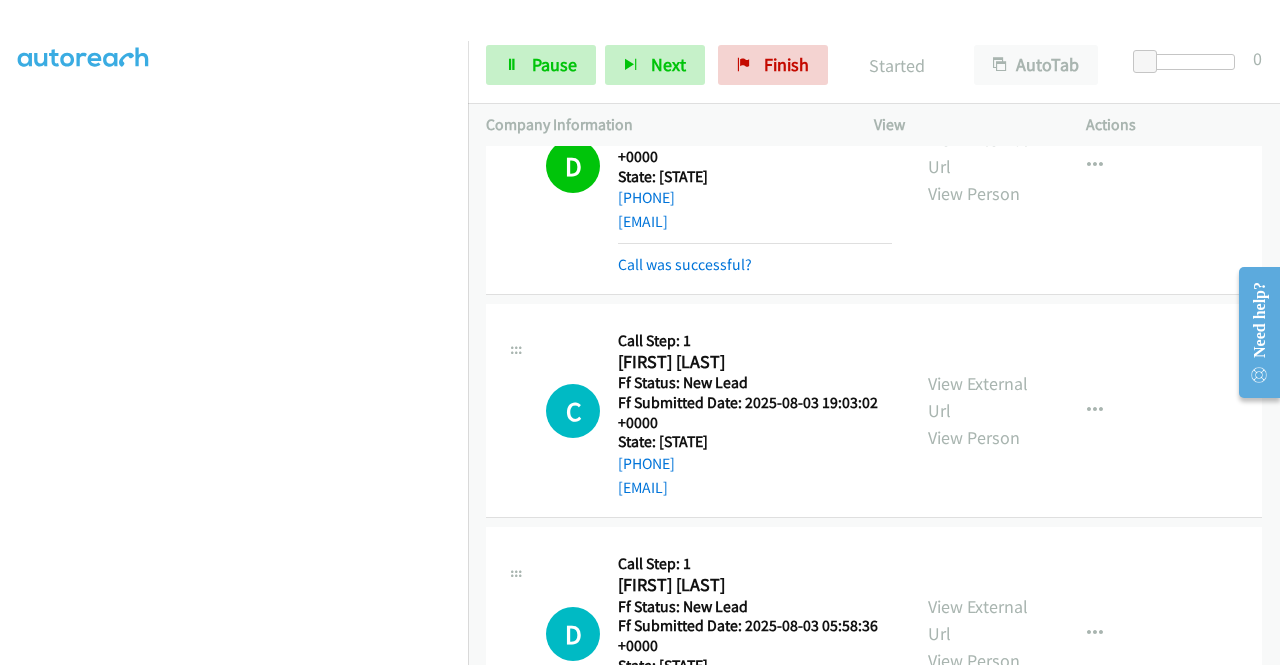 scroll, scrollTop: 441, scrollLeft: 0, axis: vertical 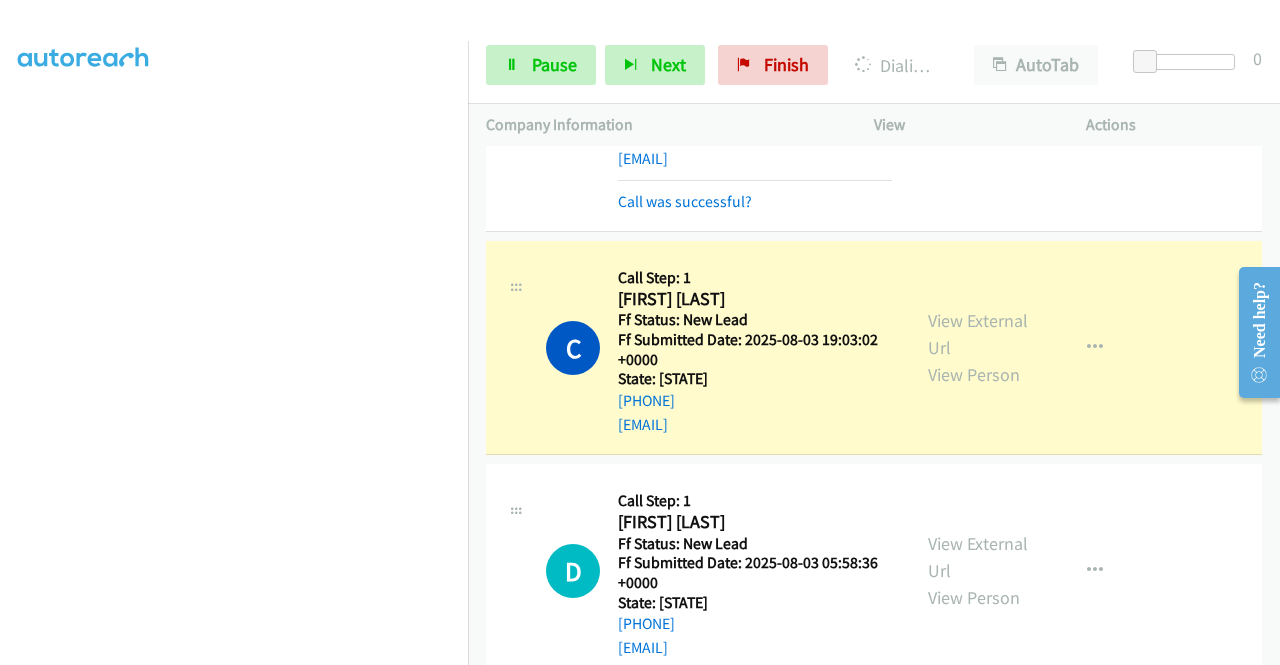 click on "View External Url
View Person
View External Url
Email
Schedule/Manage Callback
Skip Call
Add to do not call list" at bounding box center [1025, 347] 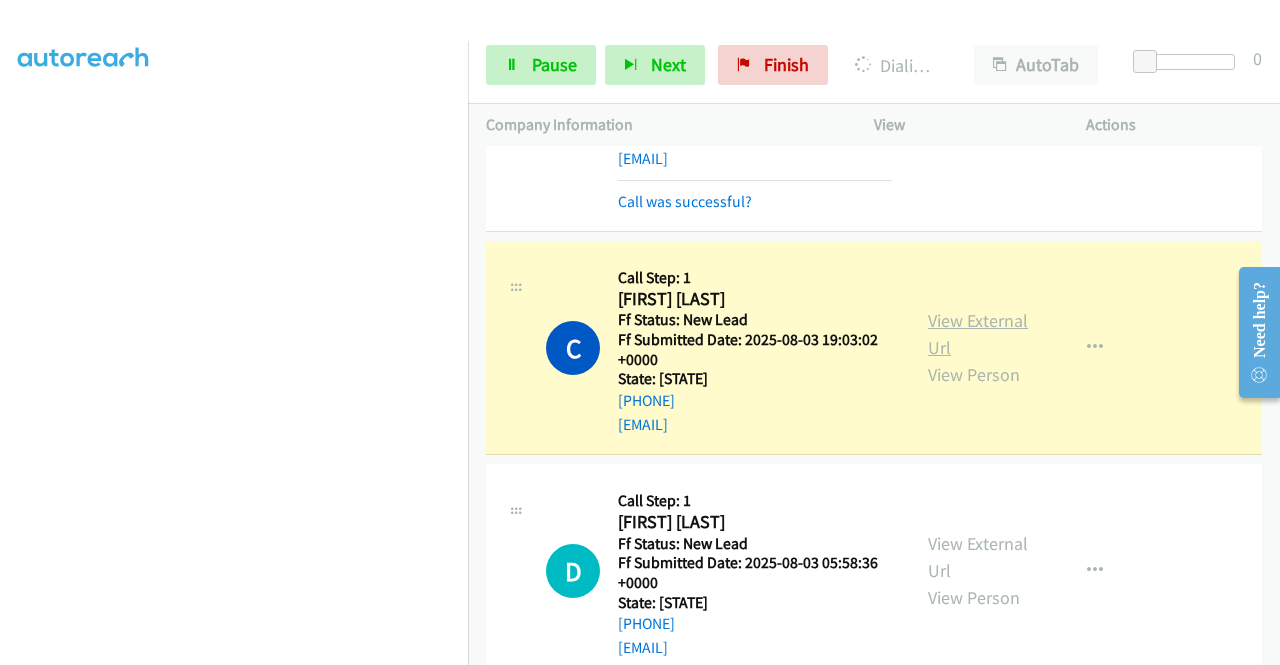 click on "View External Url" at bounding box center (978, 334) 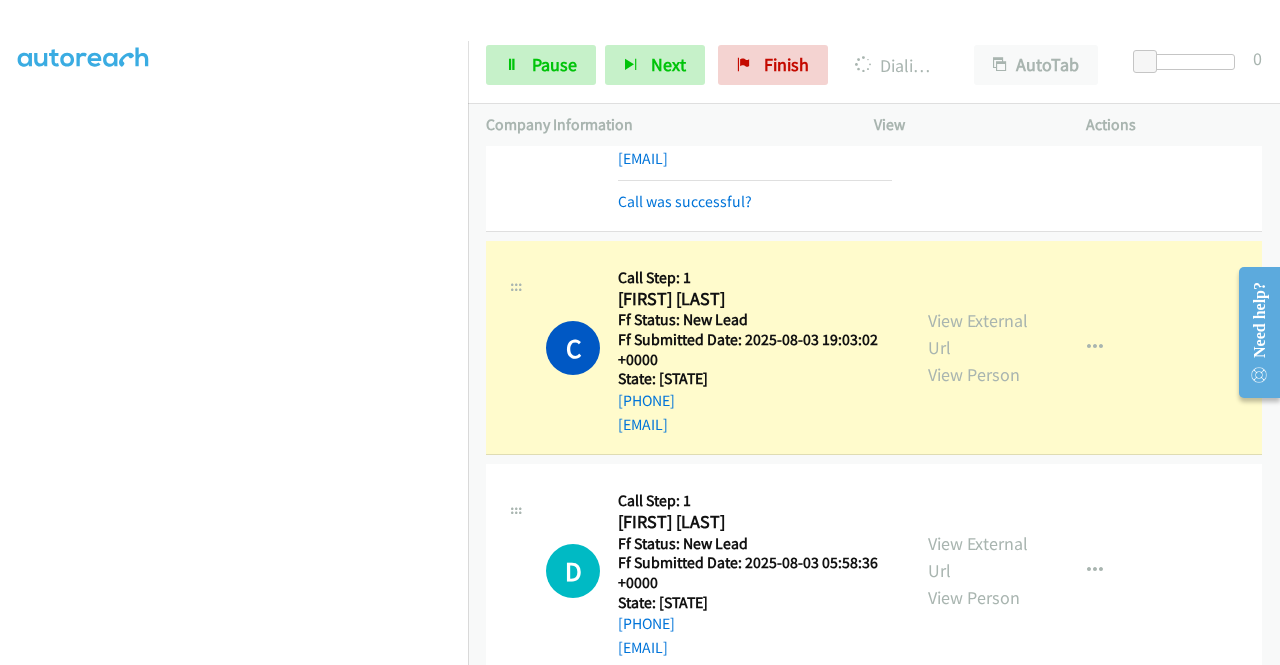 click on "Dialing Mode: Power
|
Switch to Preview
My Lists" at bounding box center [234, 152] 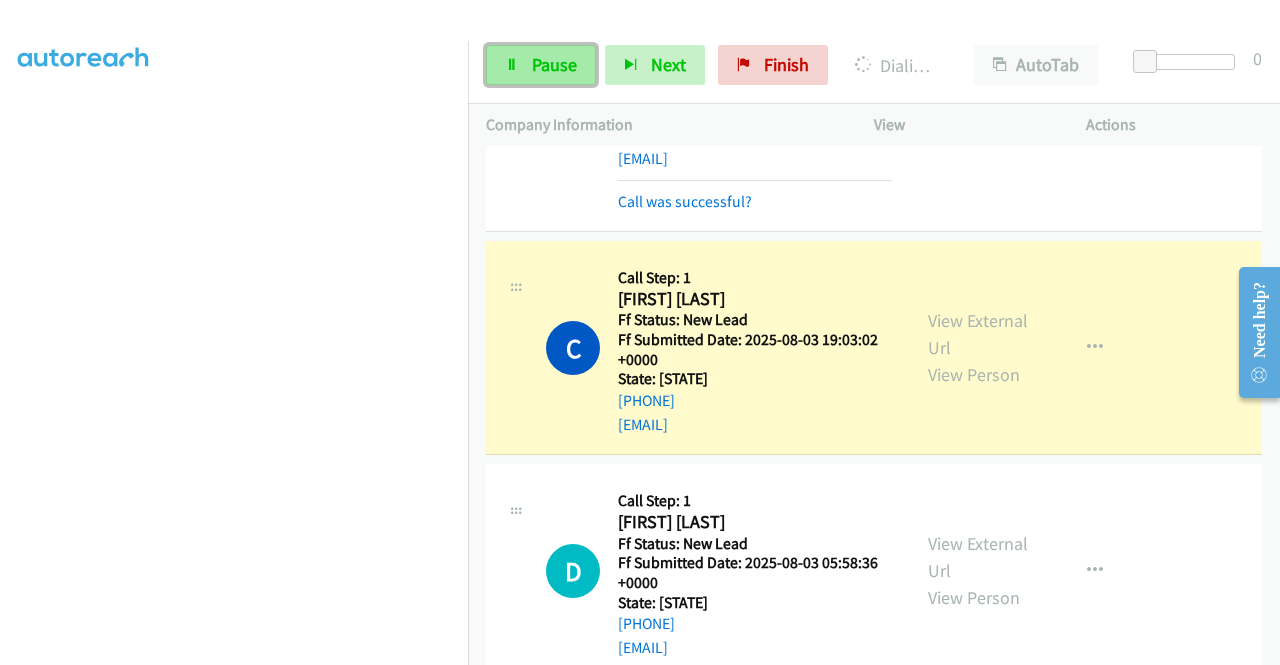 click on "Pause" at bounding box center [554, 64] 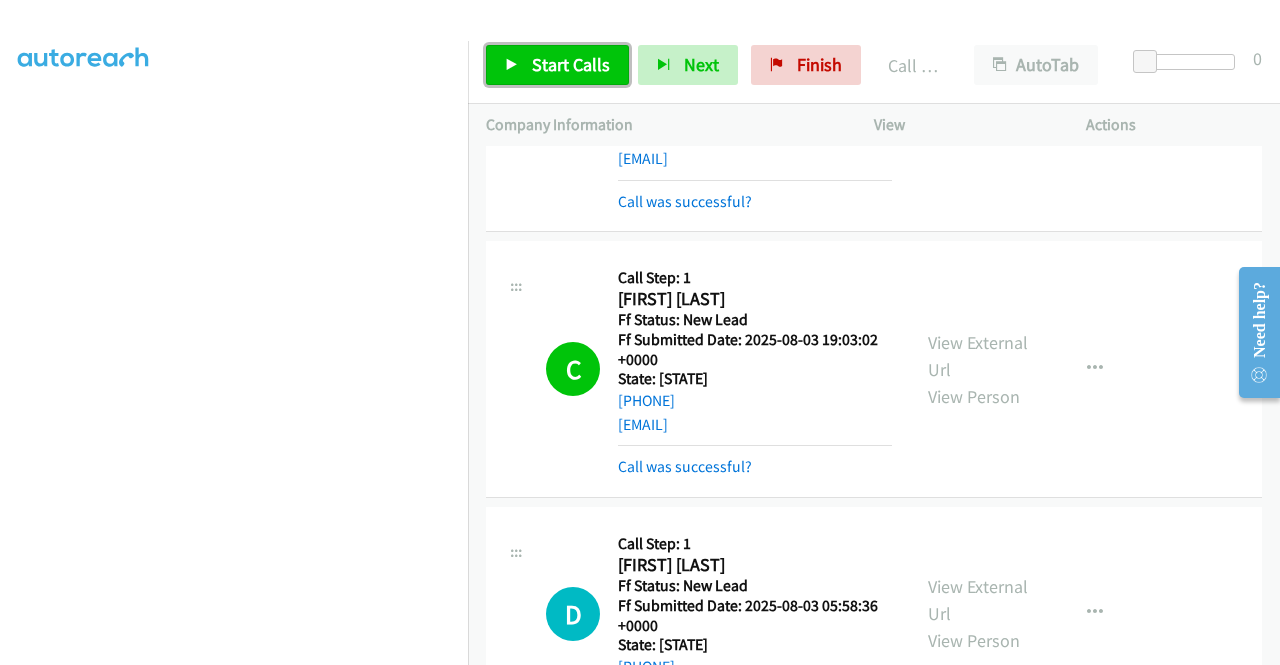 click on "Start Calls" at bounding box center (571, 64) 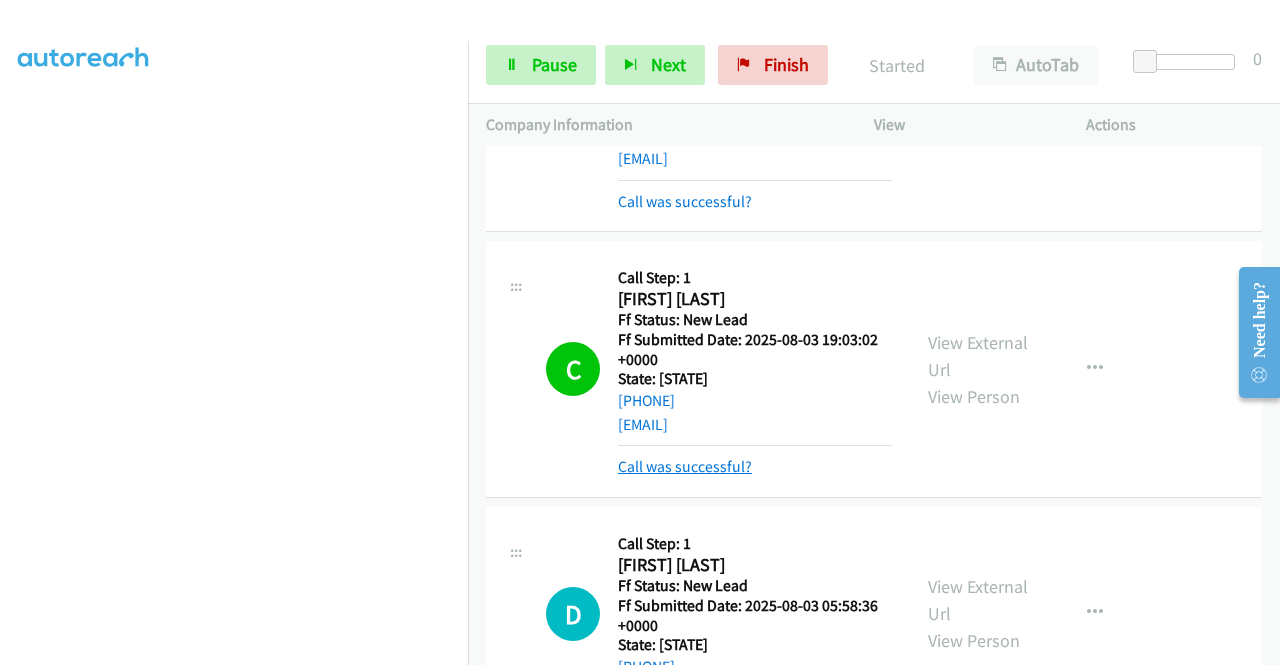 click on "Call was successful?" at bounding box center [685, 466] 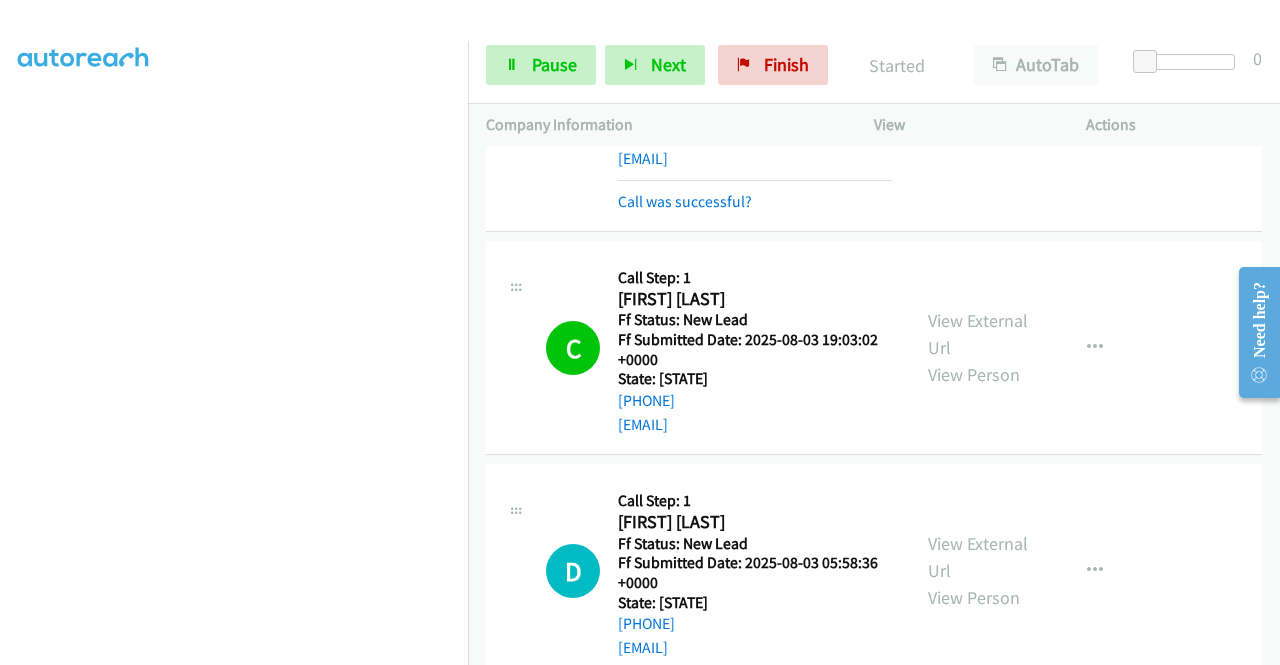 click on "D
Callback Scheduled
Call Step: 1
[FIRST] [LAST]
America/Los_Angeles
Ff Status: New Lead
Ff Submitted Date: 2025-08-03 05:58:36 +0000
State: [STATE]
[PHONE]
[EMAIL]
Call was successful?
View External Url
View Person
View External Url
Email
Schedule/Manage Callback
Skip Call
Add to do not call list" at bounding box center [874, 571] 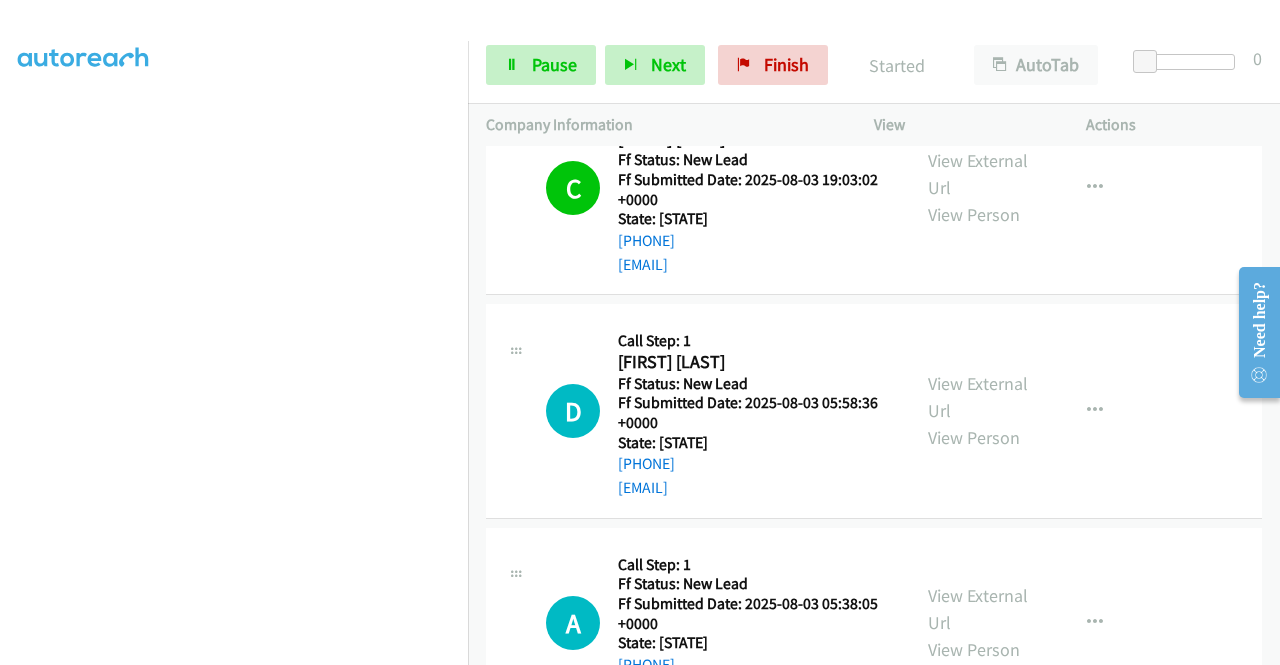 scroll, scrollTop: 748, scrollLeft: 0, axis: vertical 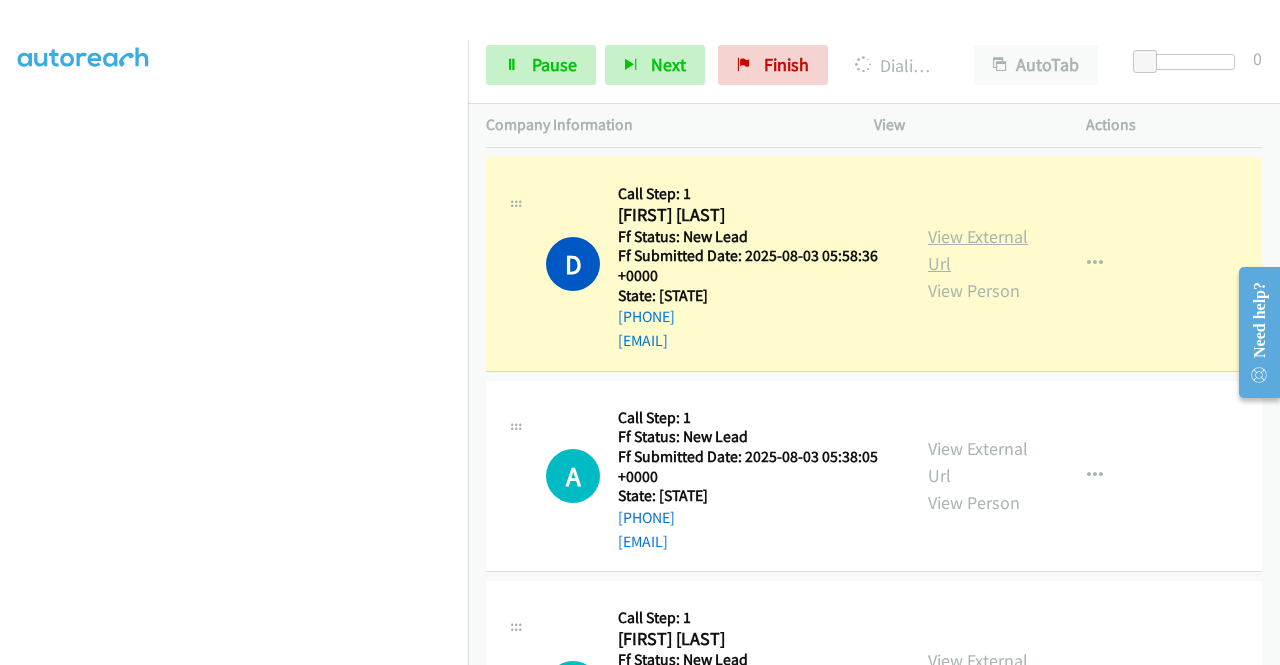 click on "View External Url" at bounding box center (978, 250) 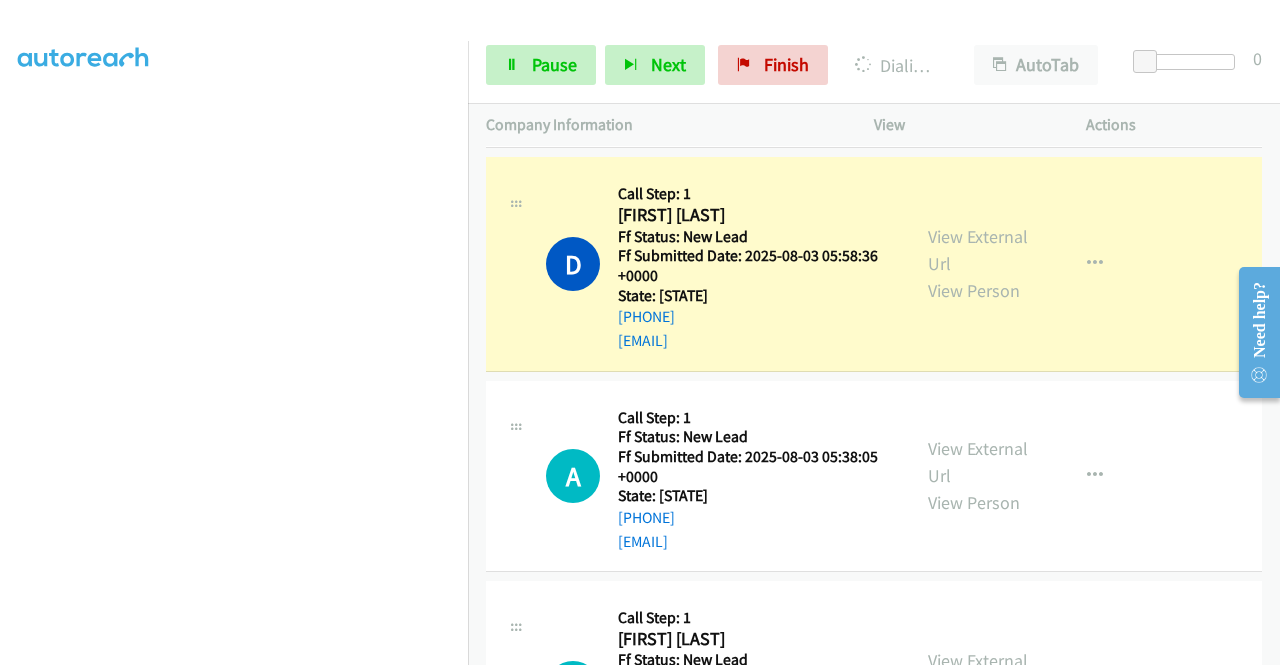 click at bounding box center (234, 190) 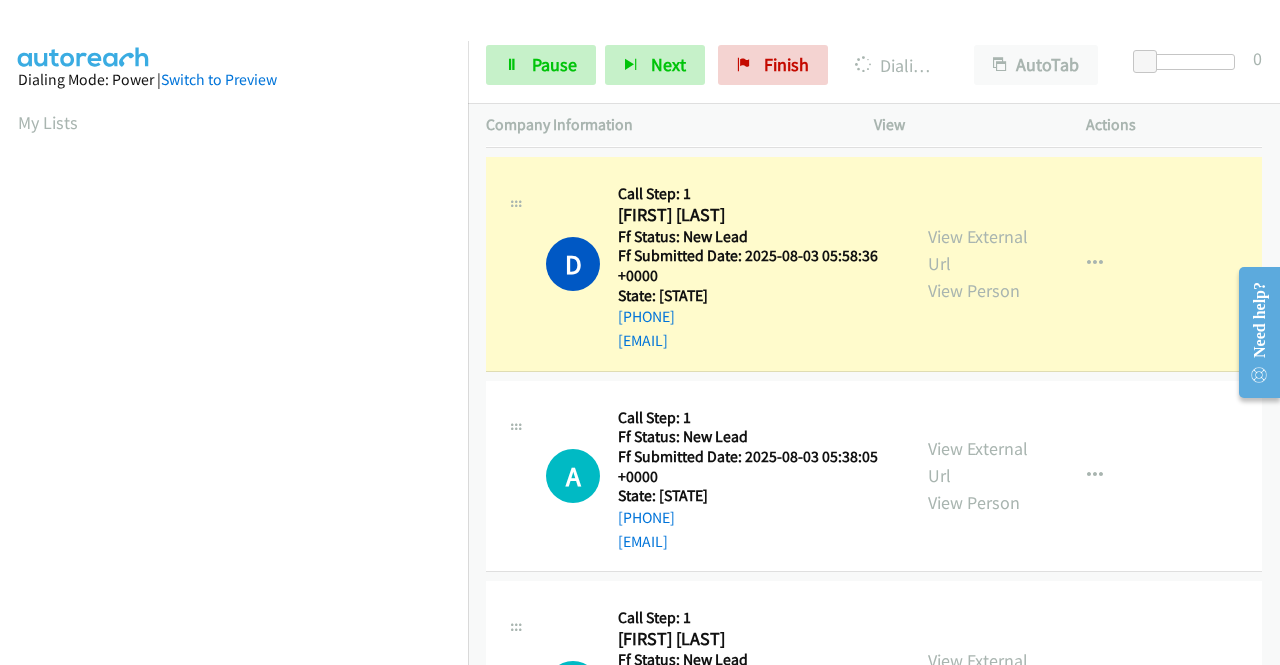 scroll, scrollTop: 456, scrollLeft: 0, axis: vertical 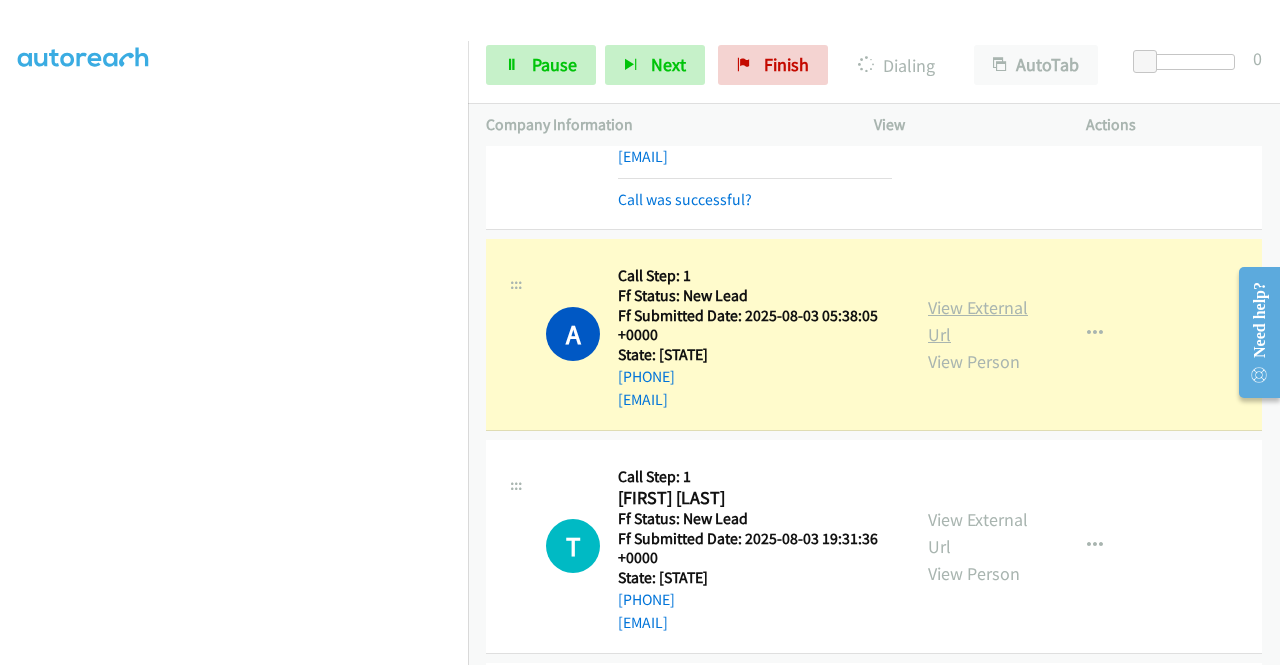 click on "View External Url" at bounding box center (978, 321) 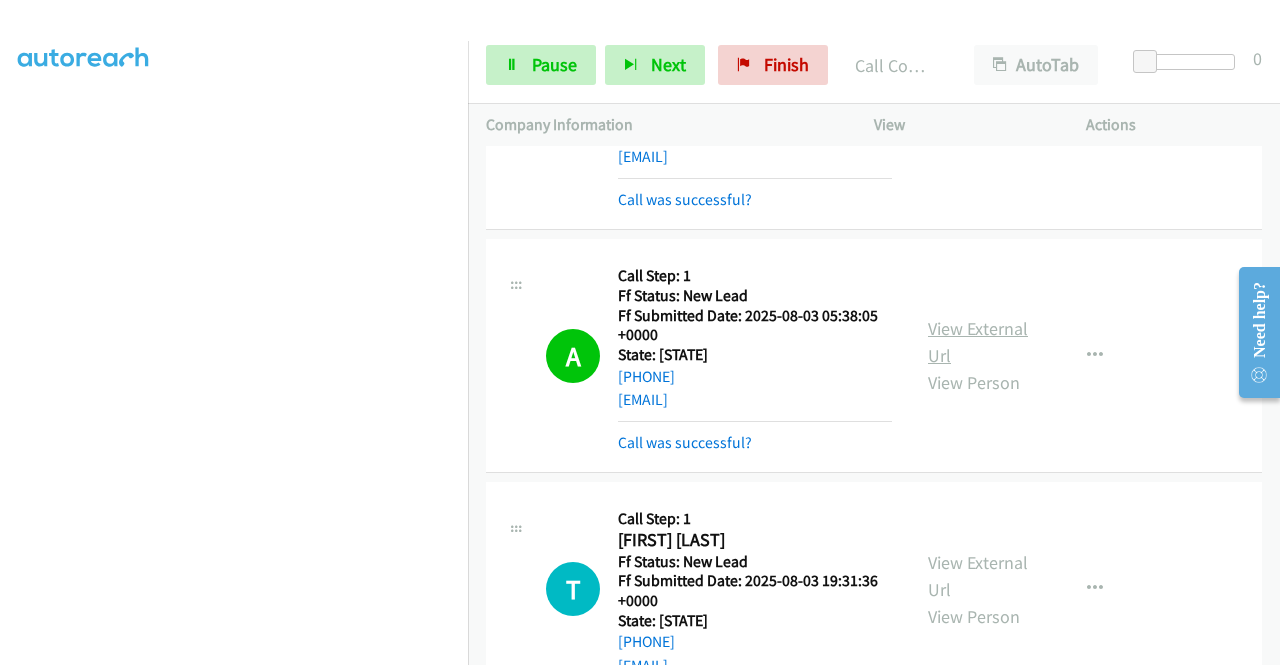 click on "View External Url" at bounding box center (978, 342) 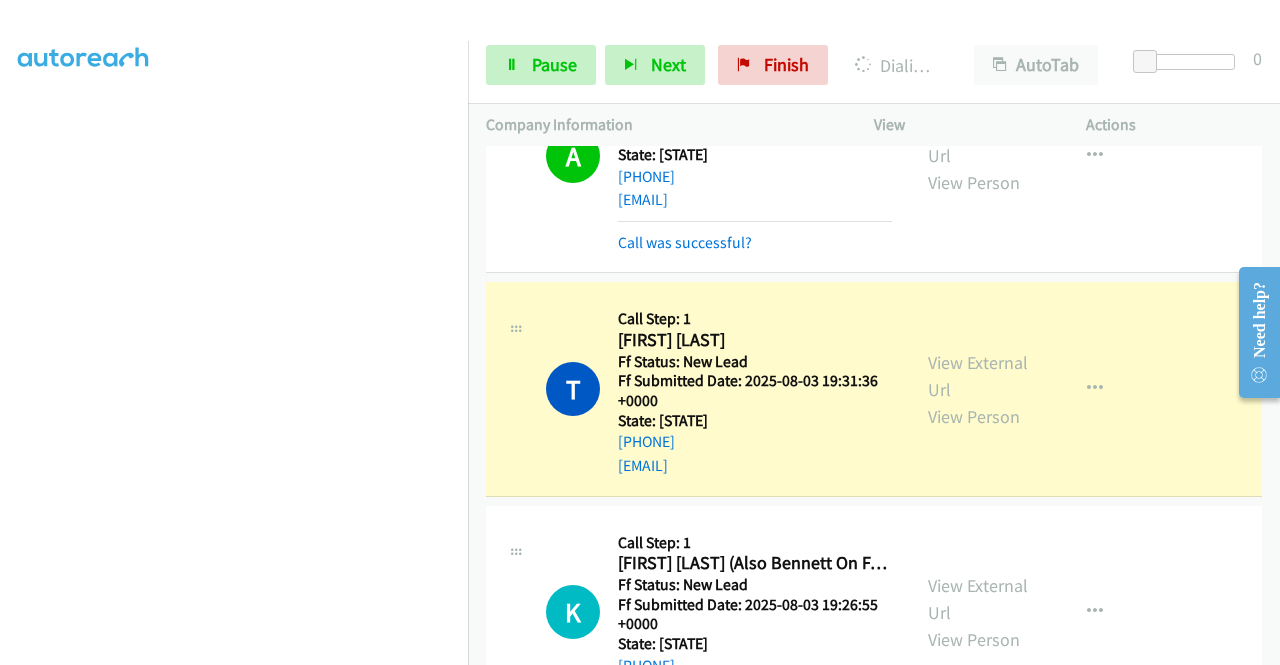 scroll, scrollTop: 1306, scrollLeft: 0, axis: vertical 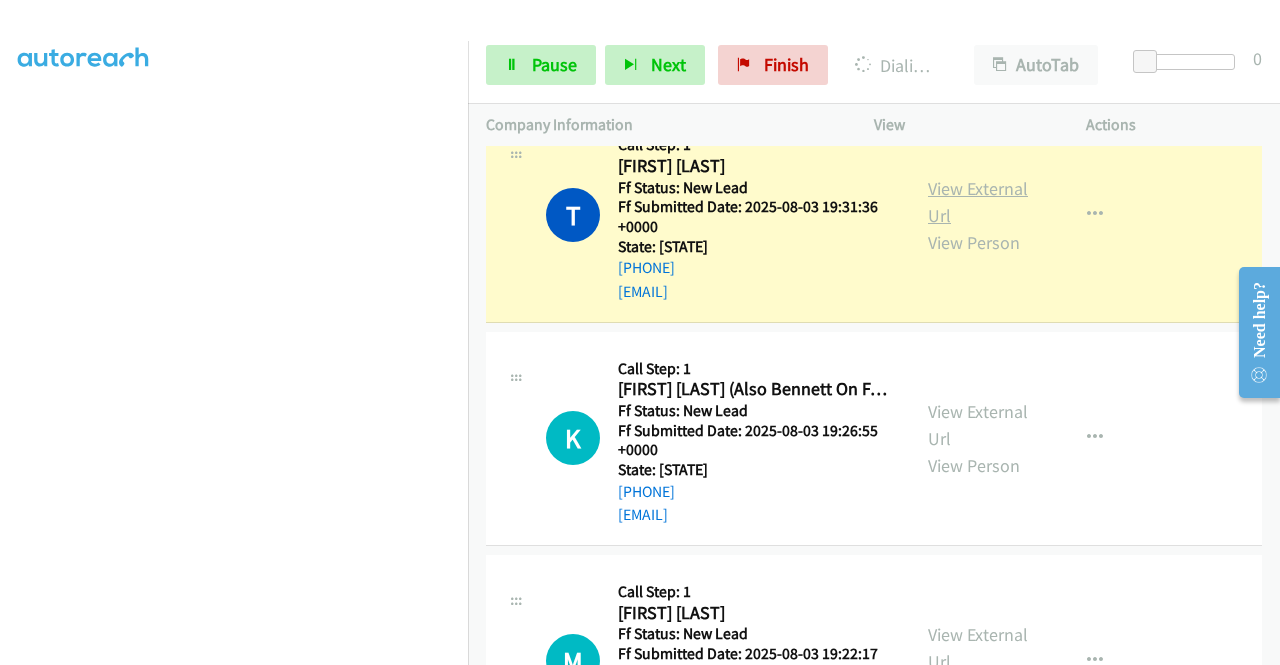 click on "View External Url" at bounding box center (978, 202) 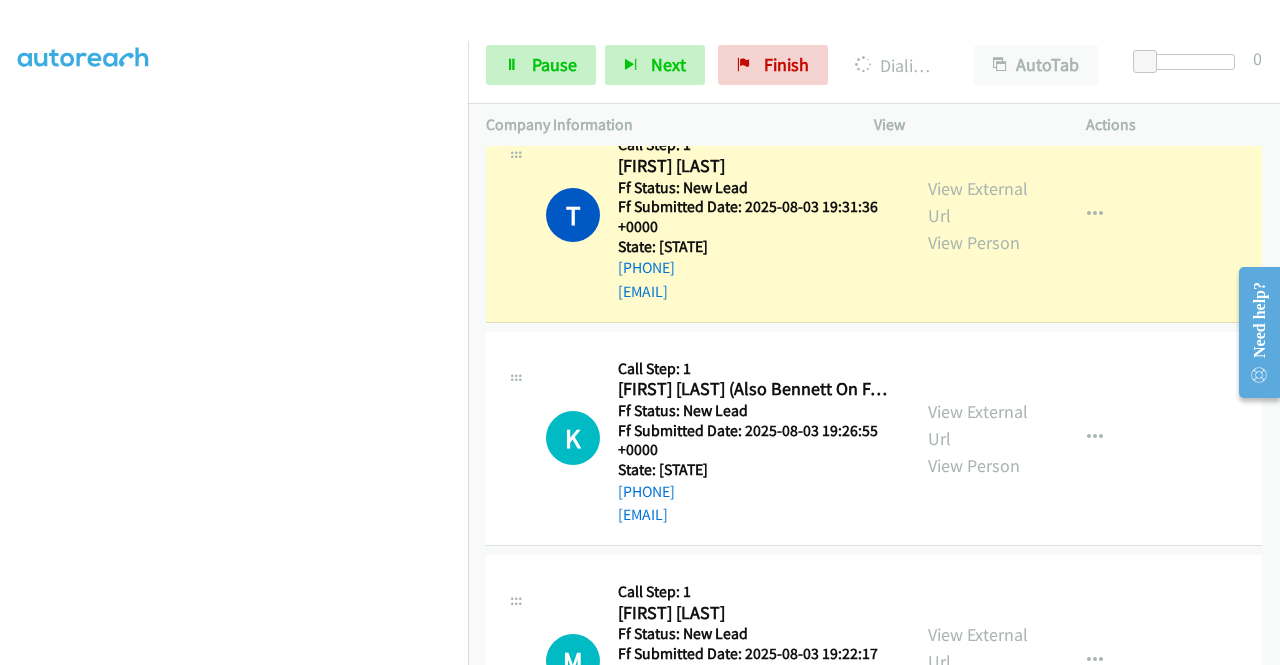 scroll, scrollTop: 0, scrollLeft: 0, axis: both 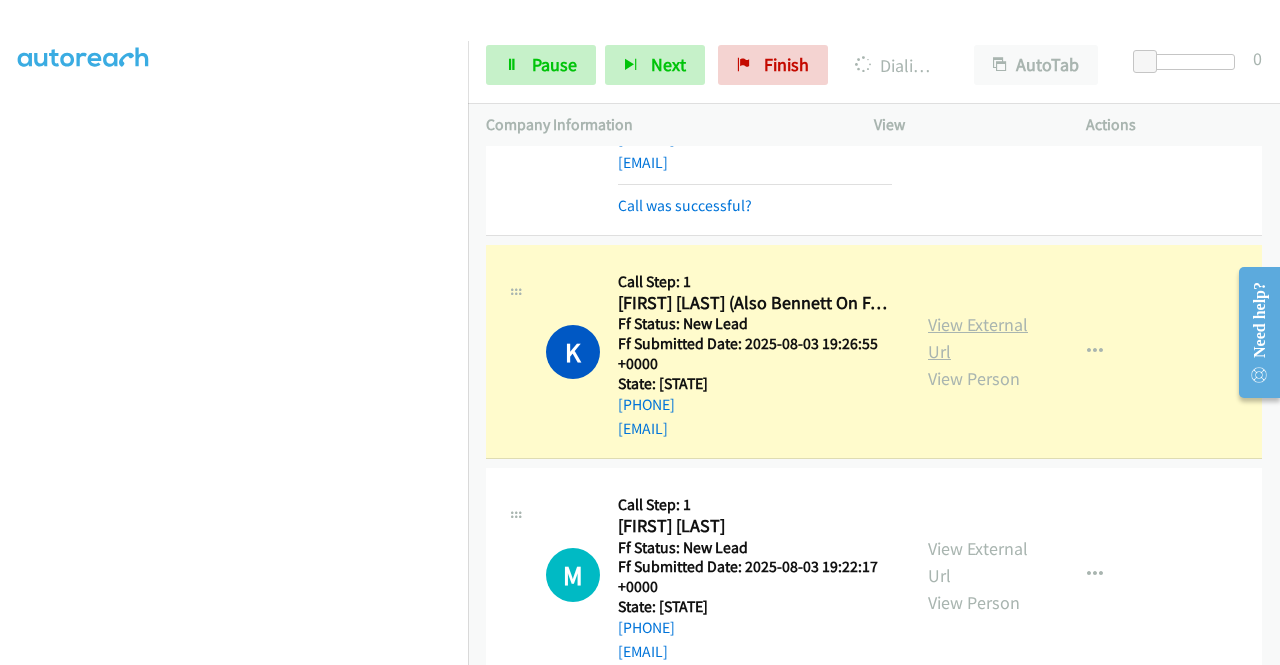 click on "View External Url" at bounding box center [978, 338] 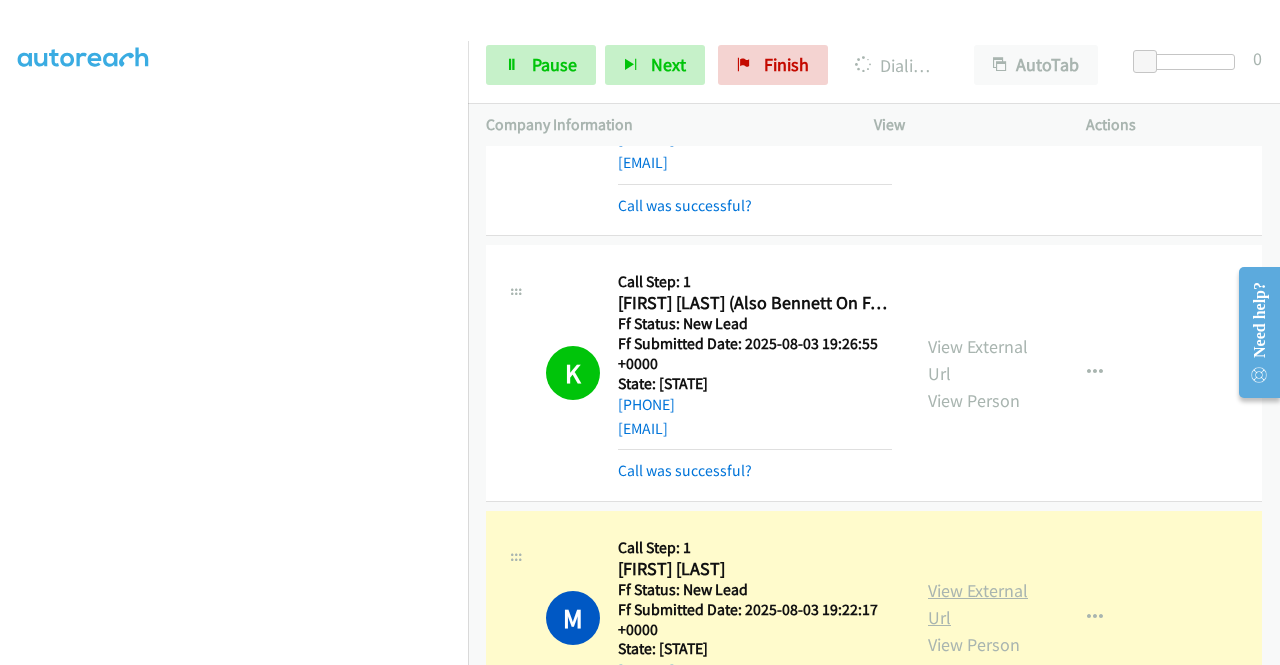 click on "View External Url" at bounding box center [978, 604] 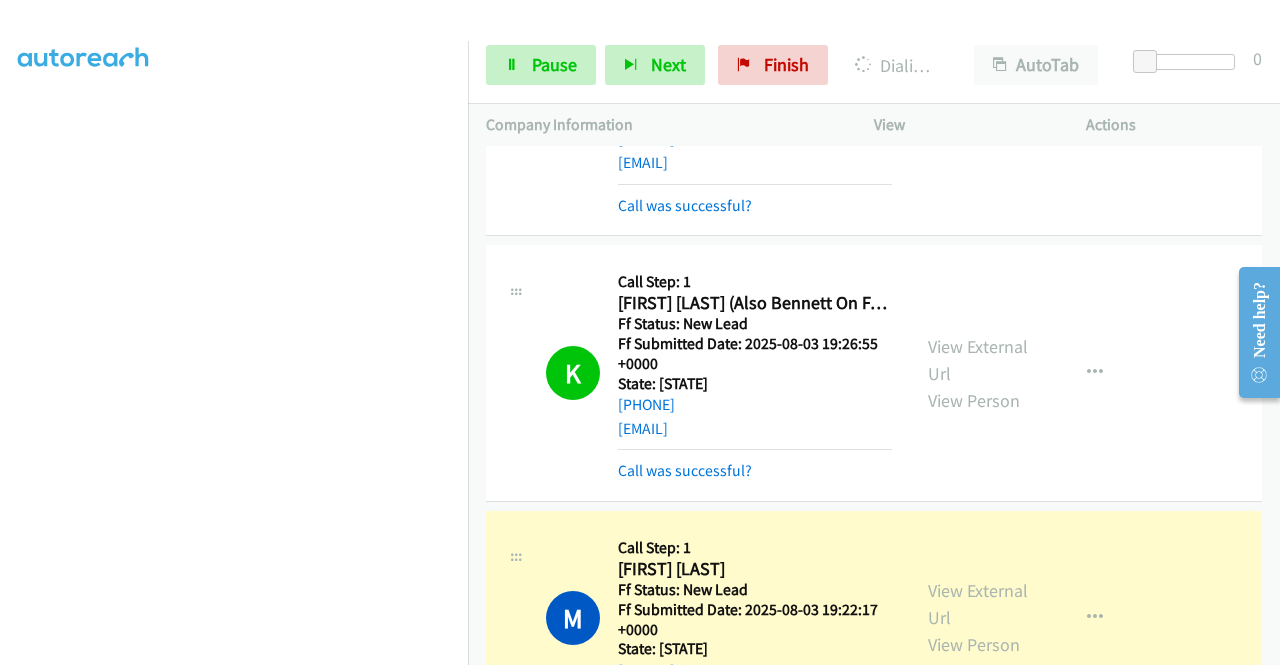 scroll, scrollTop: 0, scrollLeft: 0, axis: both 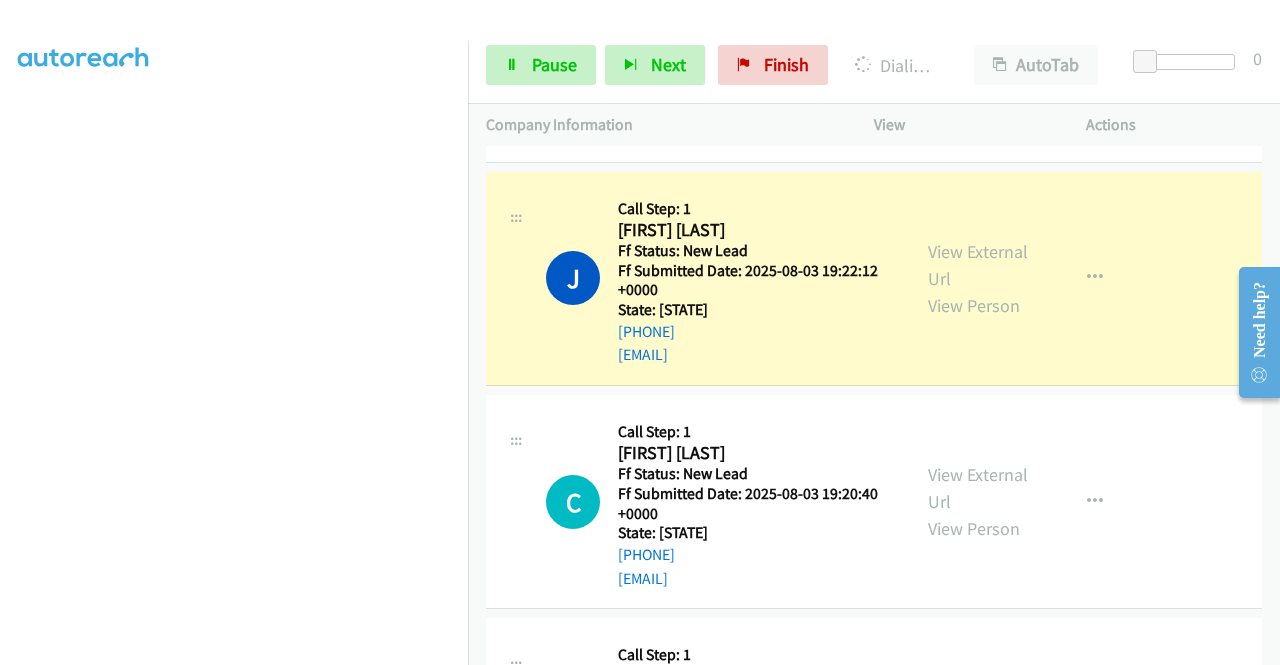 click on "View External Url
View Person
View External Url
Email
Schedule/Manage Callback
Skip Call
Add to do not call list" at bounding box center (1025, 278) 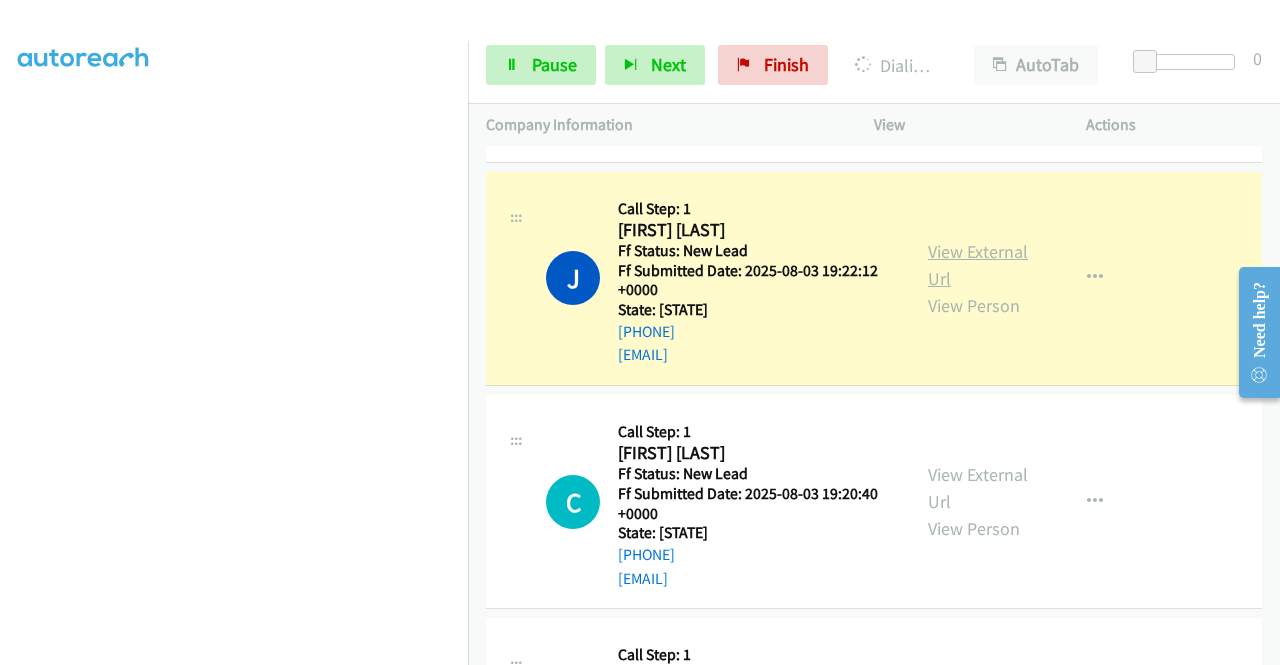 click on "View External Url" at bounding box center [978, 265] 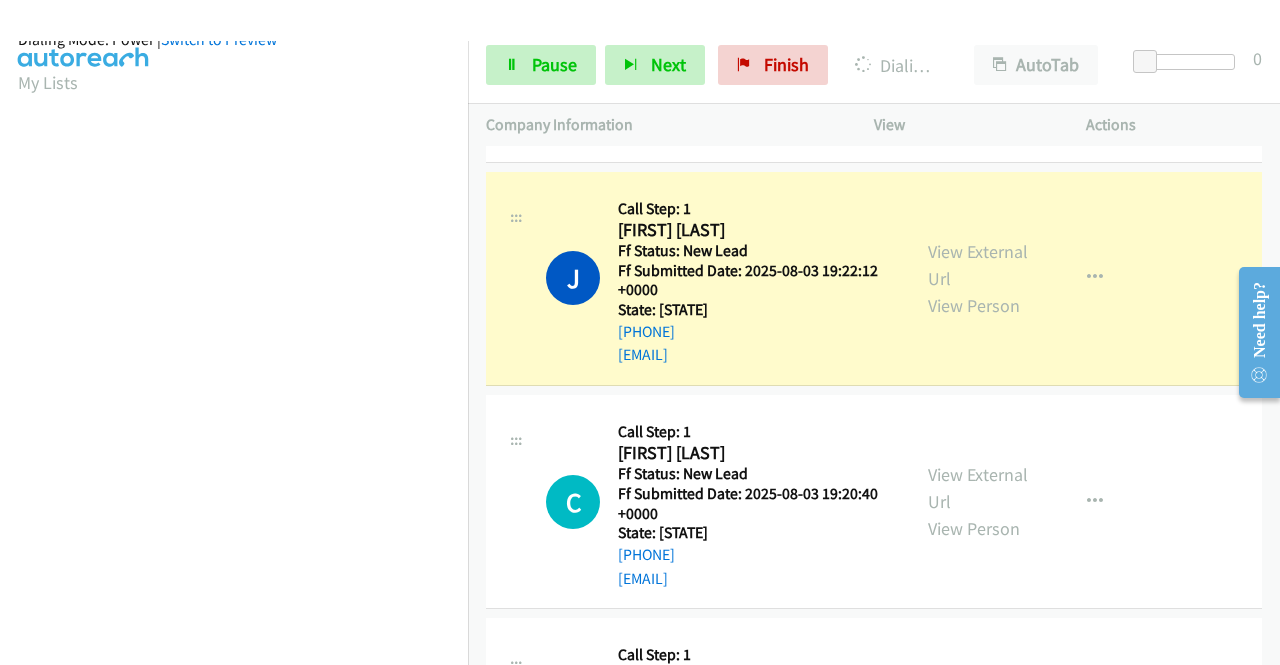 scroll, scrollTop: 456, scrollLeft: 0, axis: vertical 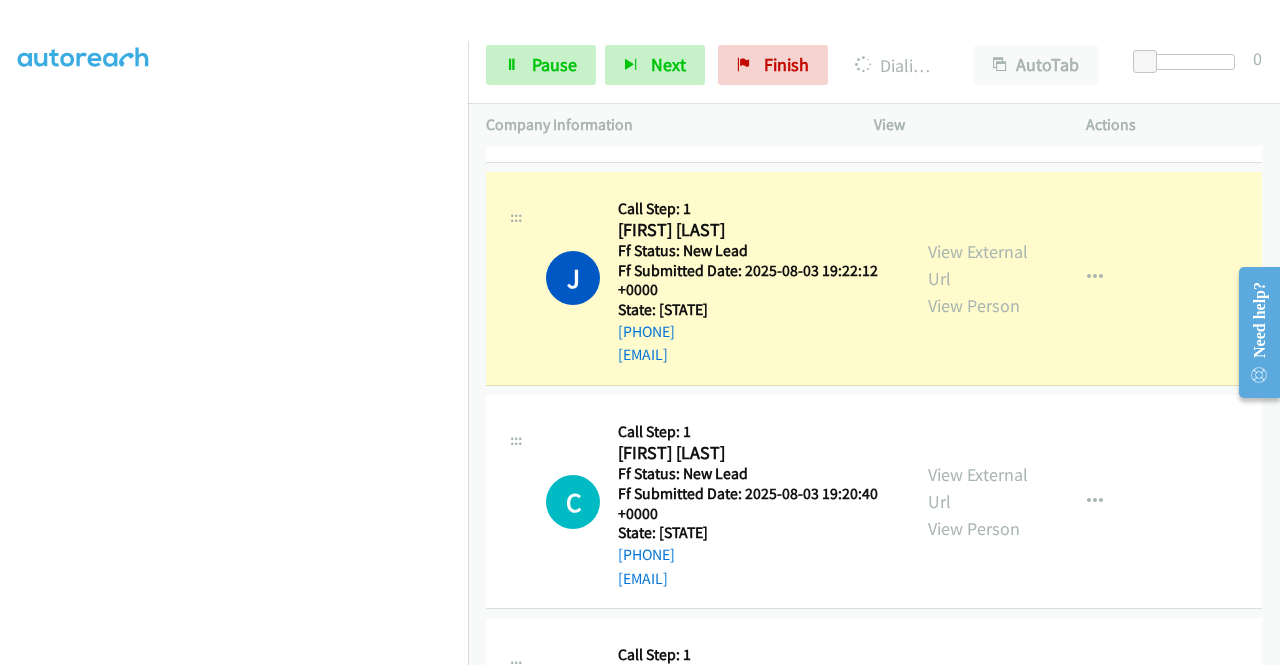 click on "J
Callback Scheduled
Call Step: 1
[FIRST] [LAST]
America/New_York
Ff Status: New Lead
Ff Submitted Date: 2025-08-03 19:22:12 +0000
State: [STATE]
[PHONE]
[EMAIL]
Call was successful?
View External Url
View Person
View External Url
Email
Schedule/Manage Callback
Skip Call
Add to do not call list" at bounding box center [874, 278] 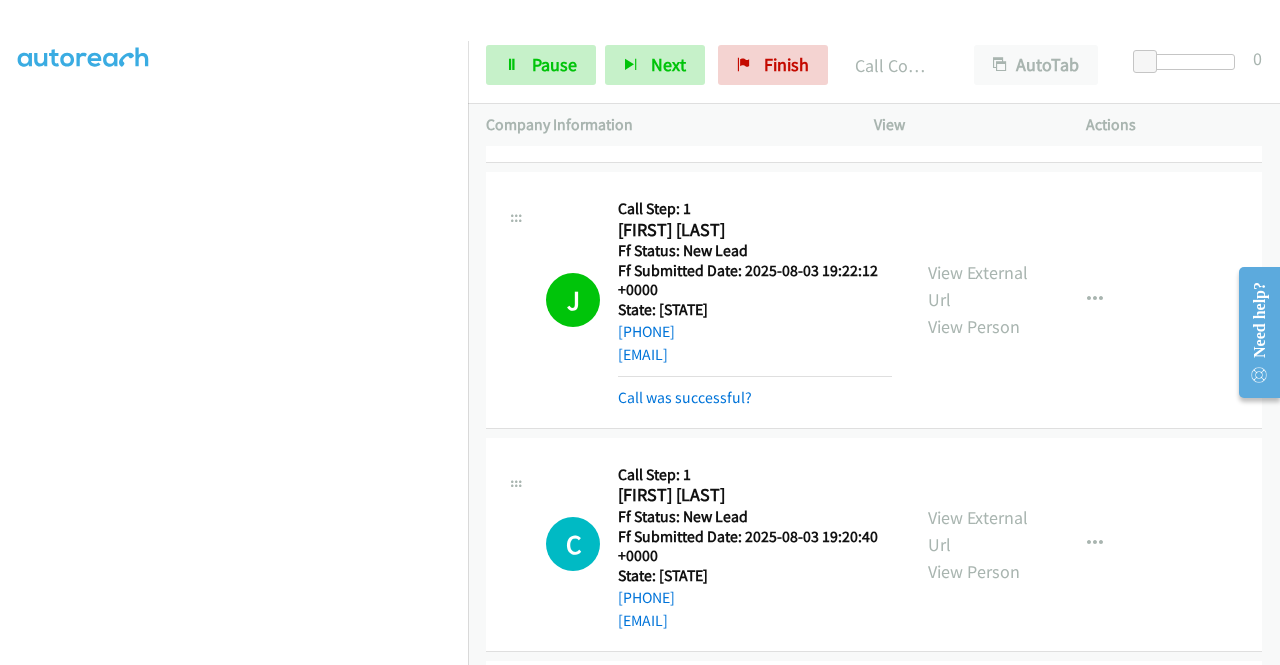 click on "View External Url
View Person
View External Url
Email
Schedule/Manage Callback
Skip Call
Add to do not call list" at bounding box center (1025, 300) 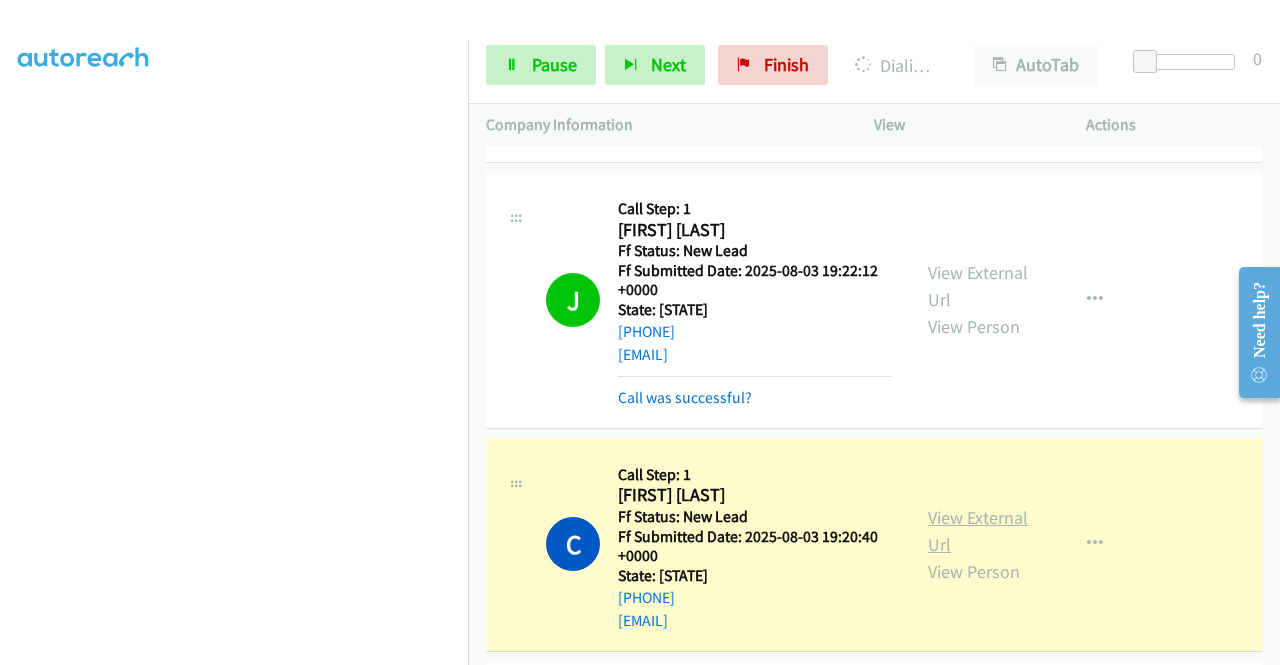 click on "View External Url" at bounding box center [978, 531] 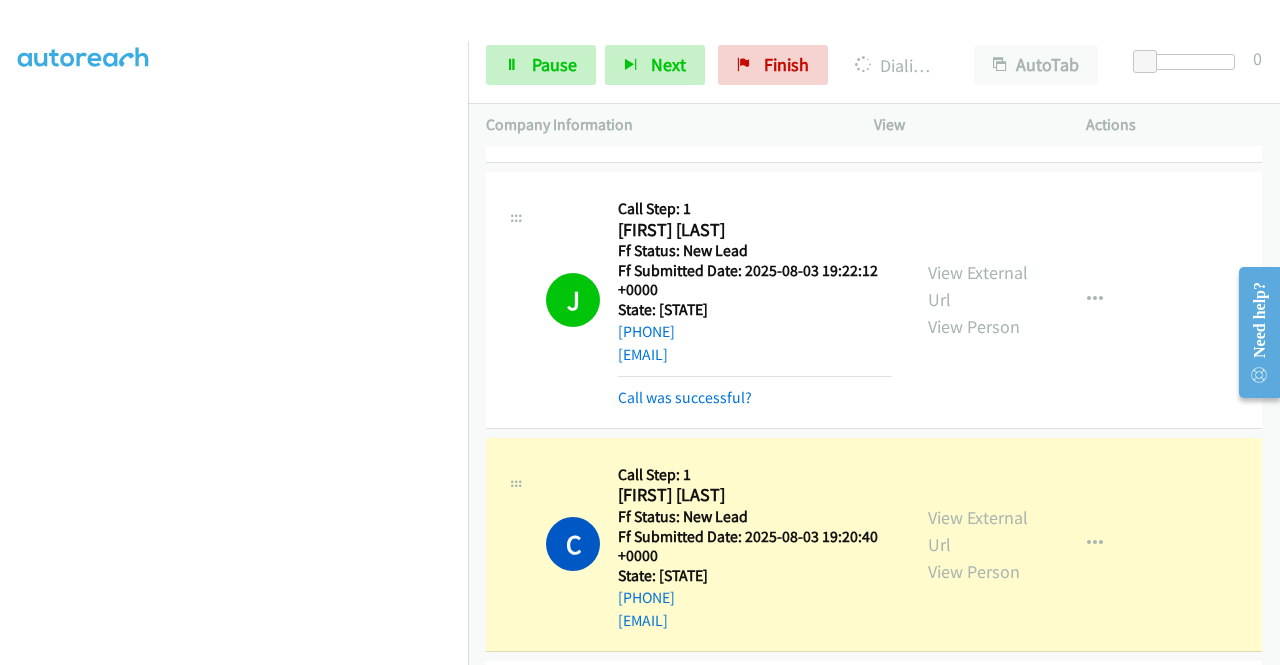 click on "J
Callback Scheduled
Call Step: 1
[FIRST] [LAST]
America/New_York
Ff Status: New Lead
Ff Submitted Date: 2025-08-03 19:22:12 +0000
State: [STATE]
[PHONE]
[EMAIL]
Call was successful?
View External Url
View Person
View External Url
Email
Schedule/Manage Callback
Skip Call
Add to do not call list" at bounding box center [874, 300] 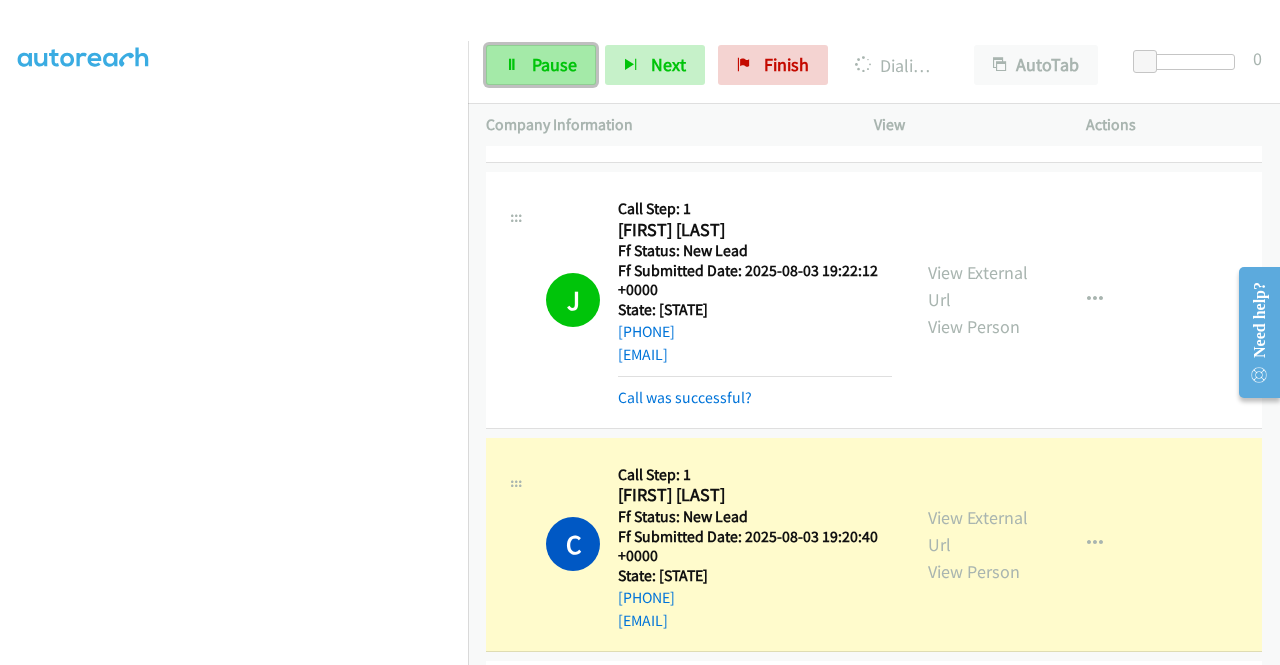 click on "Pause" at bounding box center (554, 64) 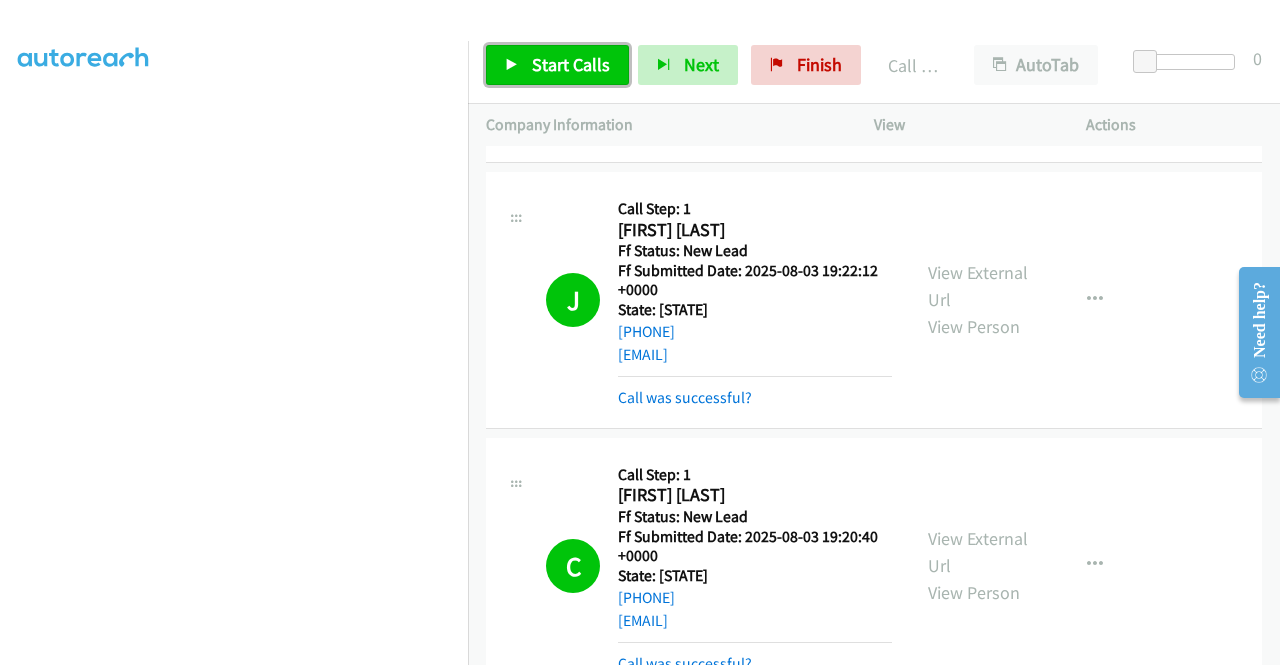 click on "Start Calls" at bounding box center (571, 64) 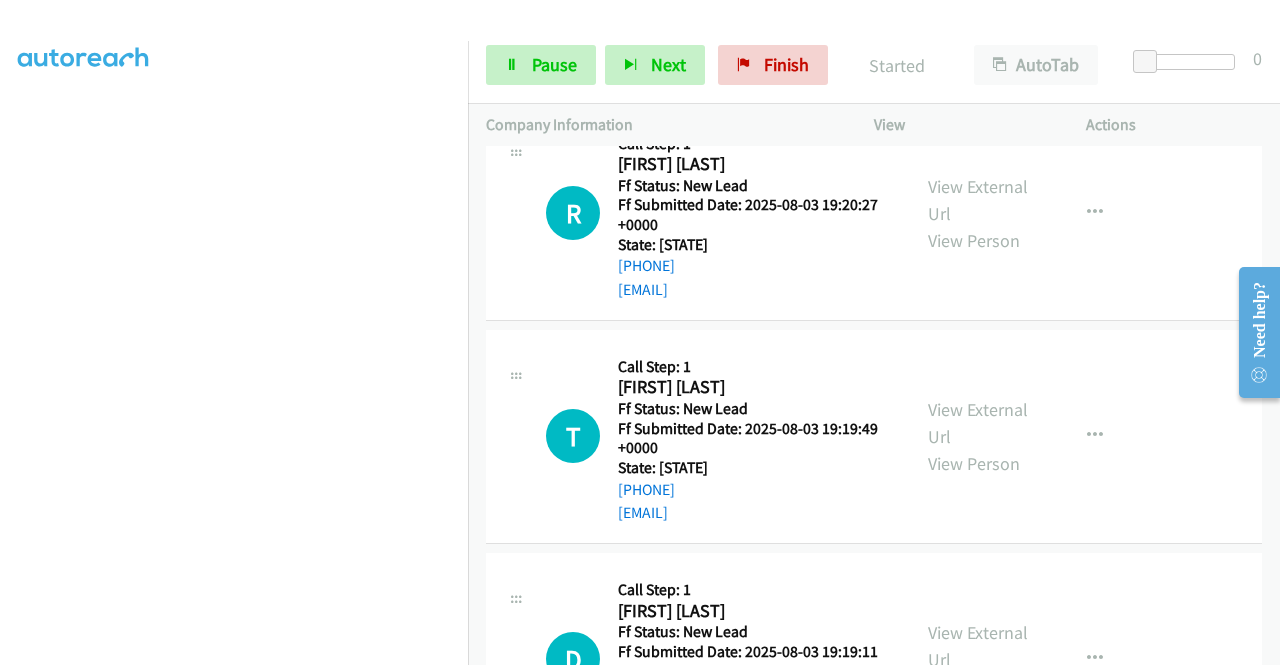 scroll, scrollTop: 2484, scrollLeft: 0, axis: vertical 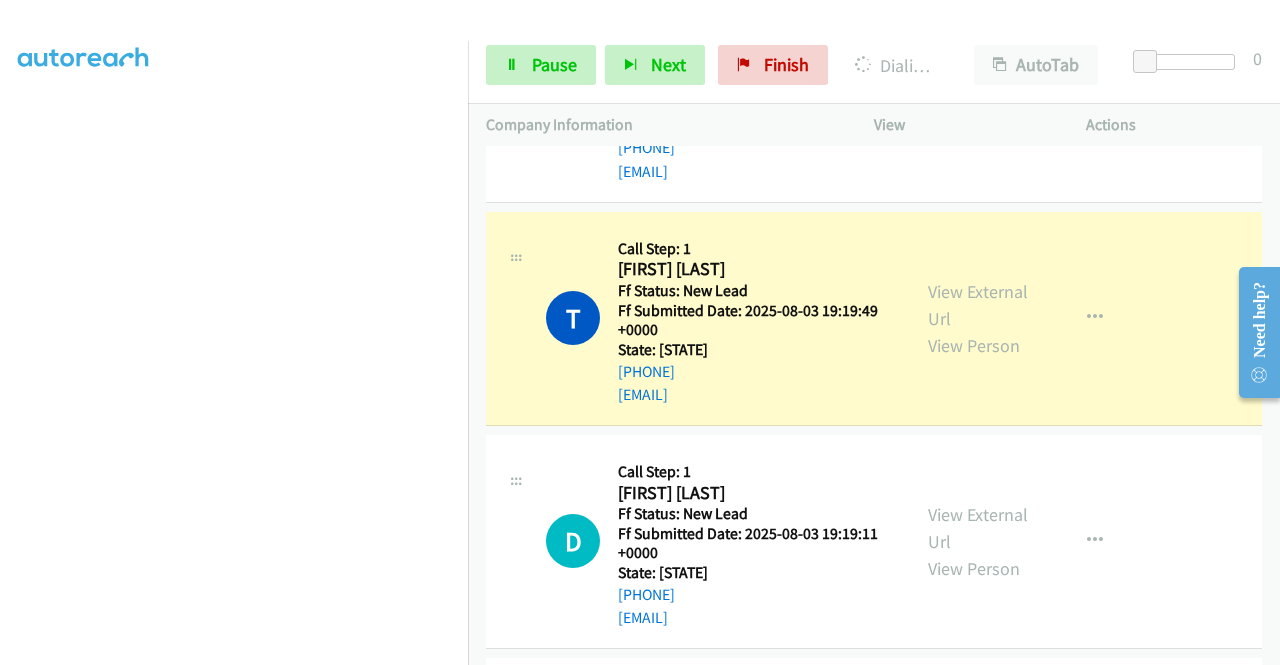 click on "View External Url
View Person" at bounding box center [980, 318] 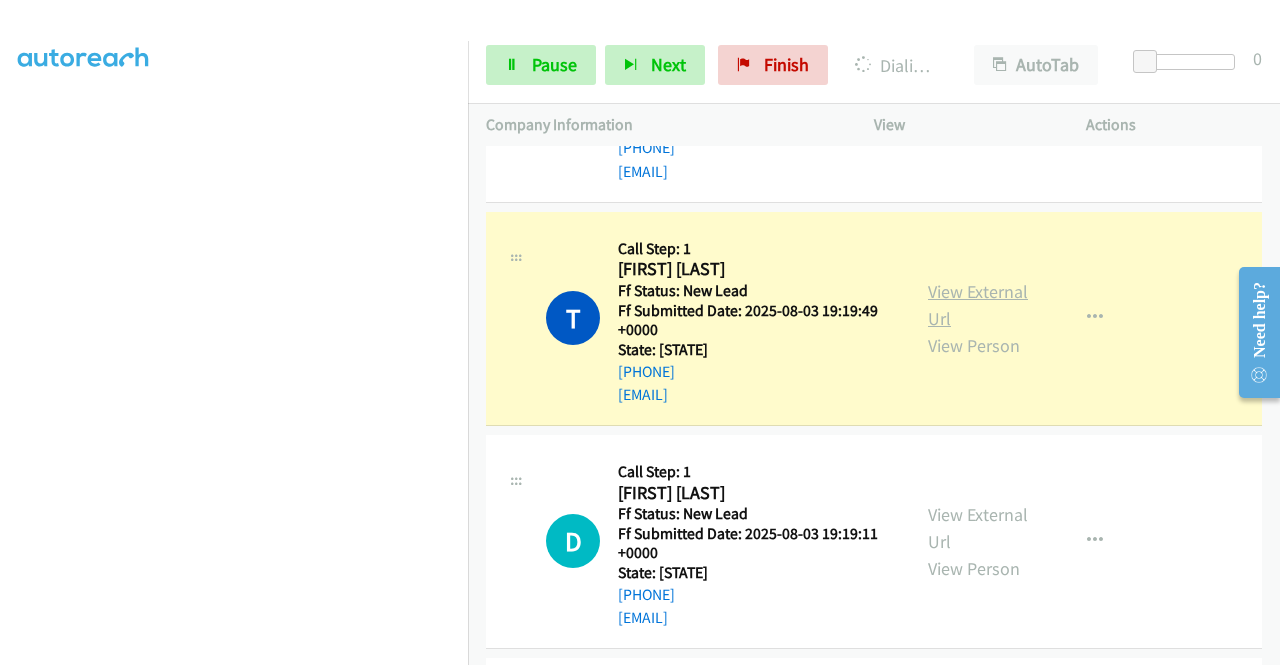 click on "View External Url" at bounding box center (978, 305) 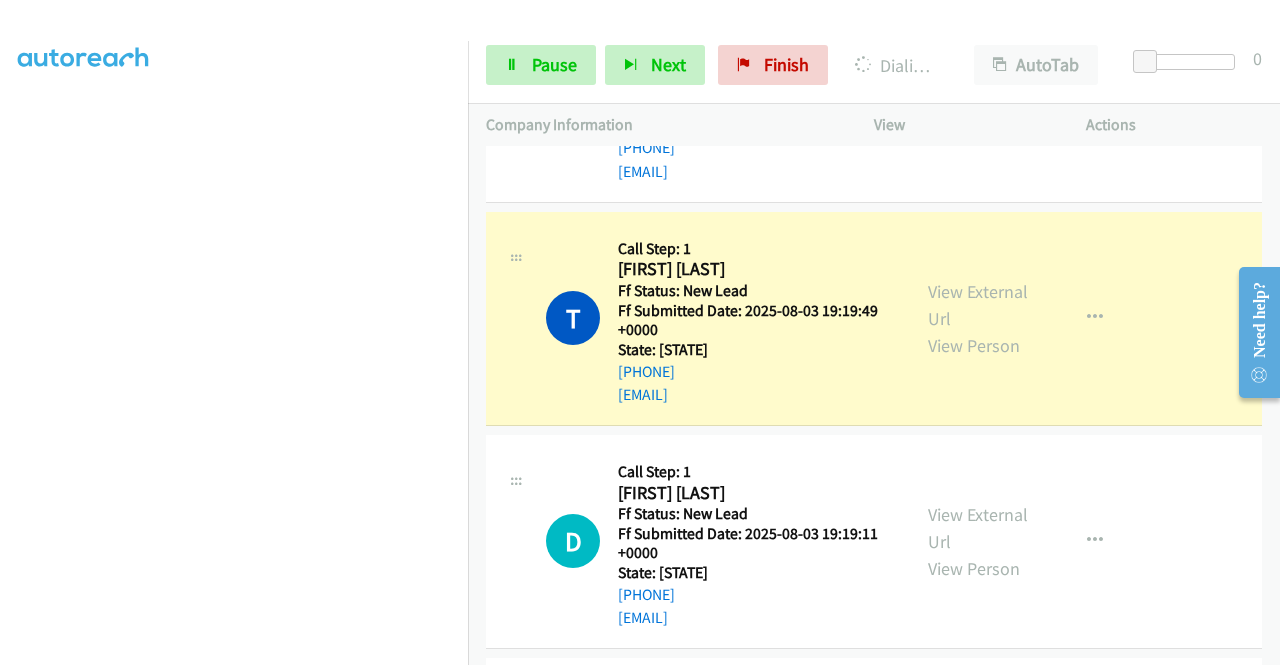 click on "Dialing Mode: Power
|
Switch to Preview
My Lists" at bounding box center (234, 152) 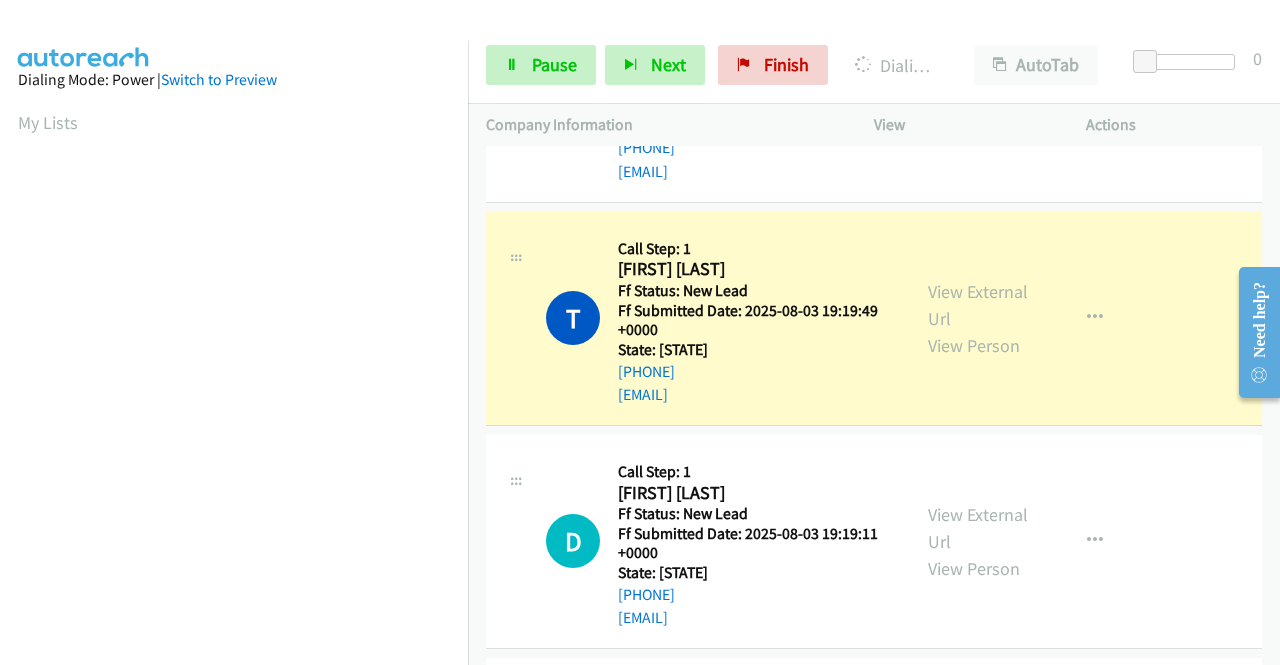 scroll, scrollTop: 456, scrollLeft: 0, axis: vertical 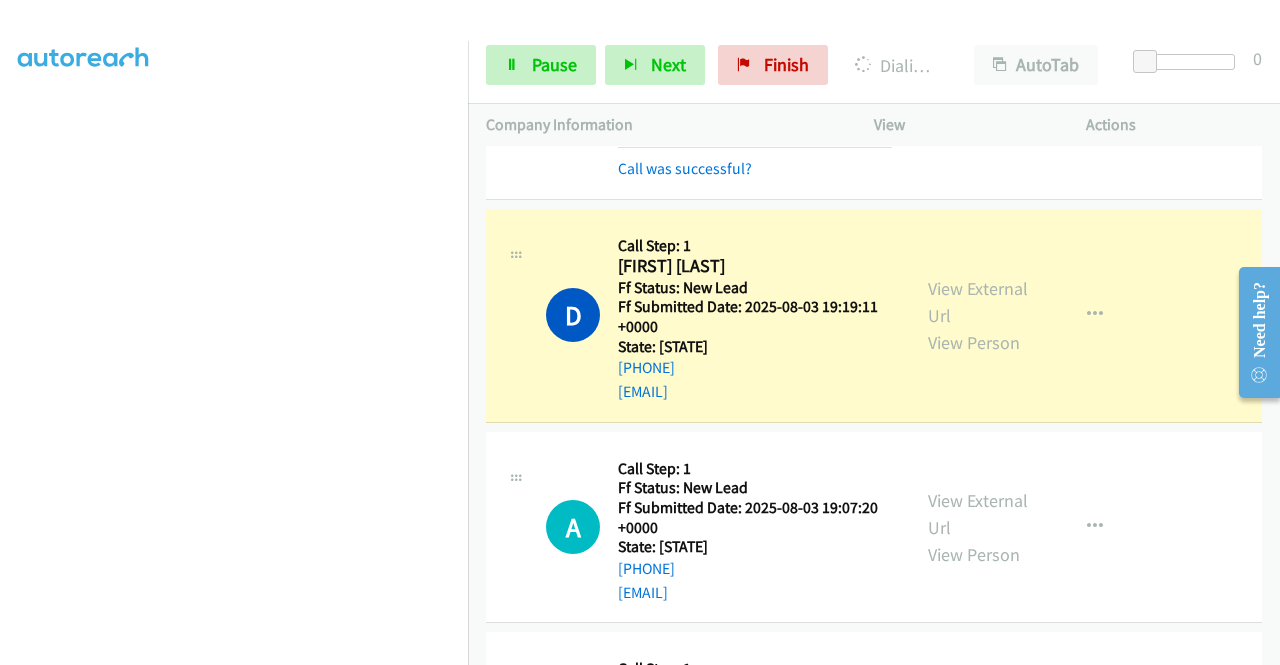 click on "View External Url
View Person
View External Url
Email
Schedule/Manage Callback
Skip Call
Add to do not call list" at bounding box center (1025, 315) 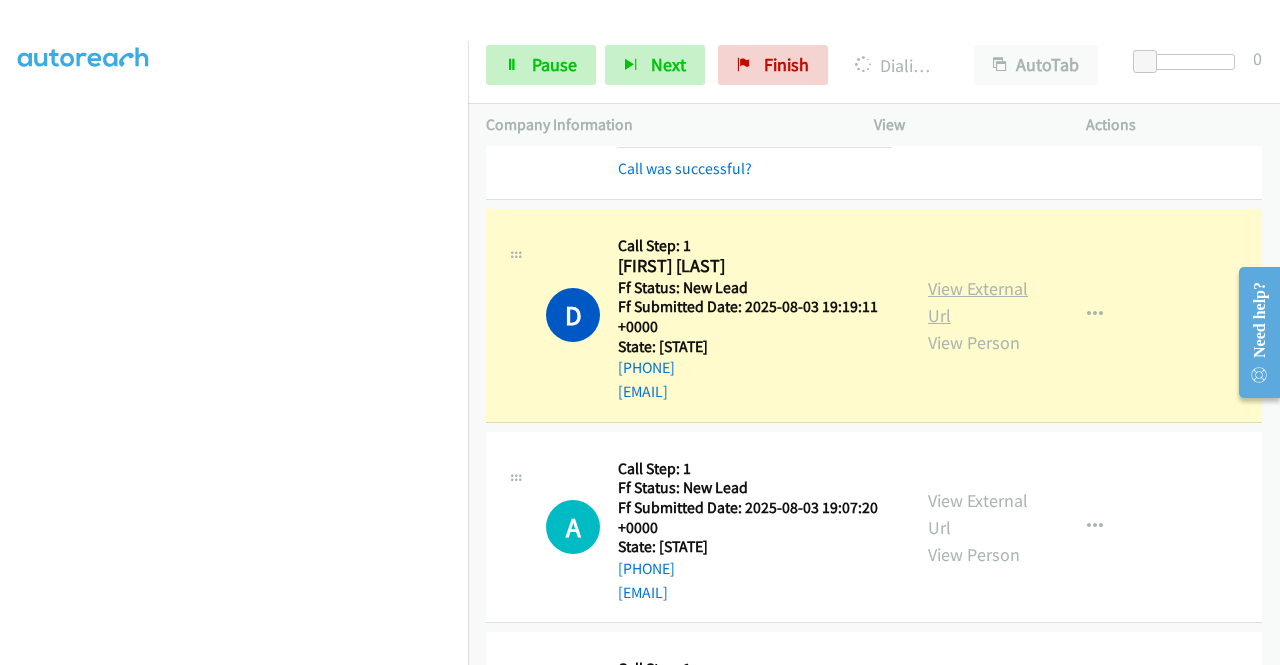 click on "View External Url" at bounding box center [978, 302] 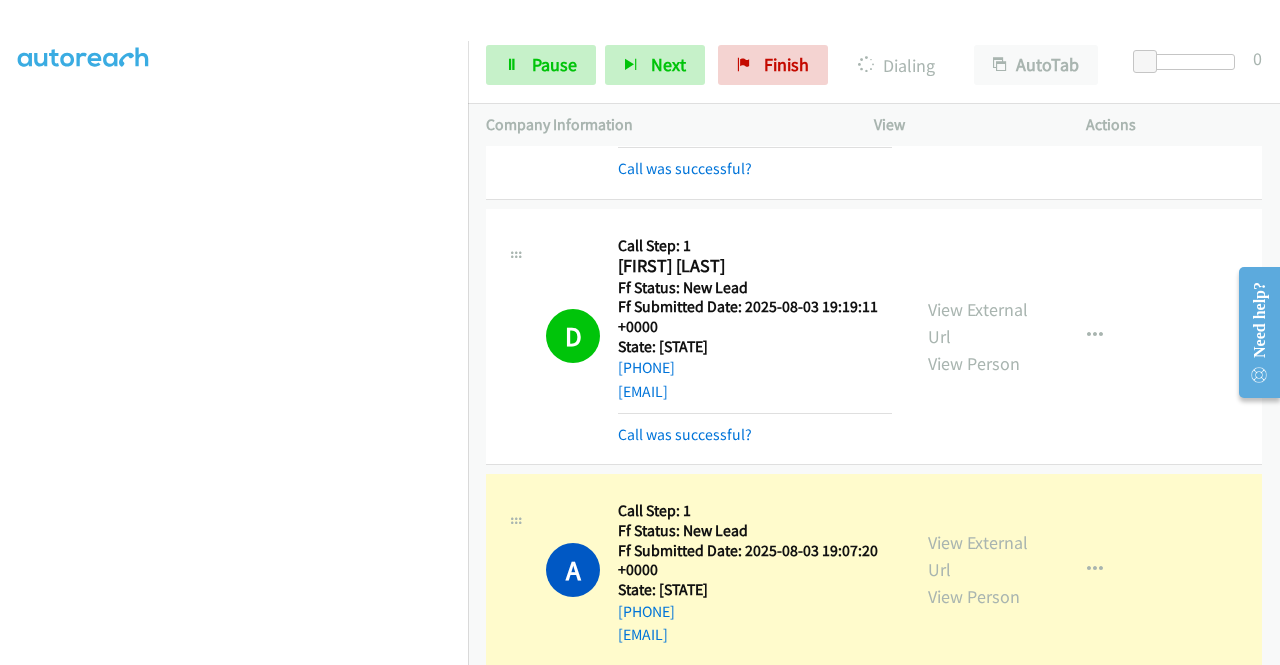 scroll, scrollTop: 0, scrollLeft: 15, axis: horizontal 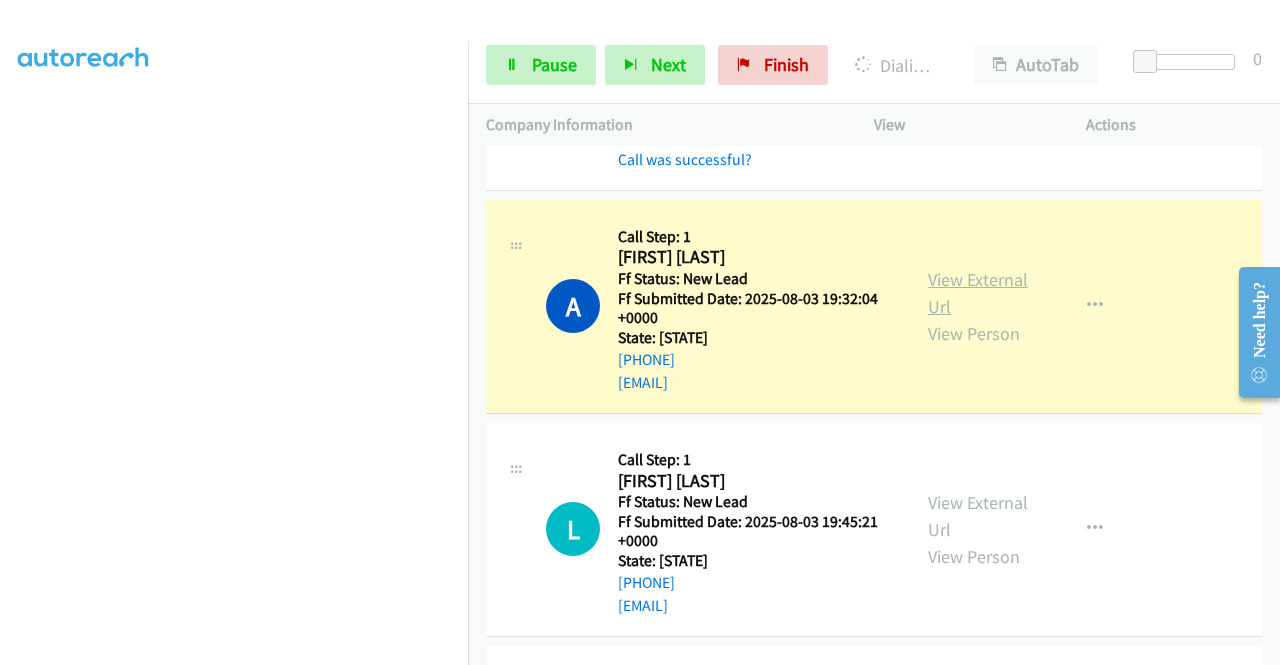 click on "View External Url" at bounding box center (978, 293) 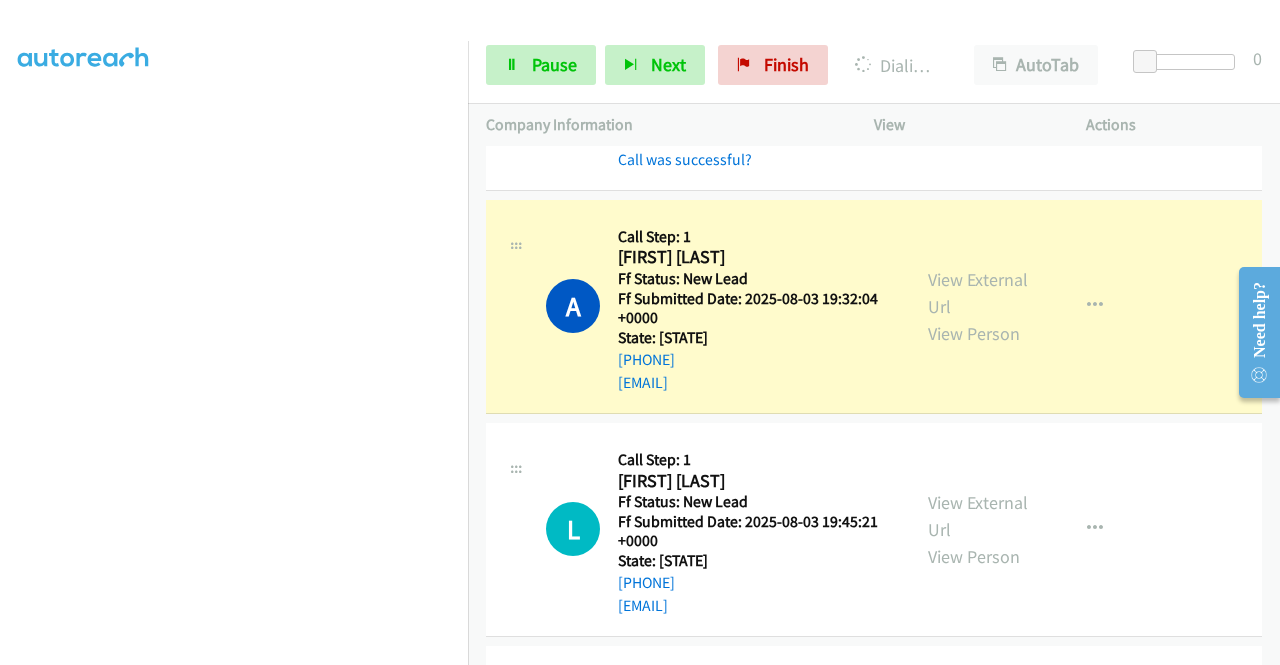 scroll, scrollTop: 0, scrollLeft: 15, axis: horizontal 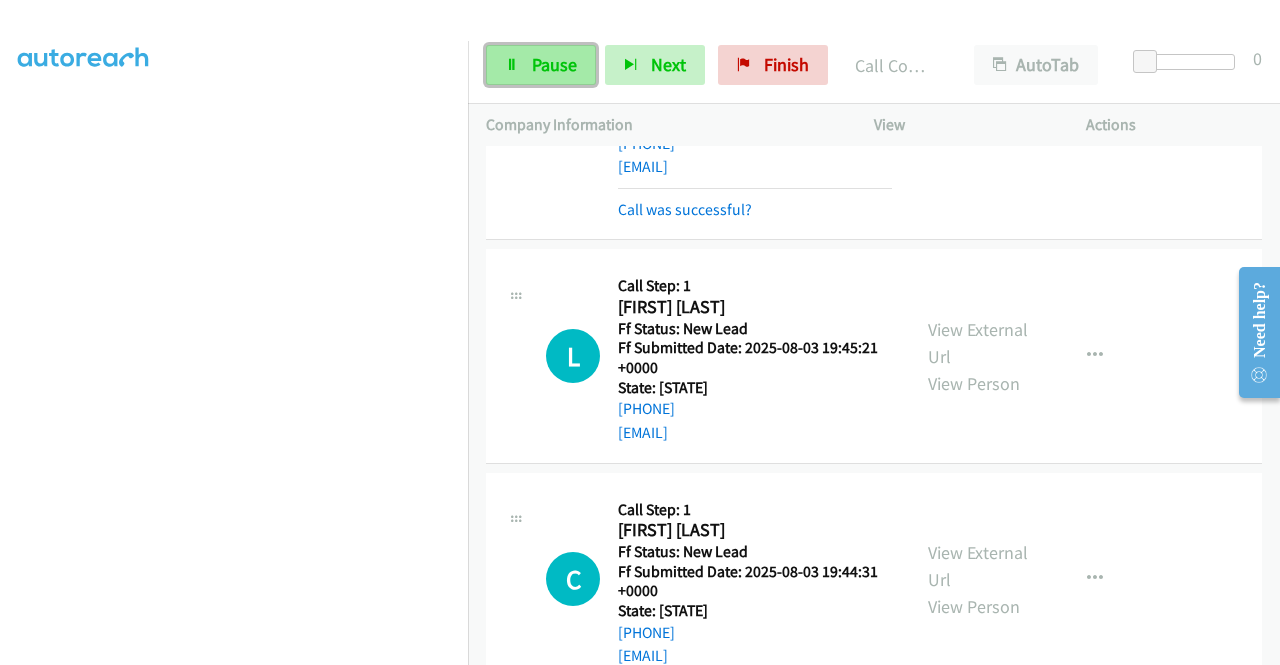 click on "Pause" at bounding box center (541, 65) 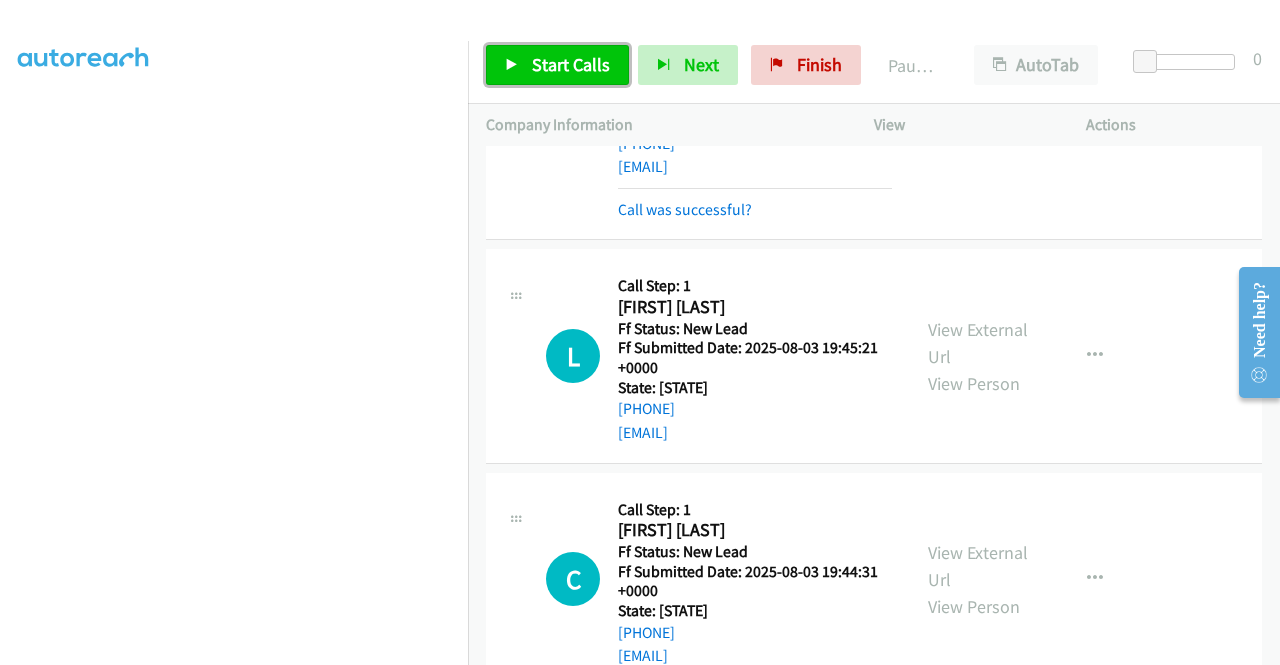 click on "Start Calls" at bounding box center [571, 64] 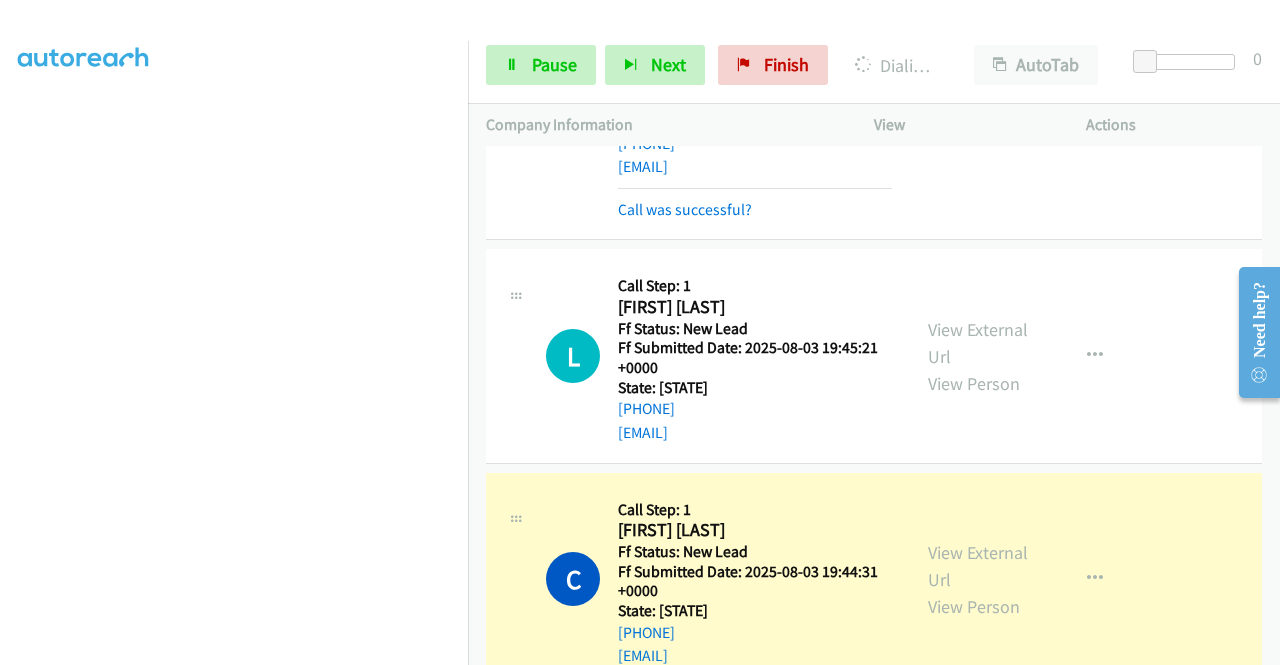 click on "View External Url
View Person
View External Url
Email
Schedule/Manage Callback
Skip Call
Add to do not call list" at bounding box center [1025, 579] 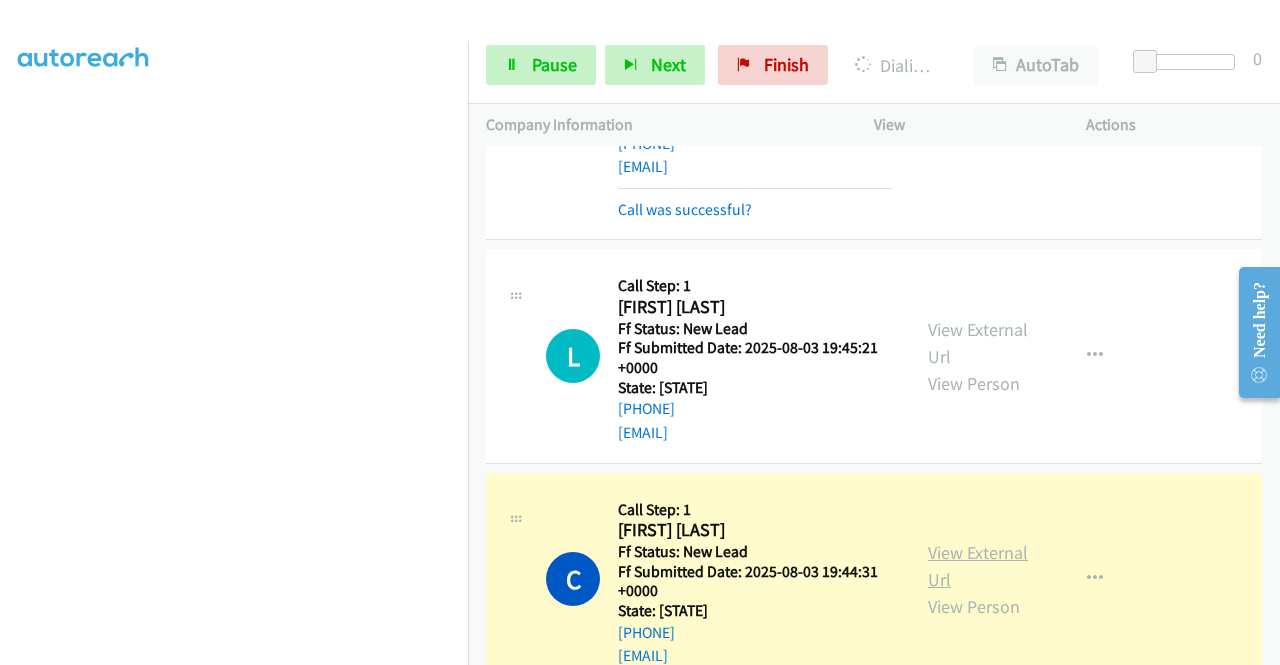 click on "View External Url" at bounding box center [978, 566] 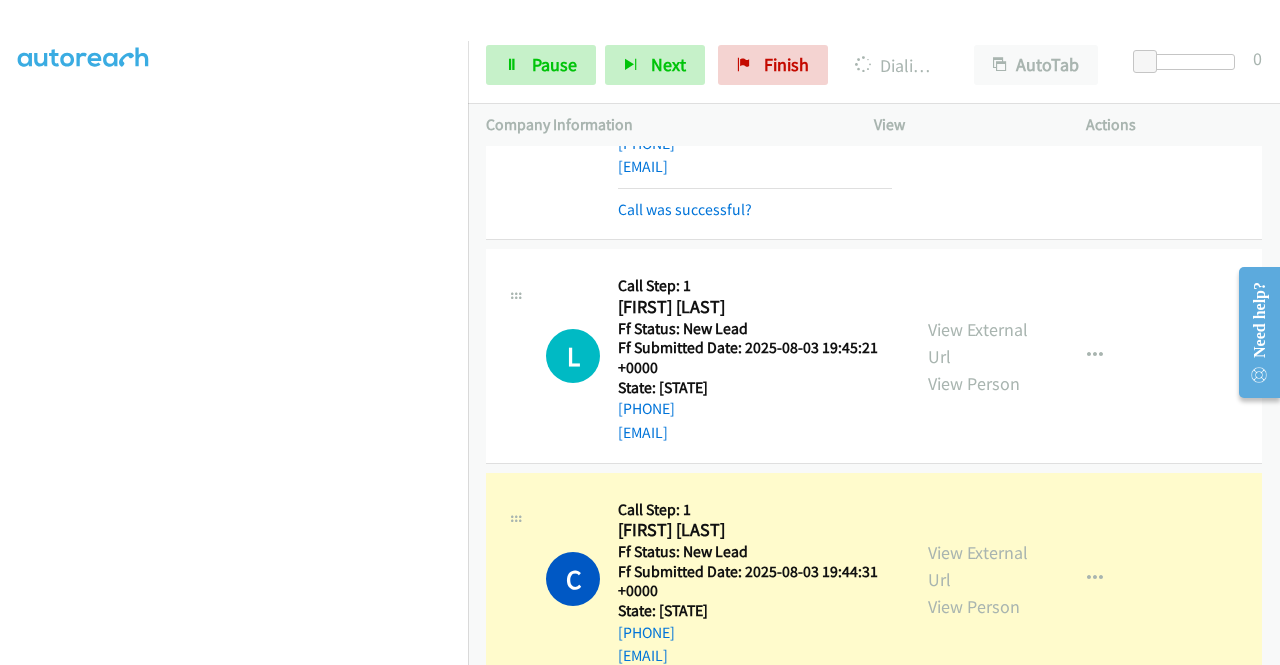 scroll, scrollTop: 0, scrollLeft: 15, axis: horizontal 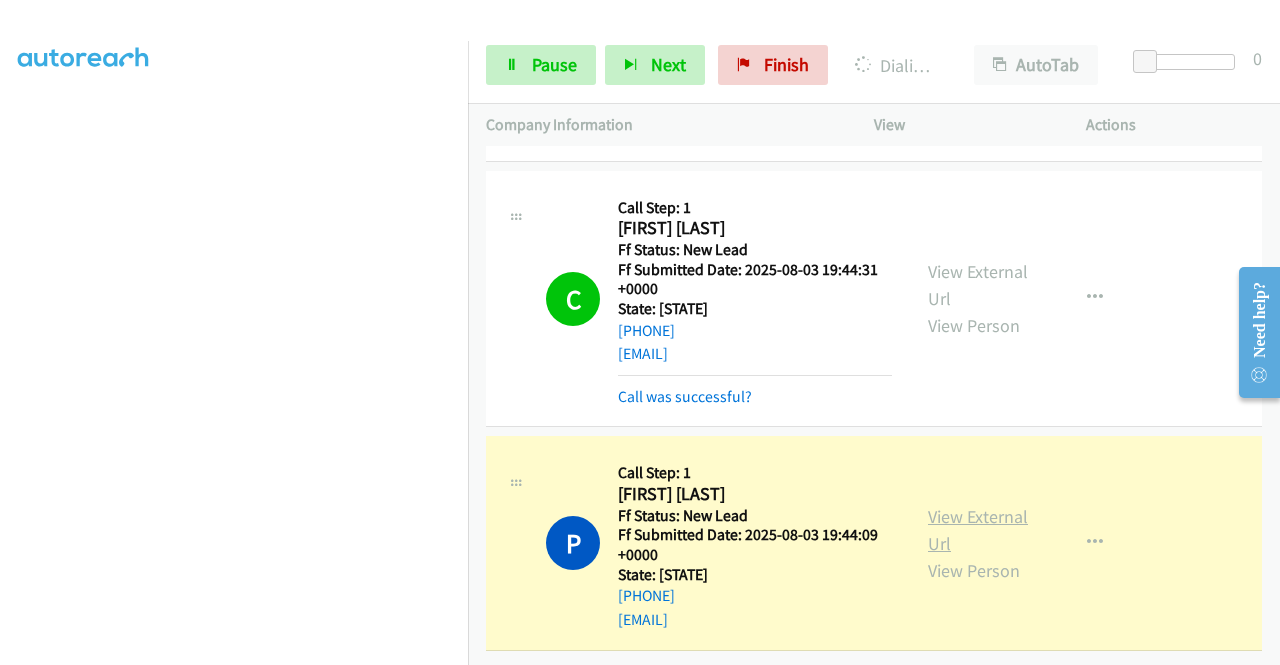 click on "View External Url" at bounding box center (978, 530) 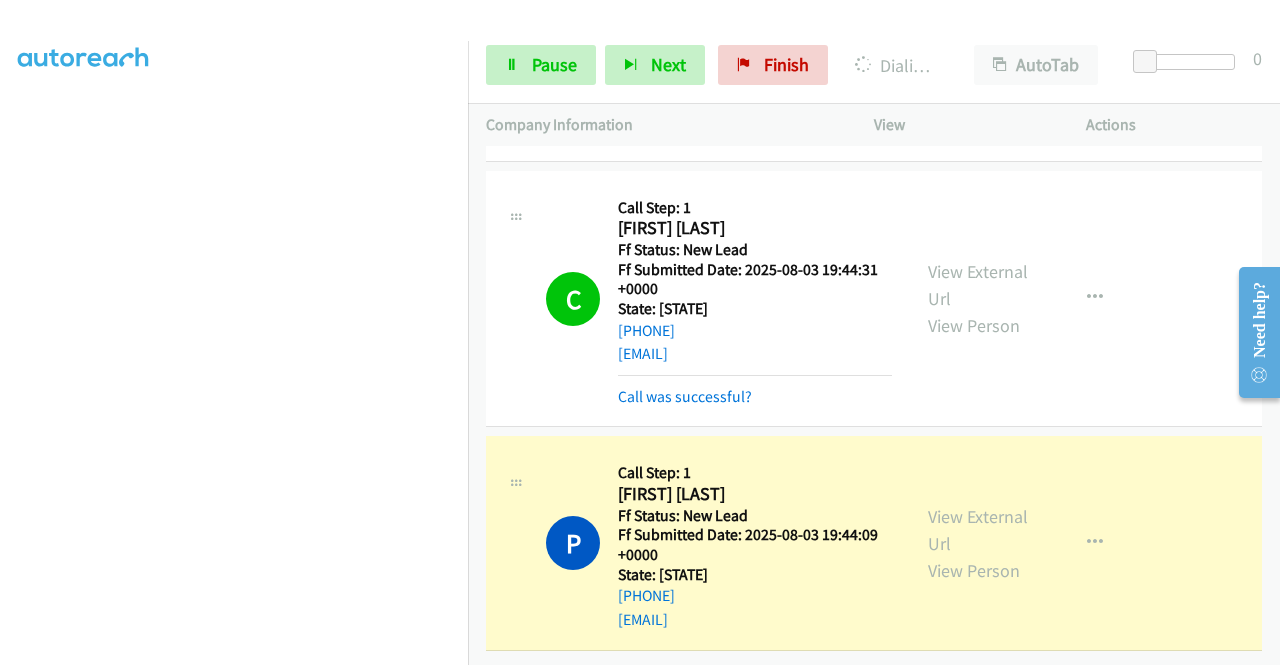 scroll, scrollTop: 0, scrollLeft: 15, axis: horizontal 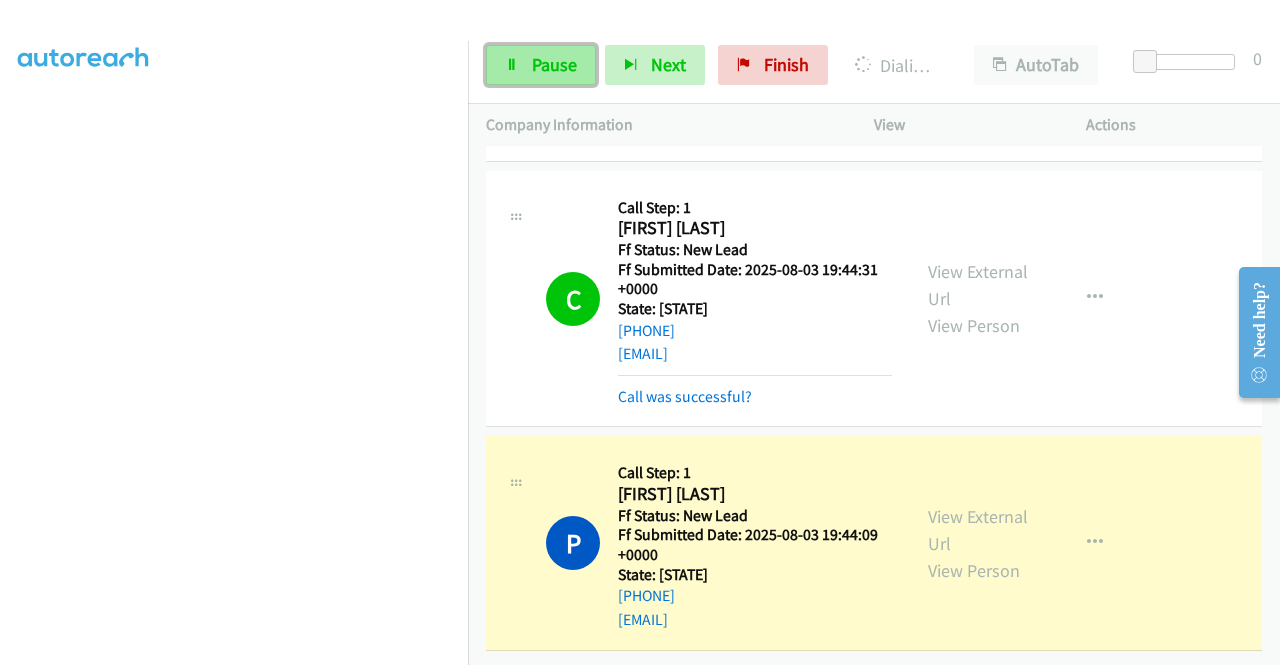 click on "Pause" at bounding box center (554, 64) 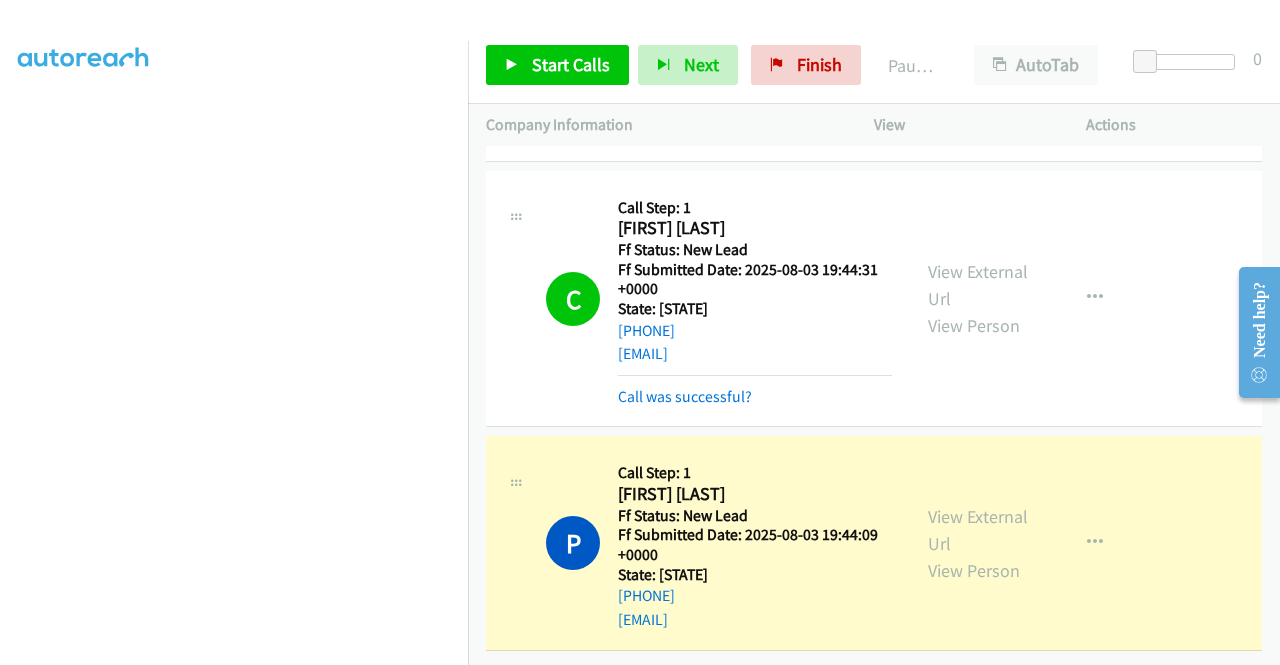 click on "Dialing Mode: Power
|
Switch to Preview
My Lists" at bounding box center (234, 152) 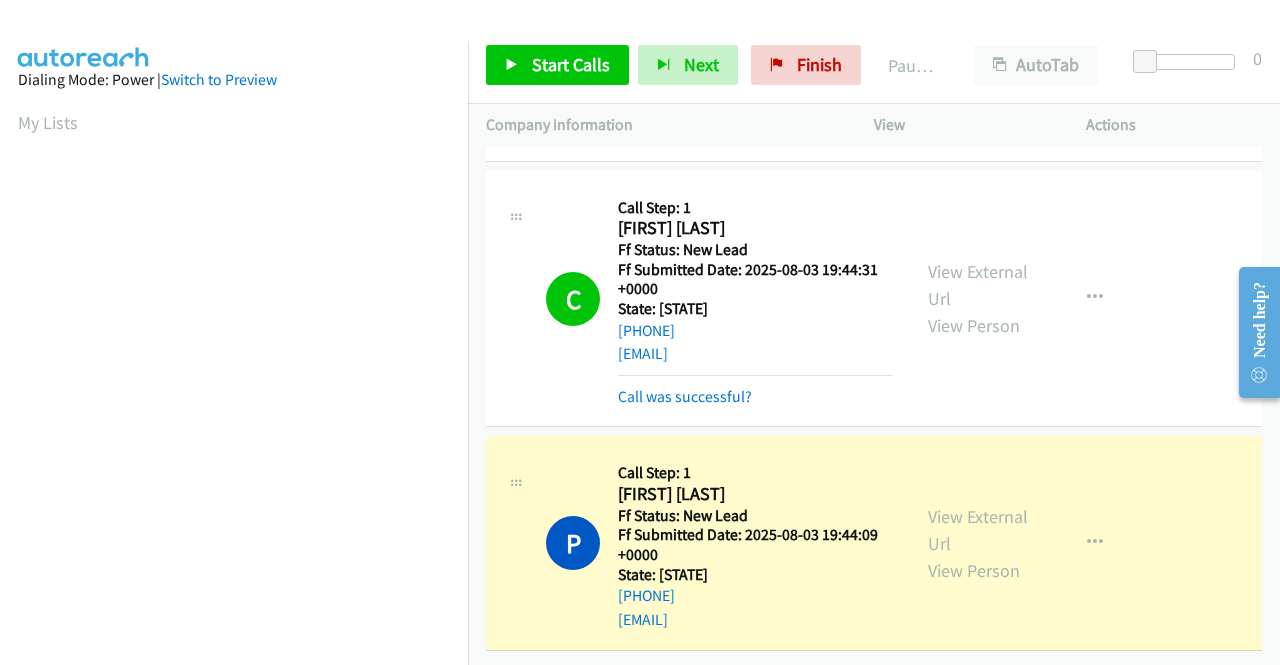 scroll, scrollTop: 374, scrollLeft: 15, axis: both 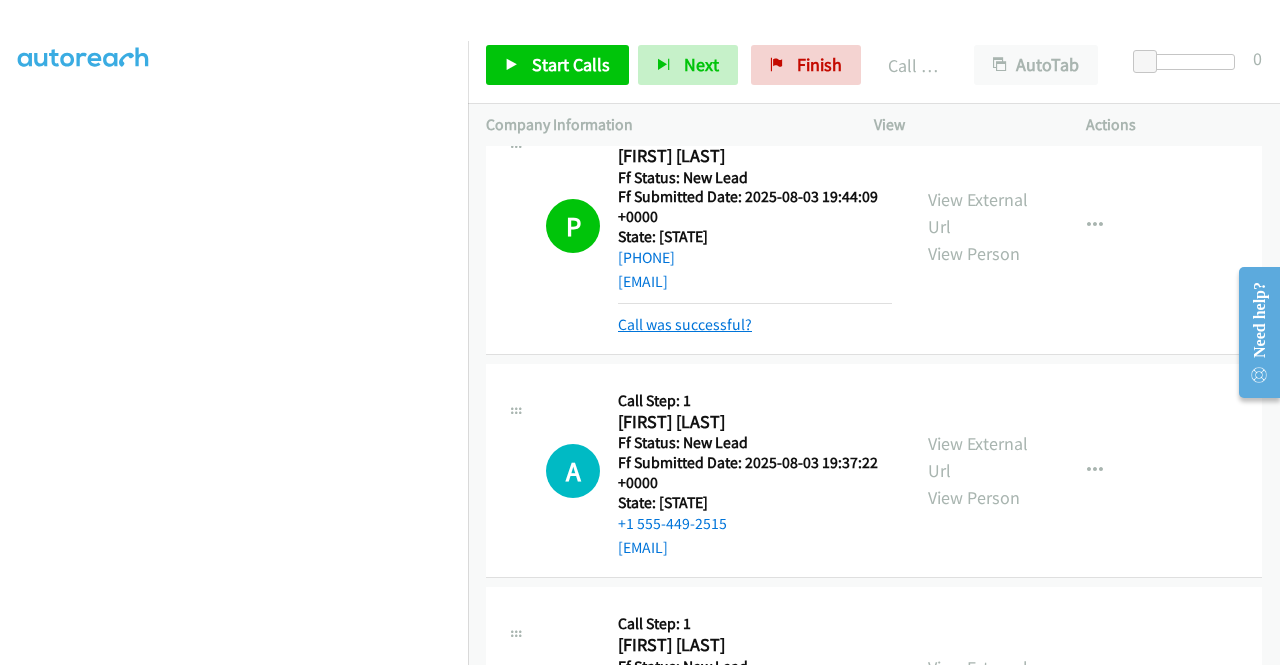 click on "Call was successful?" at bounding box center (685, 324) 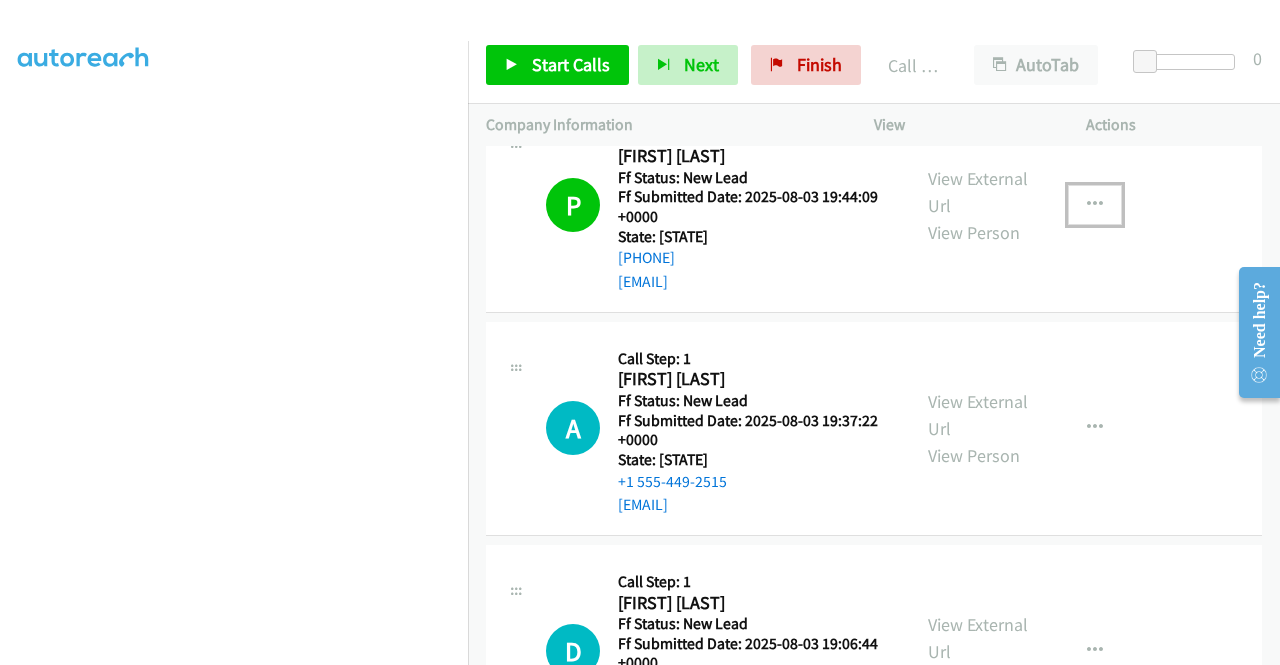 click at bounding box center (1095, 205) 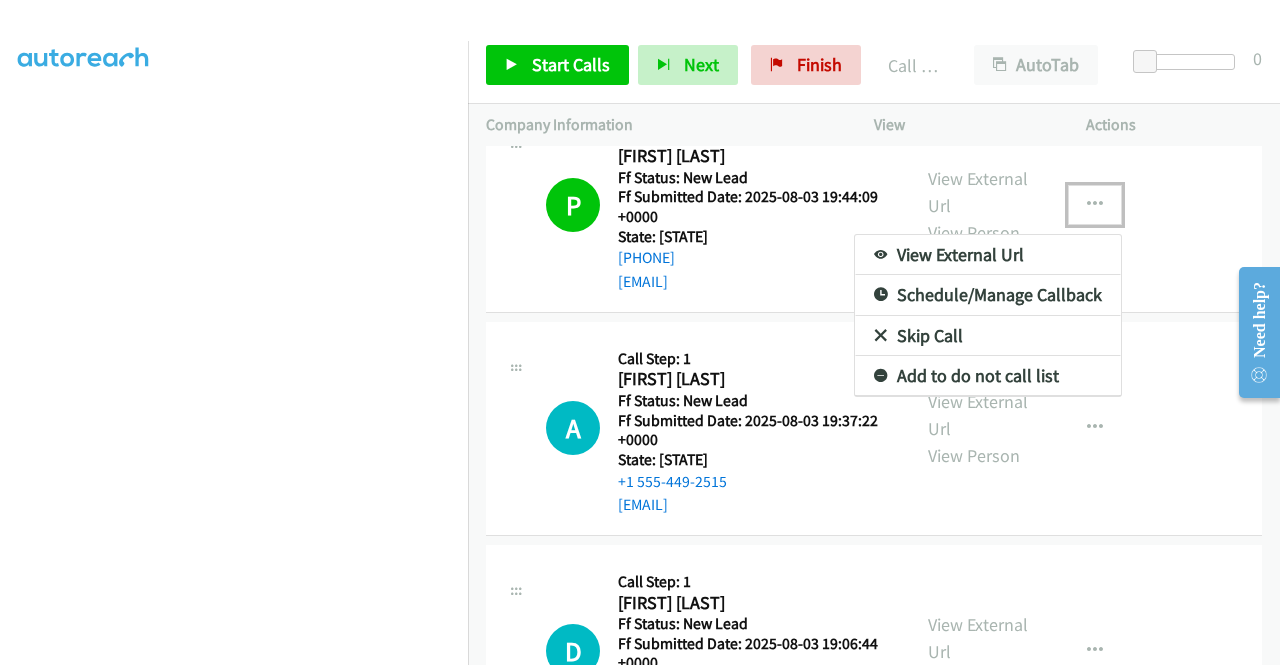 click on "Add to do not call list" at bounding box center (988, 376) 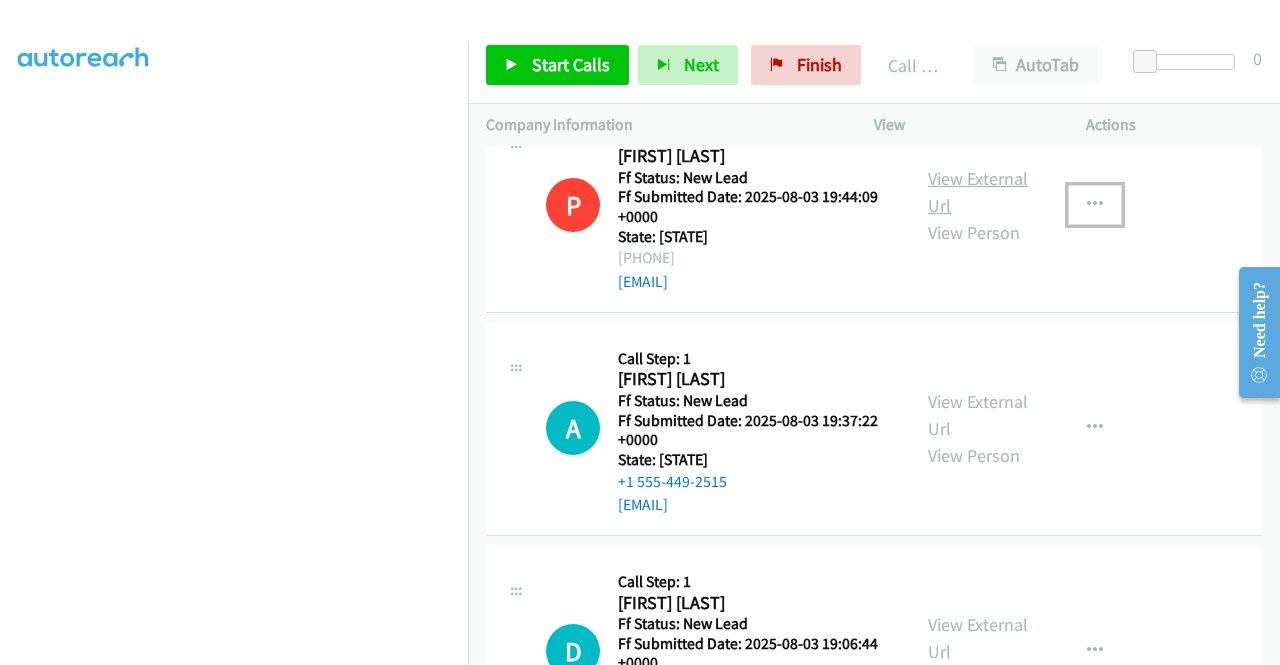 click on "View External Url" at bounding box center (978, 192) 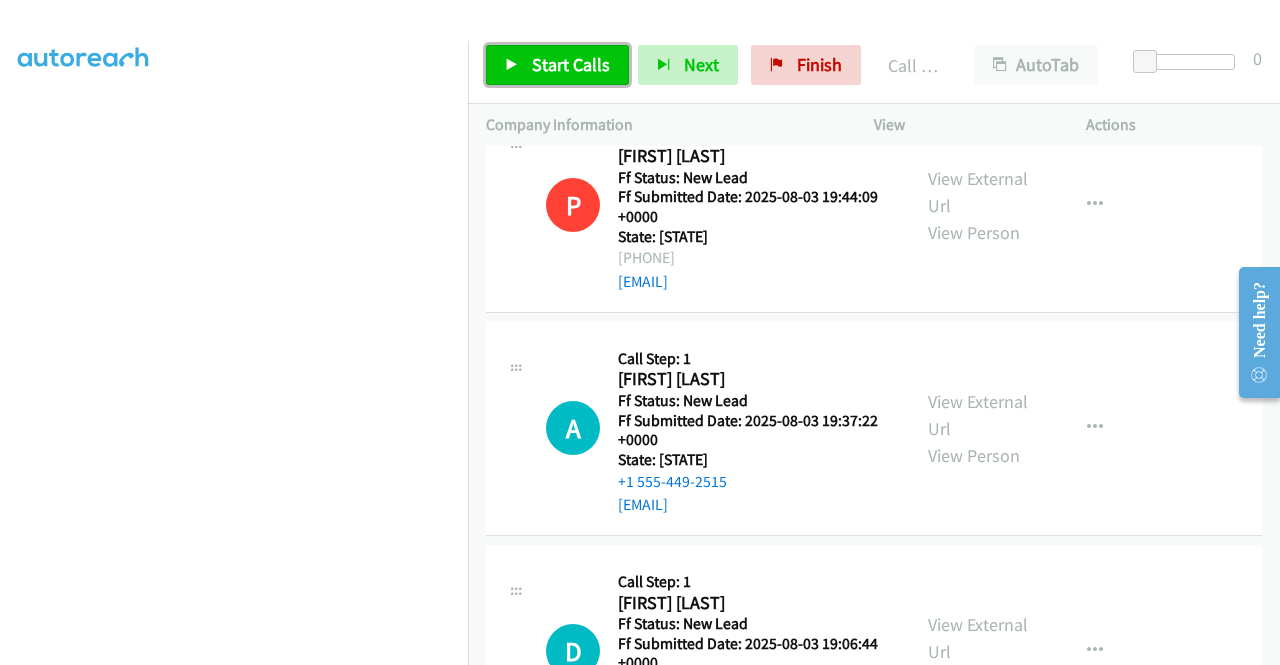 click on "Start Calls" at bounding box center [571, 64] 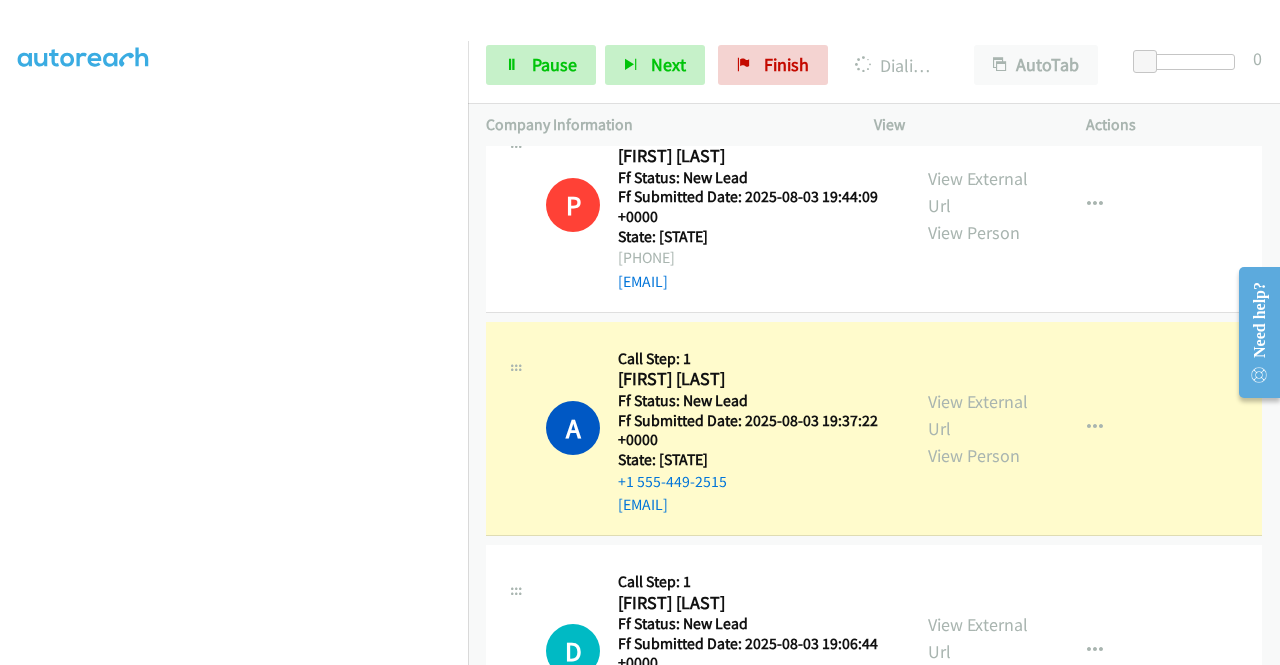 scroll, scrollTop: 456, scrollLeft: 15, axis: both 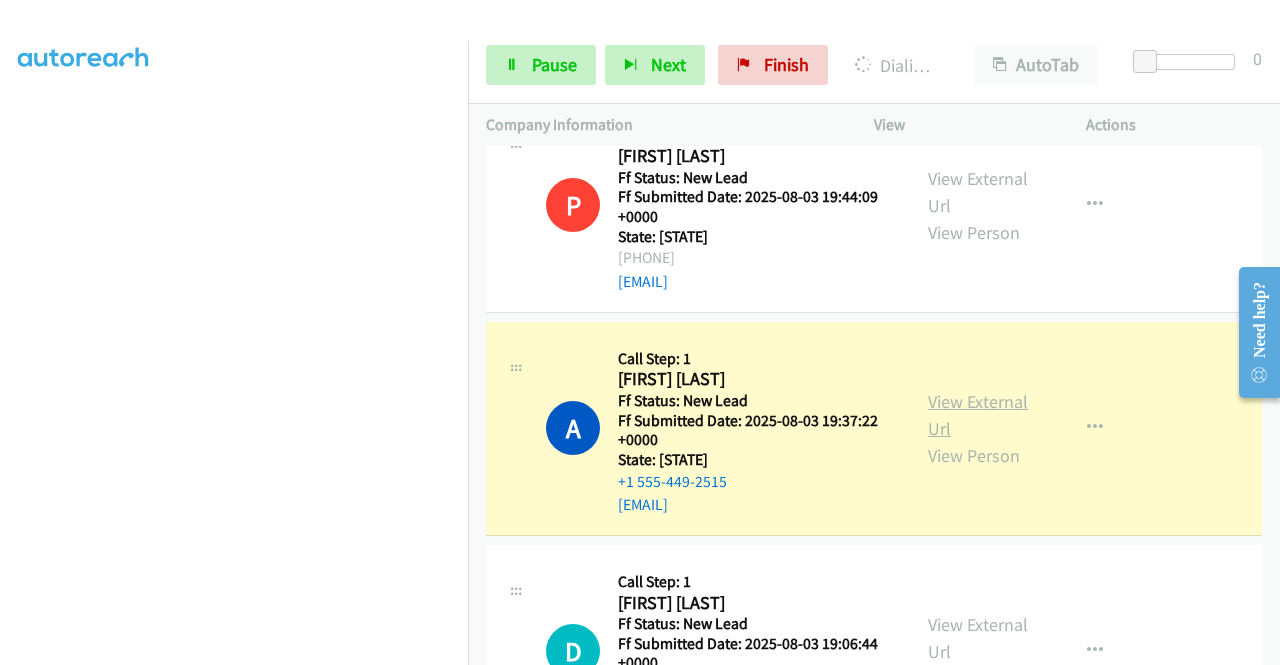 click on "View External Url" at bounding box center (978, 415) 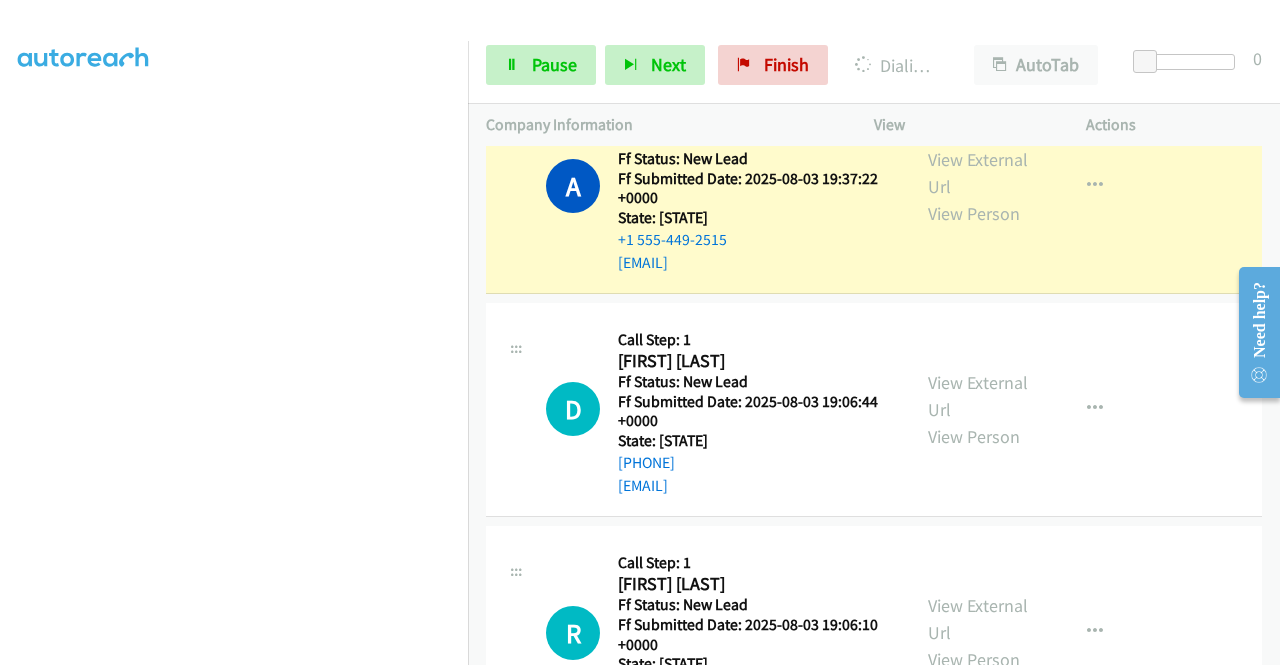 scroll, scrollTop: 4648, scrollLeft: 0, axis: vertical 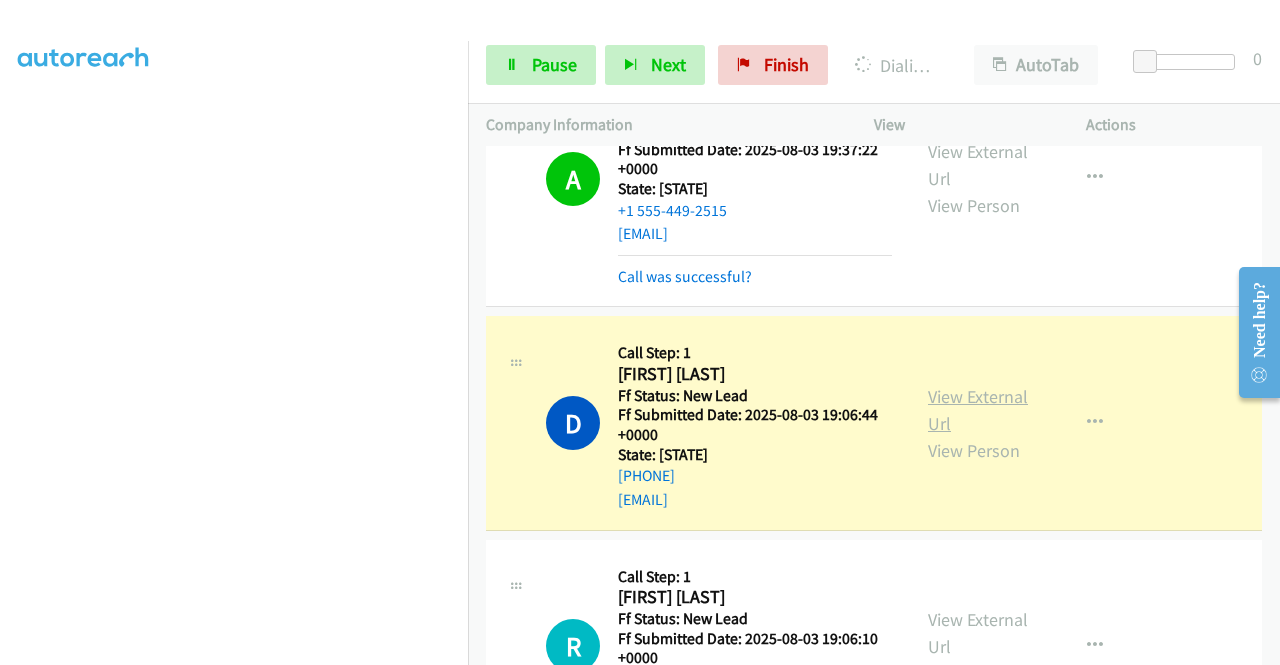 click on "View External Url" at bounding box center [978, 410] 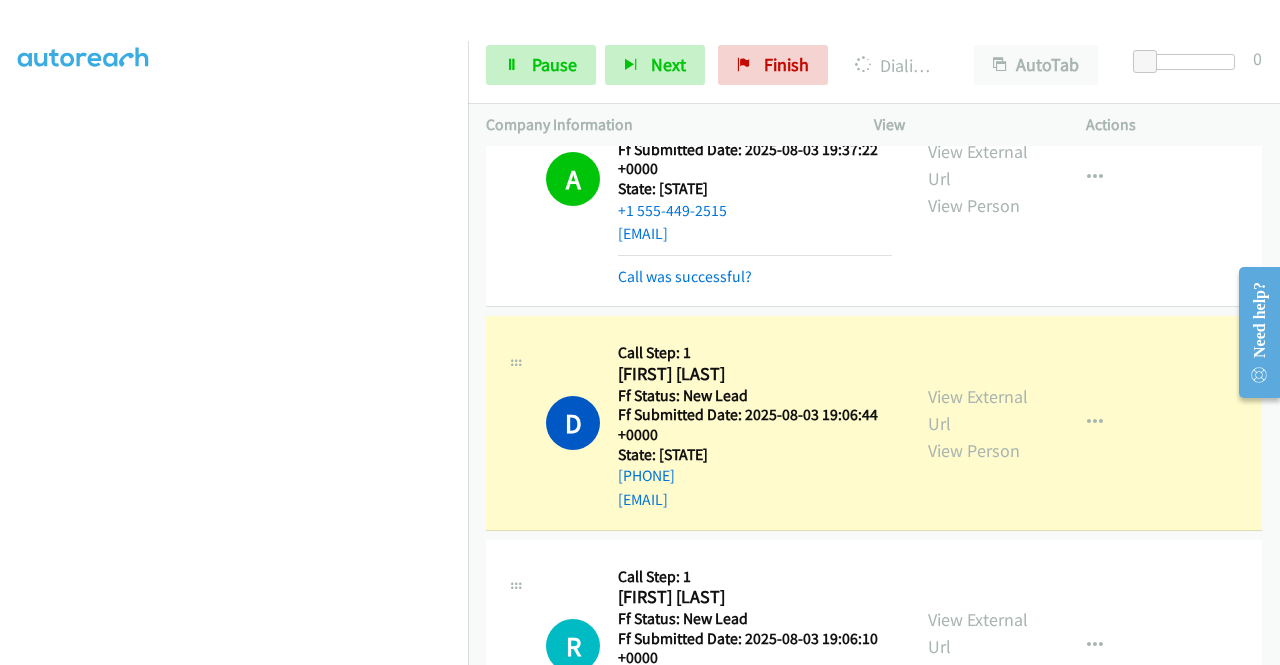 scroll, scrollTop: 0, scrollLeft: 15, axis: horizontal 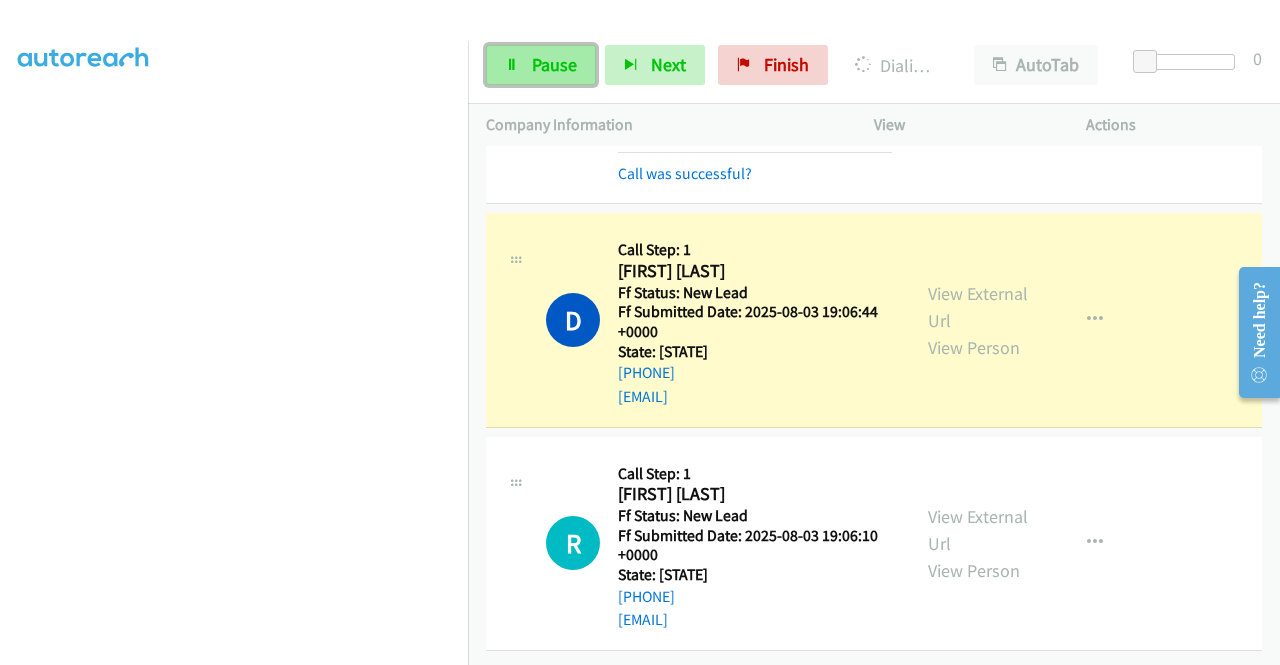 click on "Pause" at bounding box center (541, 65) 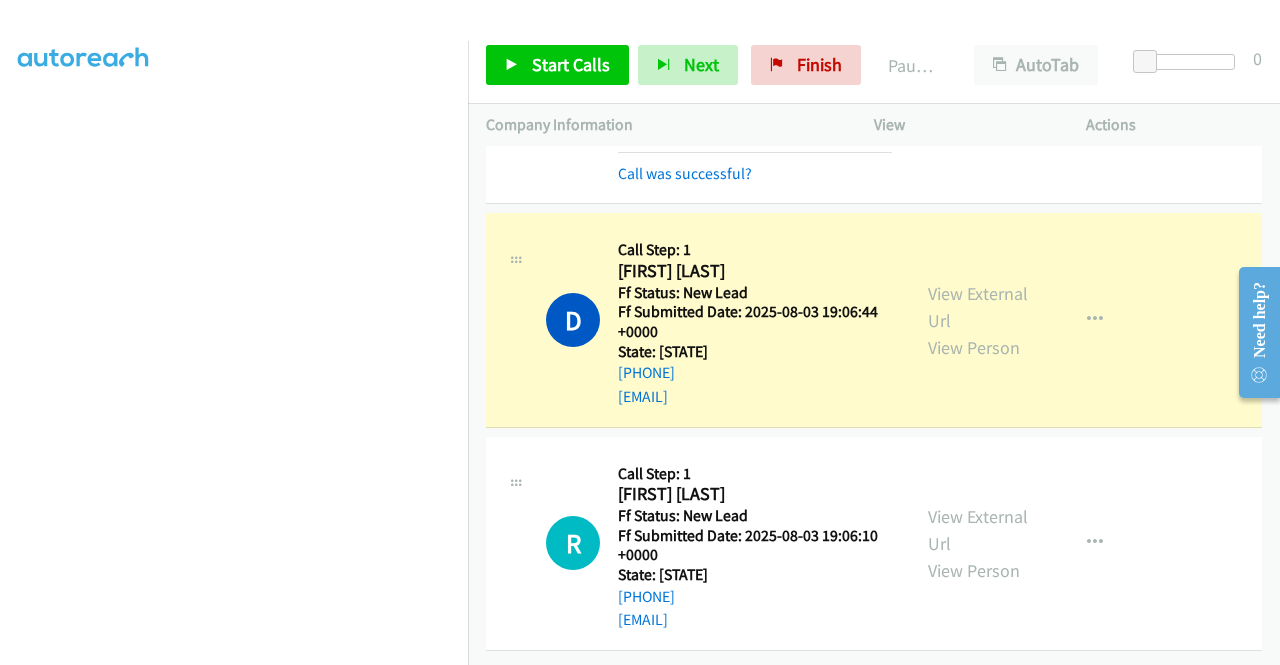 click on "D
Callback Scheduled
Call Step: 1
[FIRST] [LAST]
America/Chicago
Ff Status: New Lead
Ff Submitted Date: 2025-08-03 19:06:44 +0000
State: [STATE]
[PHONE]
[EMAIL]
Call was successful?
View External Url
View Person
View External Url
Email
Schedule/Manage Callback
Skip Call
Add to do not call list" at bounding box center [874, 320] 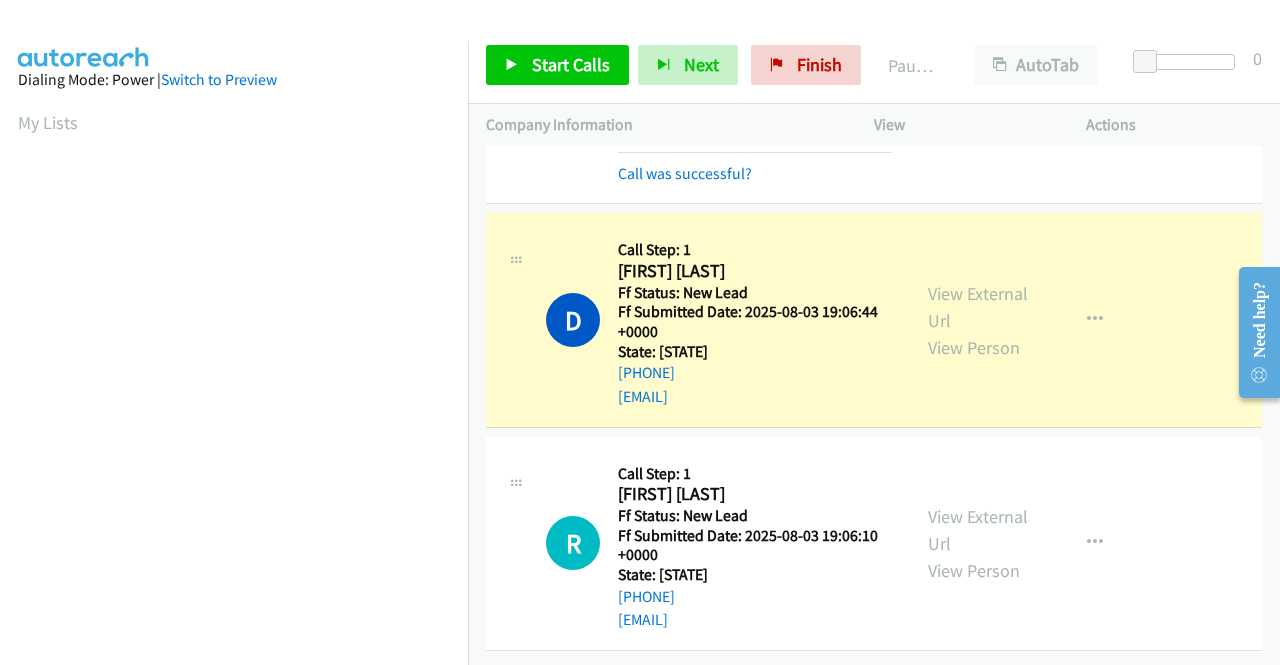 scroll, scrollTop: 456, scrollLeft: 15, axis: both 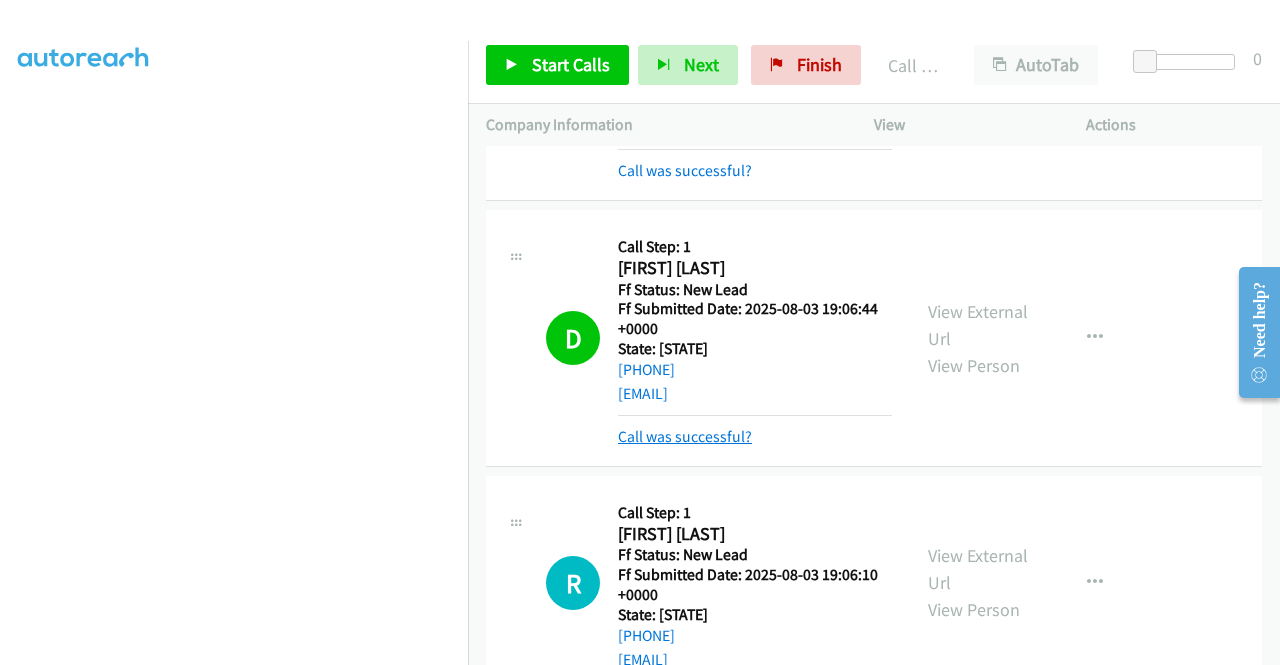 click on "Call was successful?" at bounding box center [685, 436] 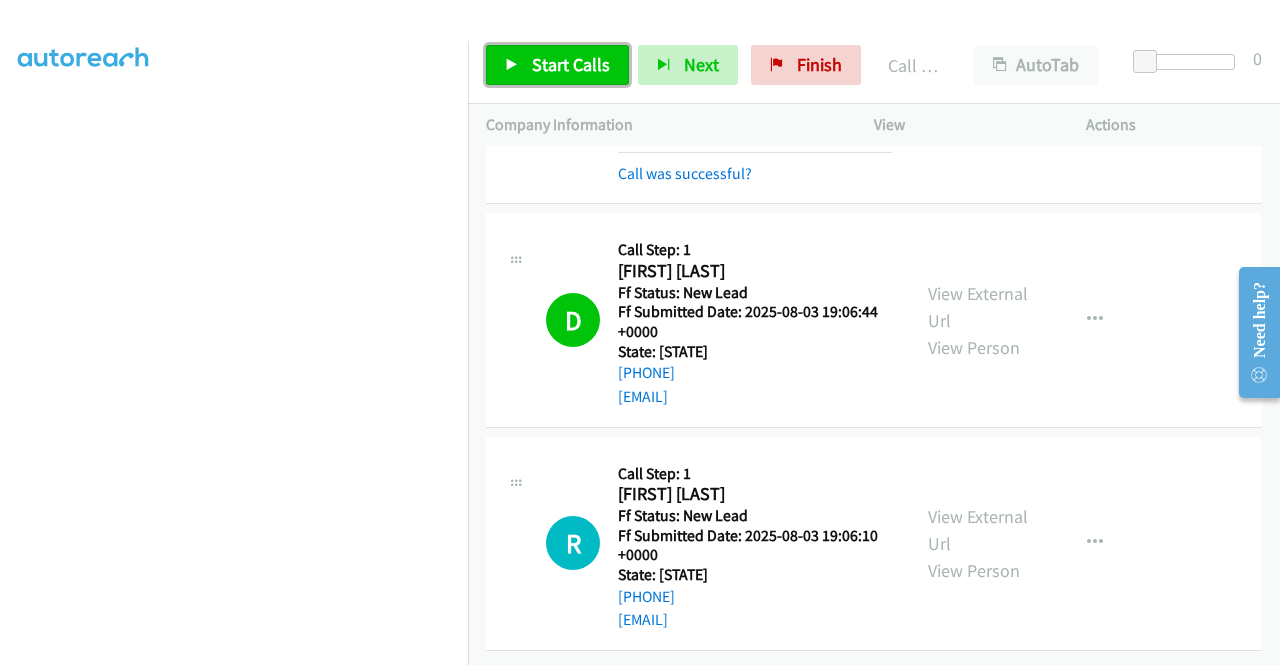 click on "Start Calls" at bounding box center (557, 65) 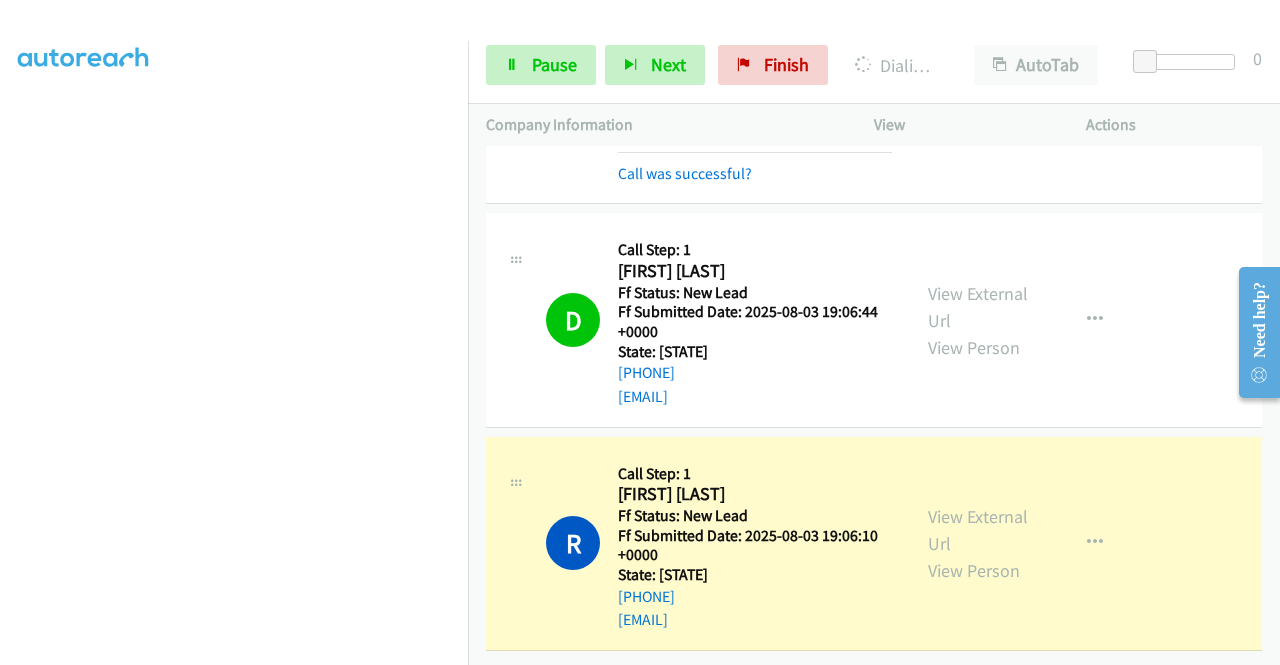 scroll, scrollTop: 0, scrollLeft: 15, axis: horizontal 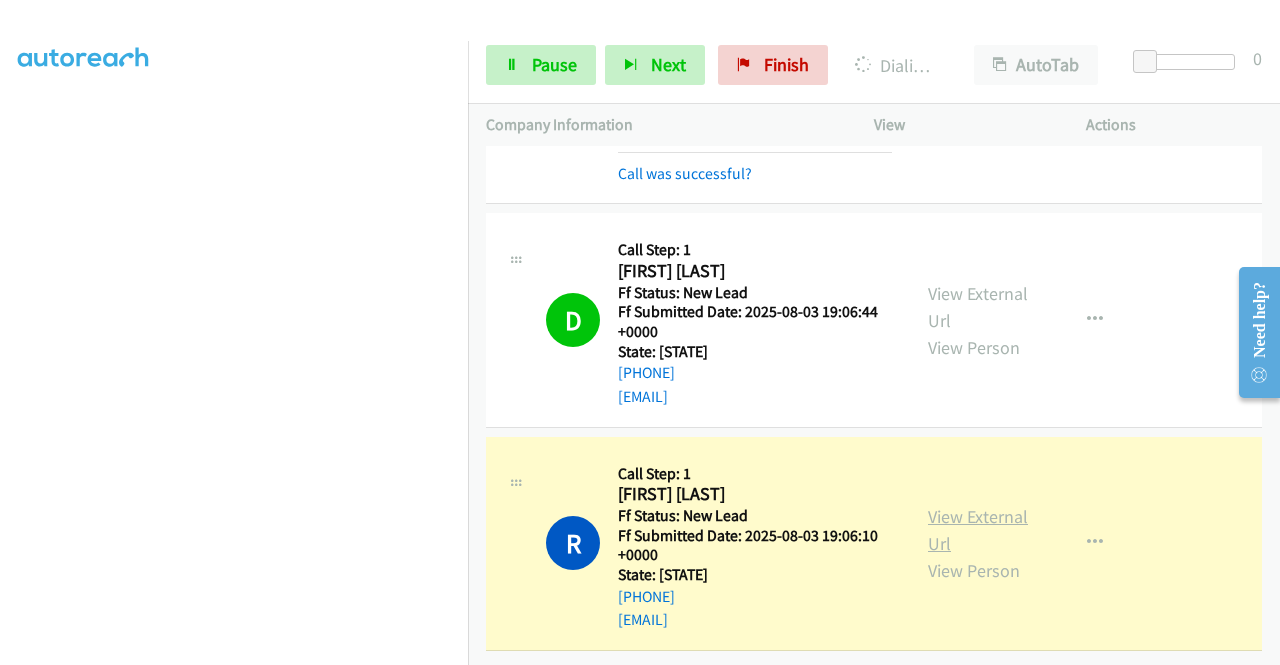 click on "View External Url" at bounding box center [978, 530] 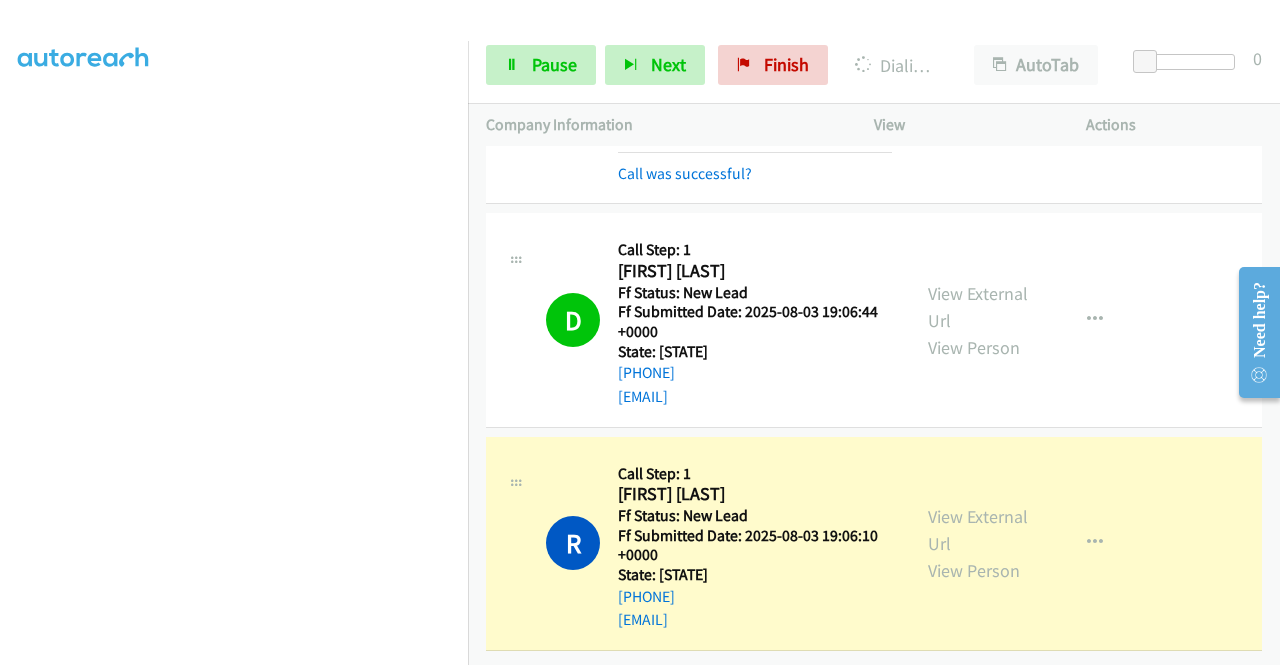 click on "Start Calls
Pause
Next
Finish
Dialing [FIRST] [LAST]
AutoTab
AutoTab
0" at bounding box center [874, 65] 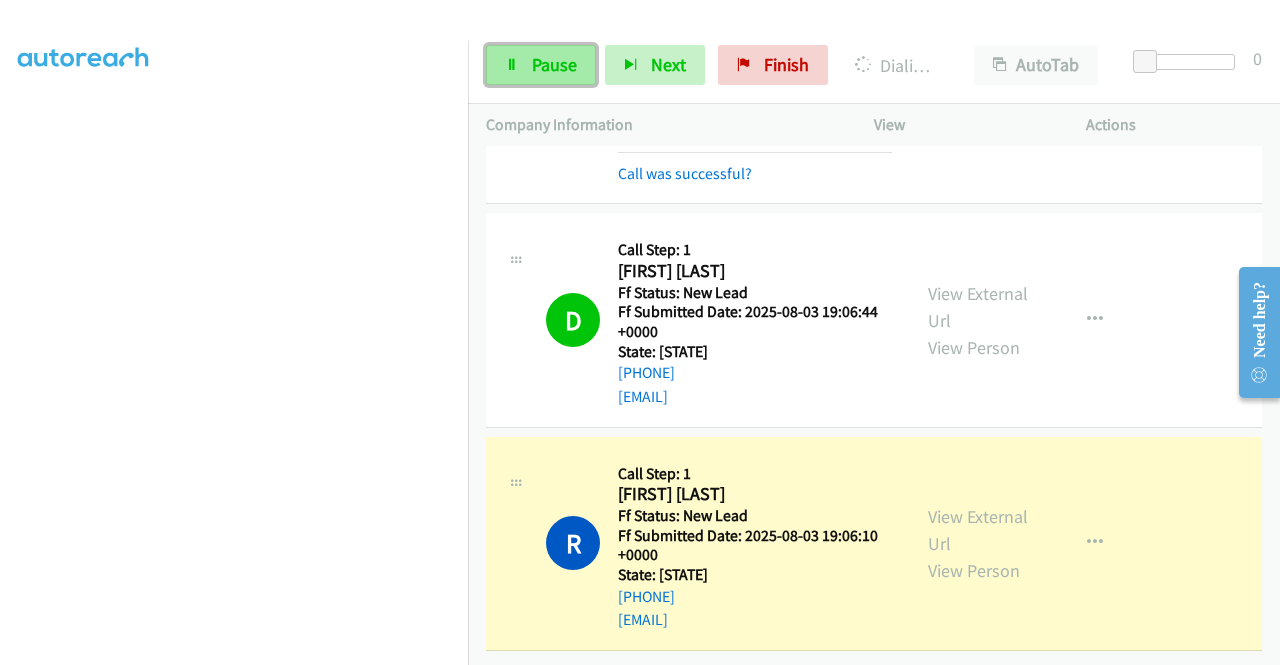 click on "Pause" at bounding box center [541, 65] 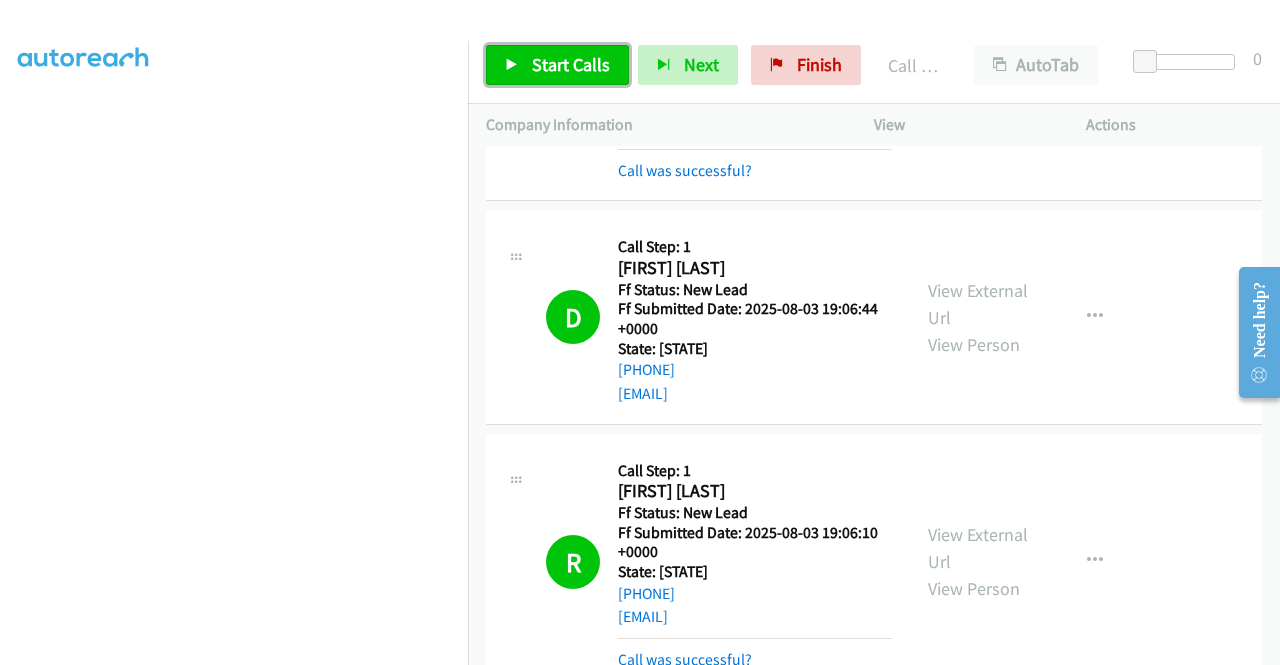 click on "Start Calls" at bounding box center (557, 65) 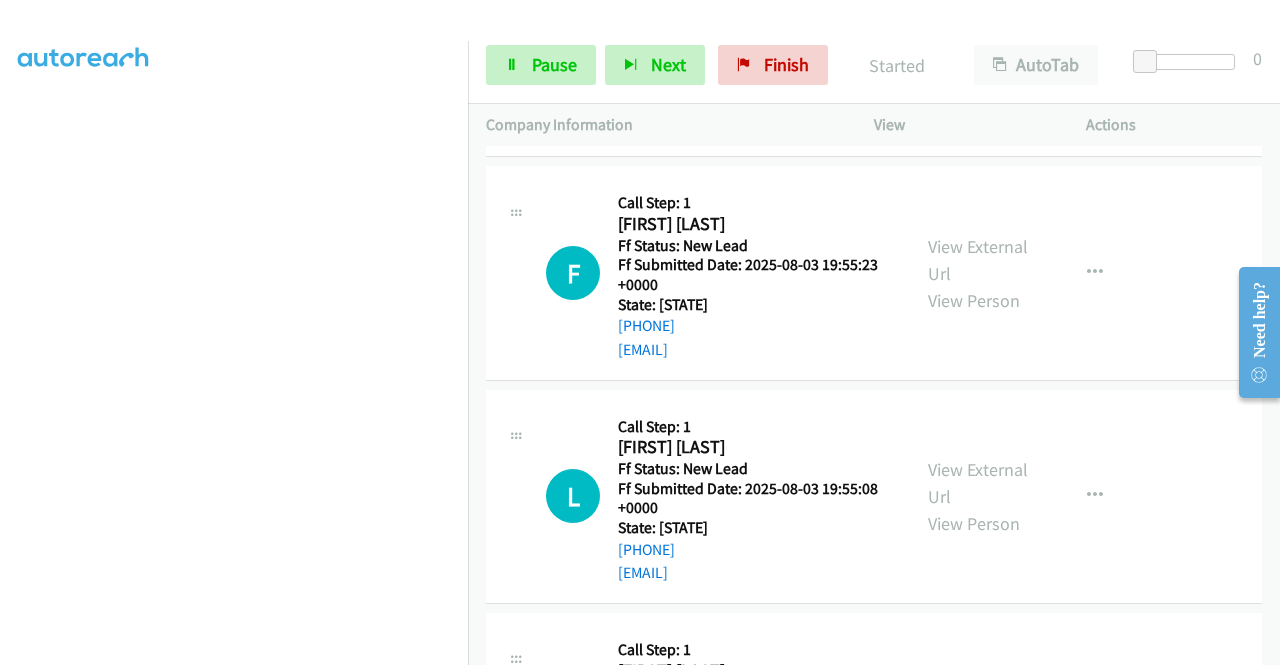 scroll, scrollTop: 5223, scrollLeft: 0, axis: vertical 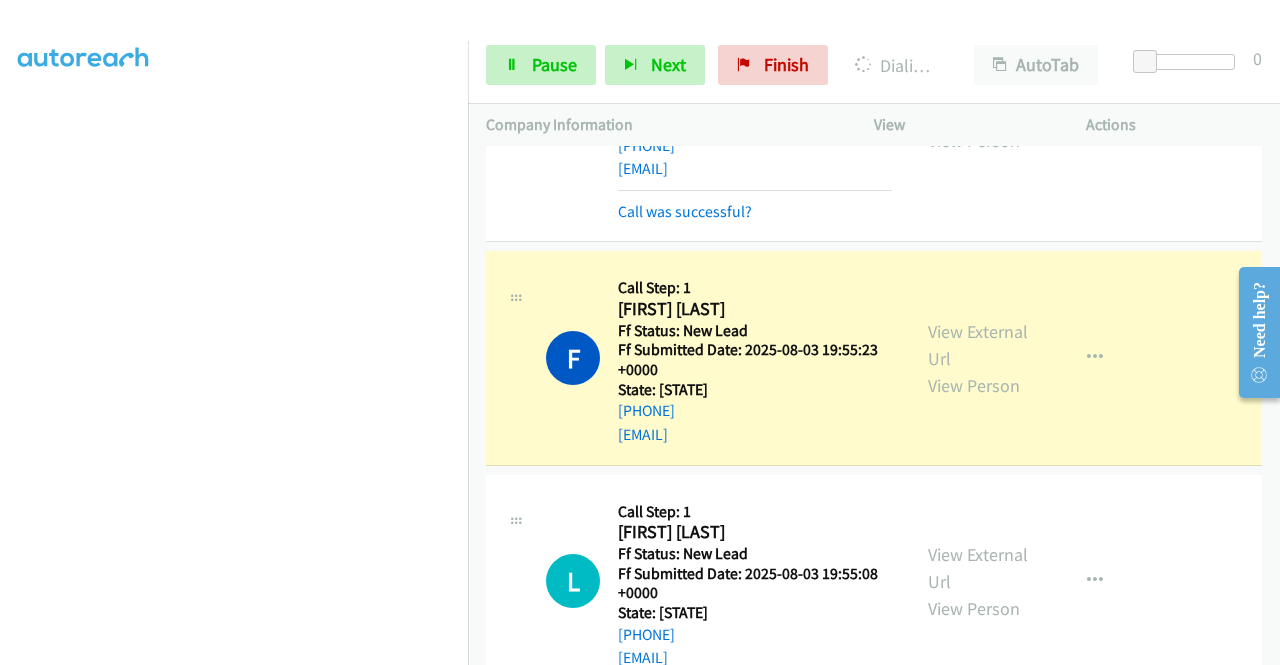 click on "F
Callback Scheduled
Call Step: 1
[FIRST] [LAST]
America/Denver
Ff Status: New Lead
Ff Submitted Date: 2025-08-03 19:55:23 +0000
State: [STATE]
[PHONE]
[EMAIL]
Call was successful?
View External Url
View Person
View External Url
Email
Schedule/Manage Callback
Skip Call
Add to do not call list" at bounding box center [874, 358] 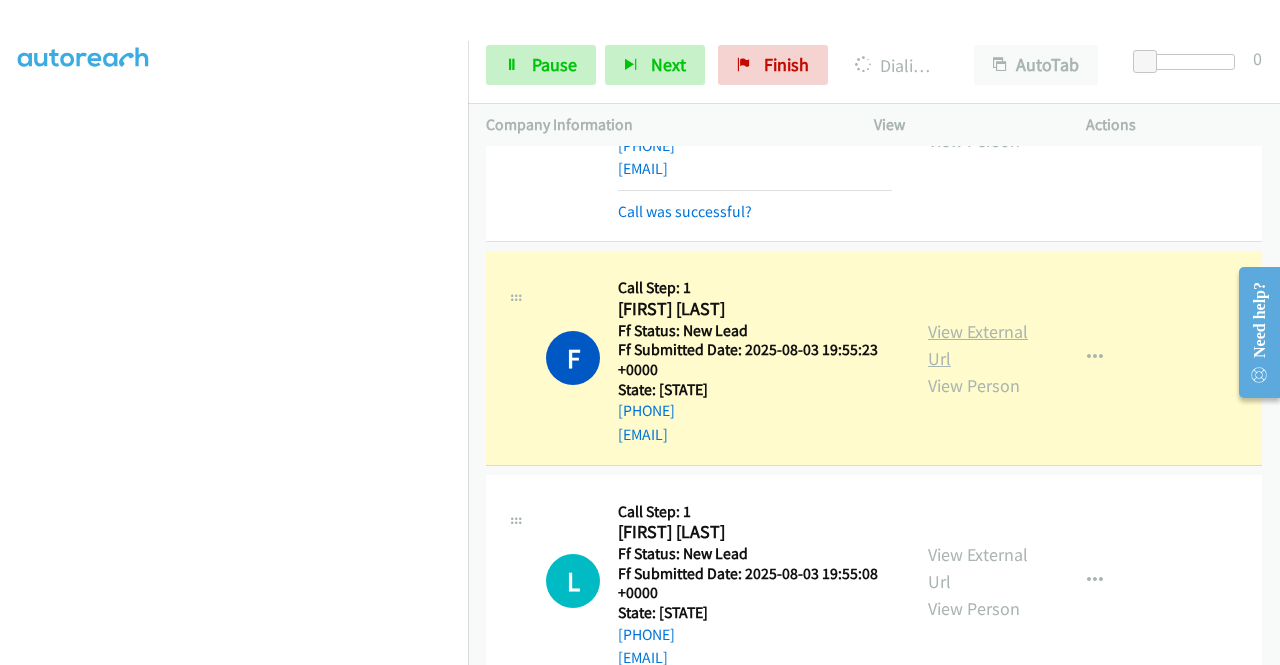 click on "View External Url" at bounding box center (978, 345) 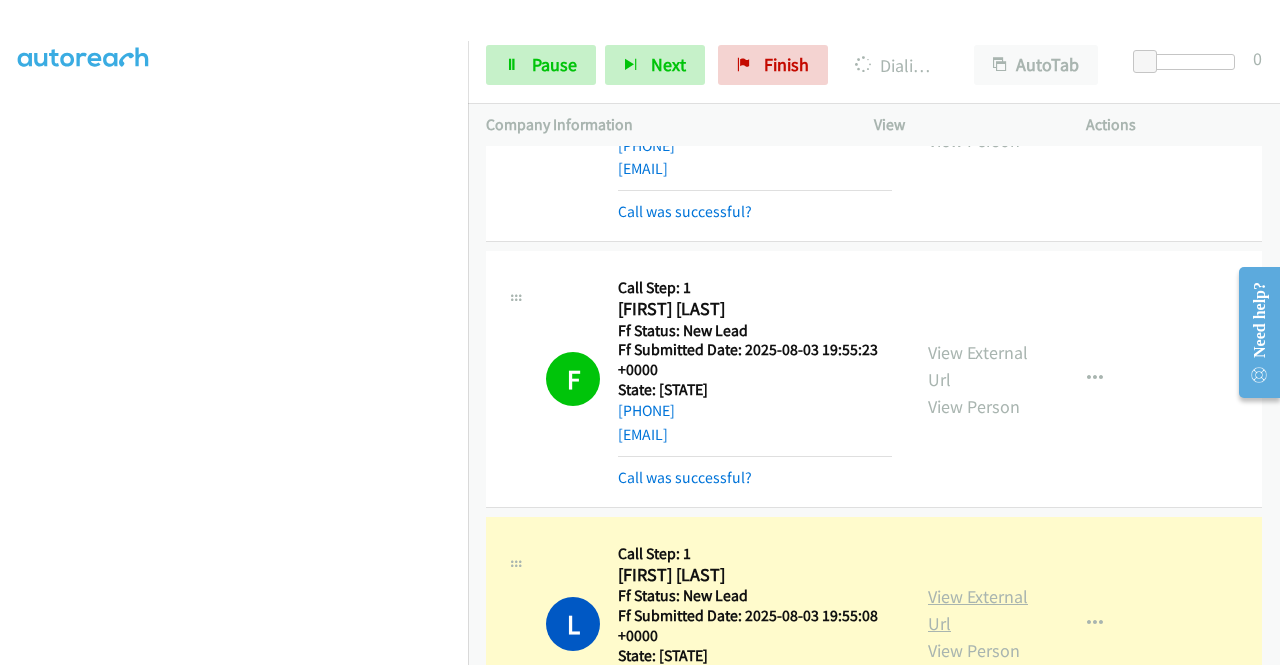 click on "View External Url" at bounding box center [978, 610] 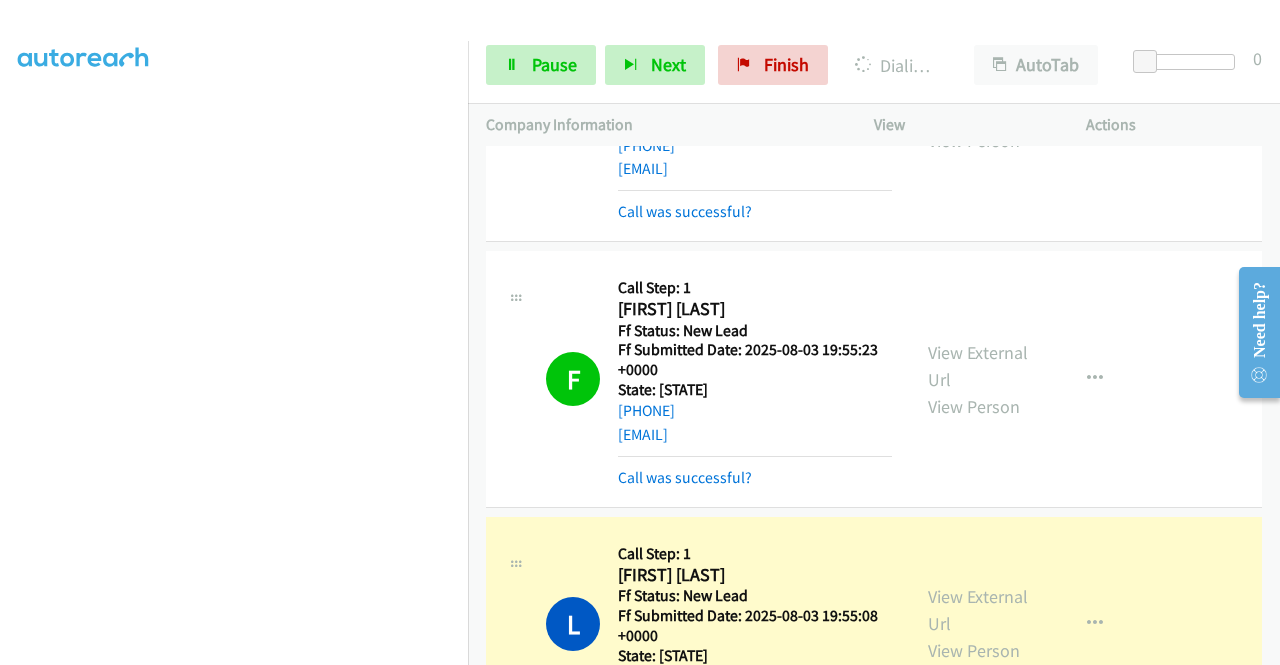 scroll, scrollTop: 0, scrollLeft: 15, axis: horizontal 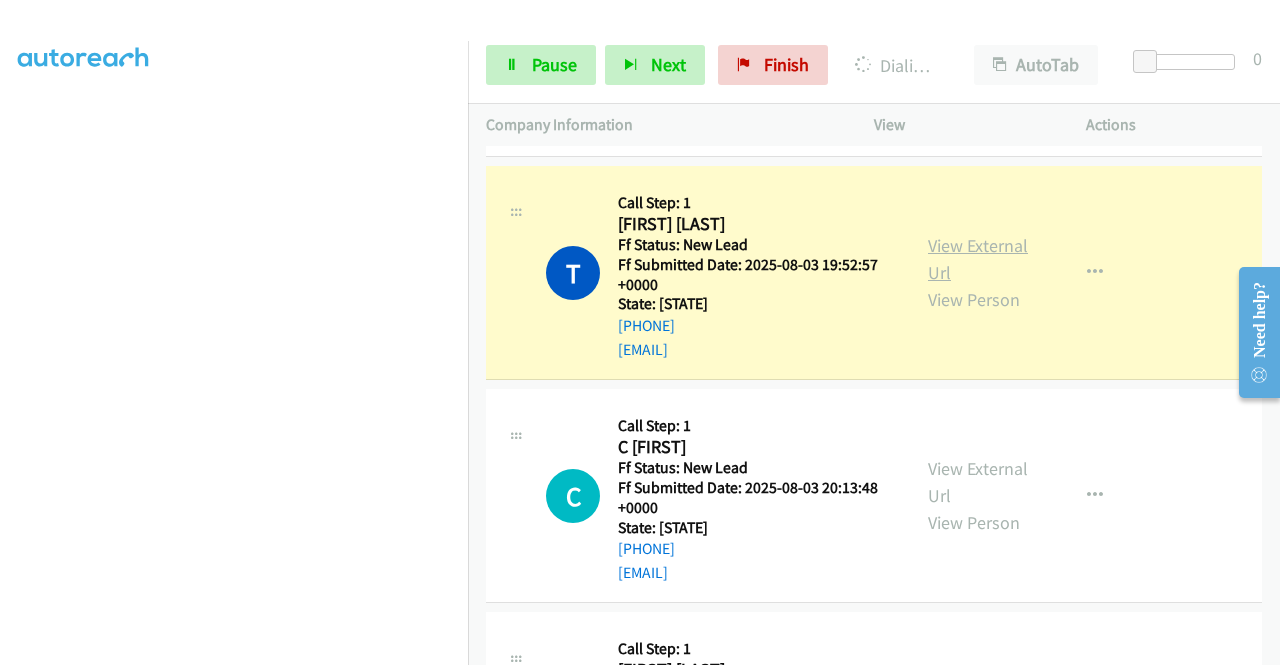 click on "View External Url" at bounding box center (978, 259) 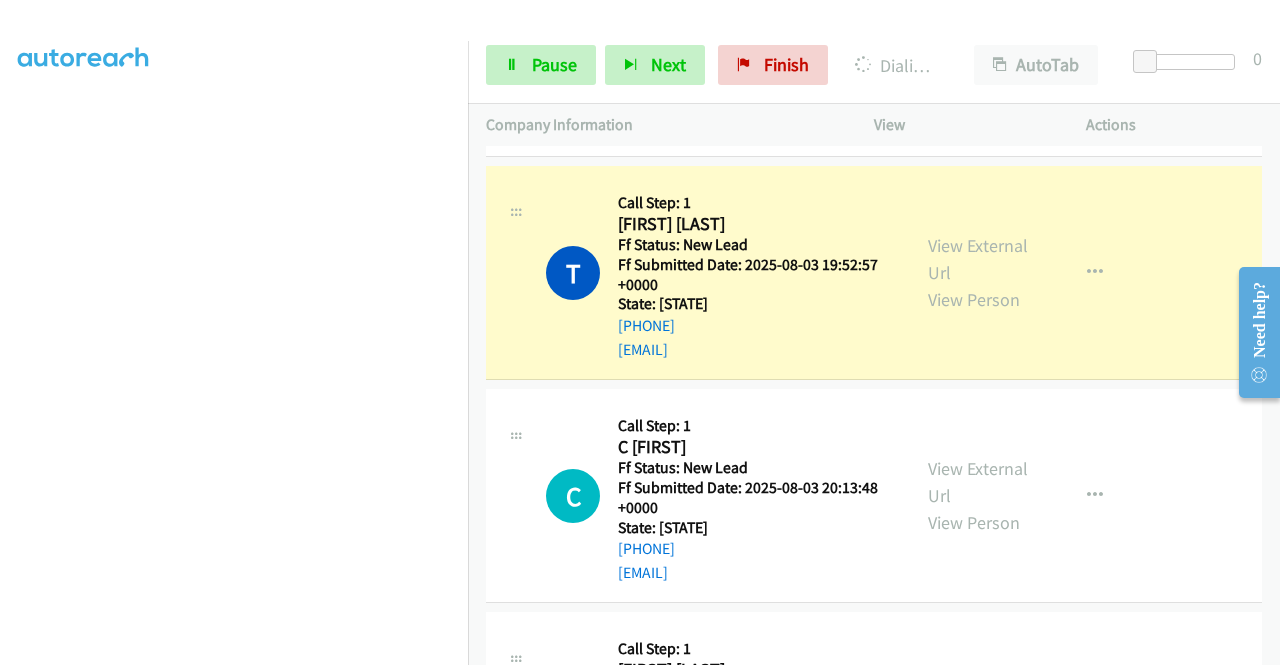 scroll, scrollTop: 0, scrollLeft: 15, axis: horizontal 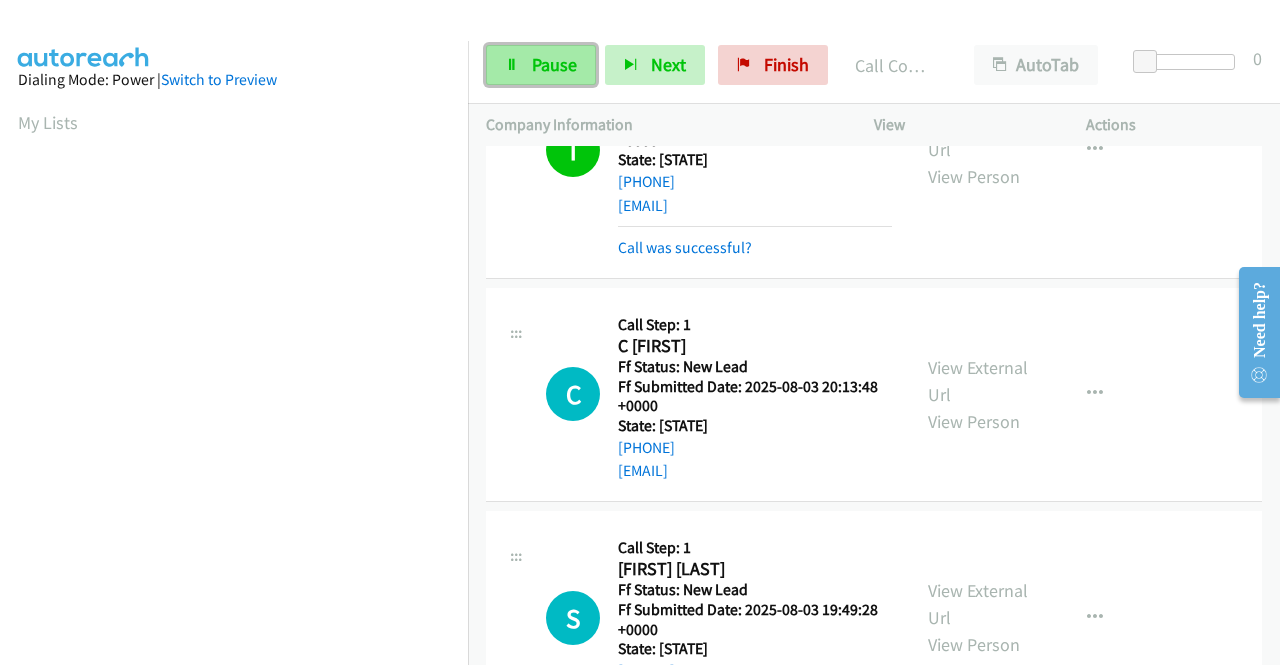 click on "Pause" at bounding box center (554, 64) 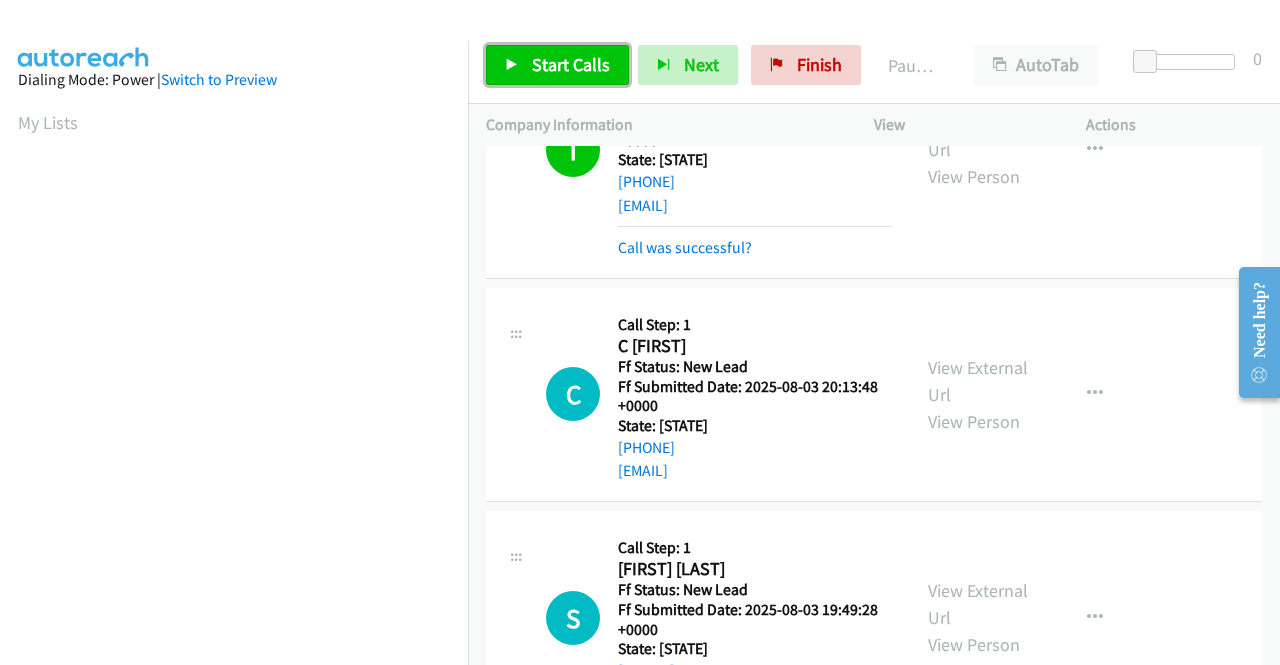 click on "Start Calls" at bounding box center [571, 64] 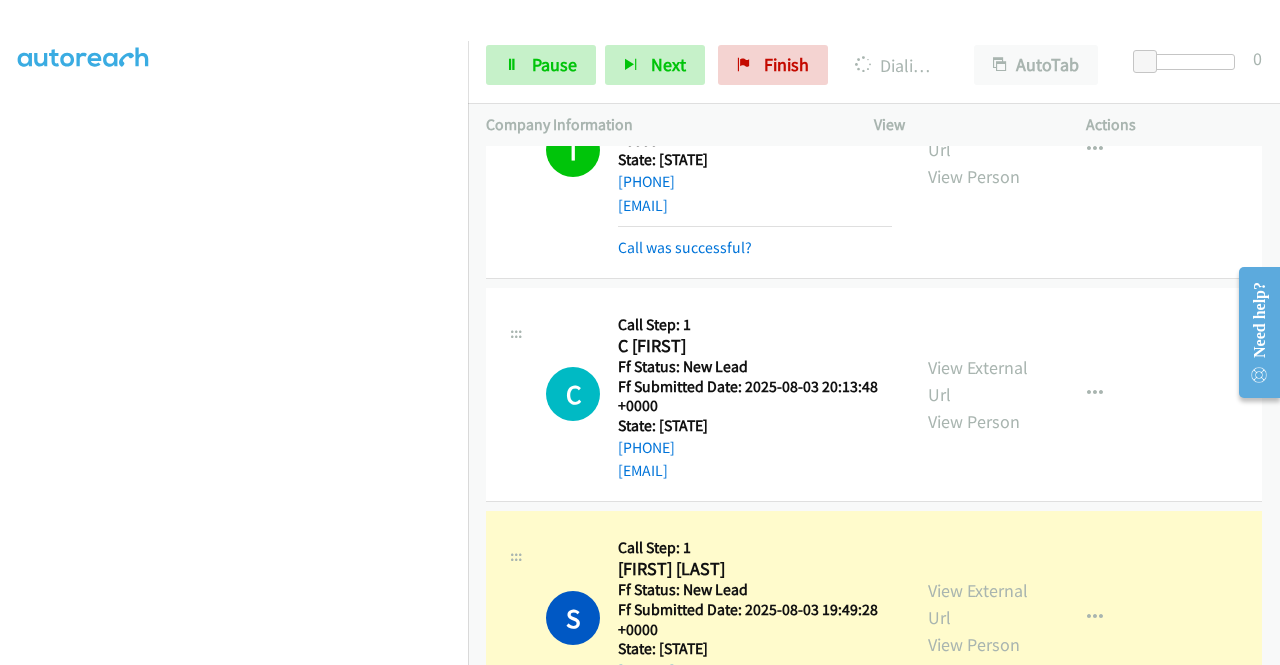 scroll, scrollTop: 126, scrollLeft: 15, axis: both 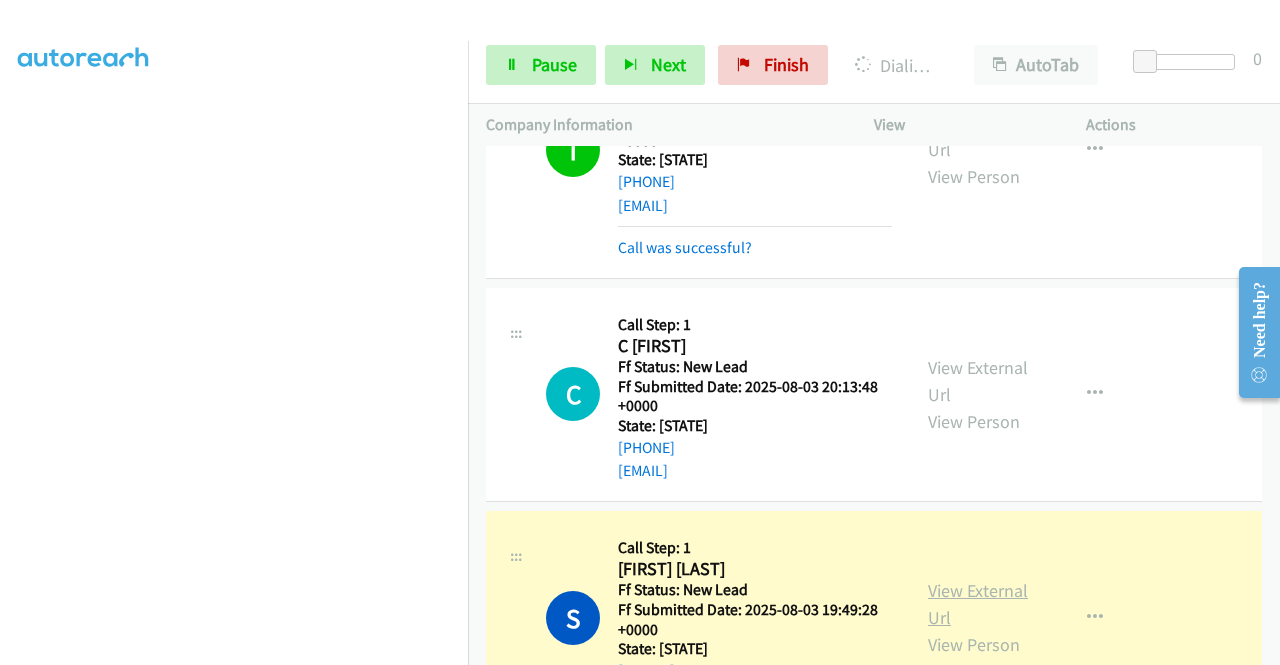 click on "View External Url" at bounding box center (978, 604) 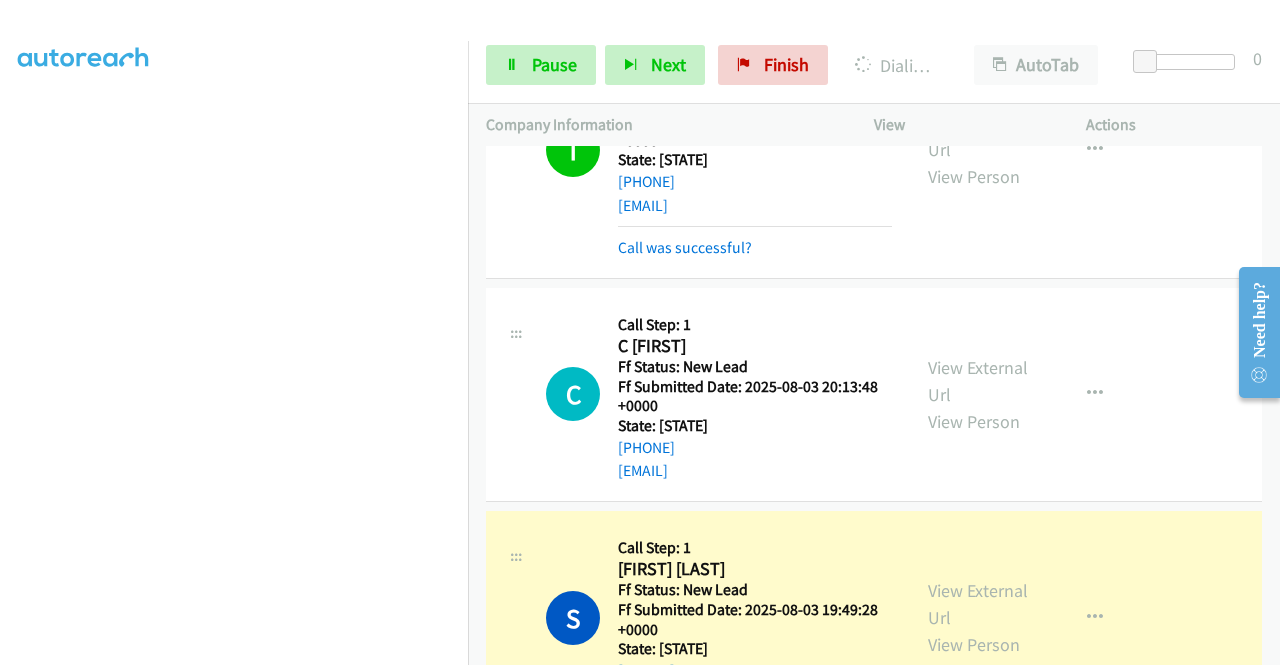 scroll, scrollTop: 6058, scrollLeft: 0, axis: vertical 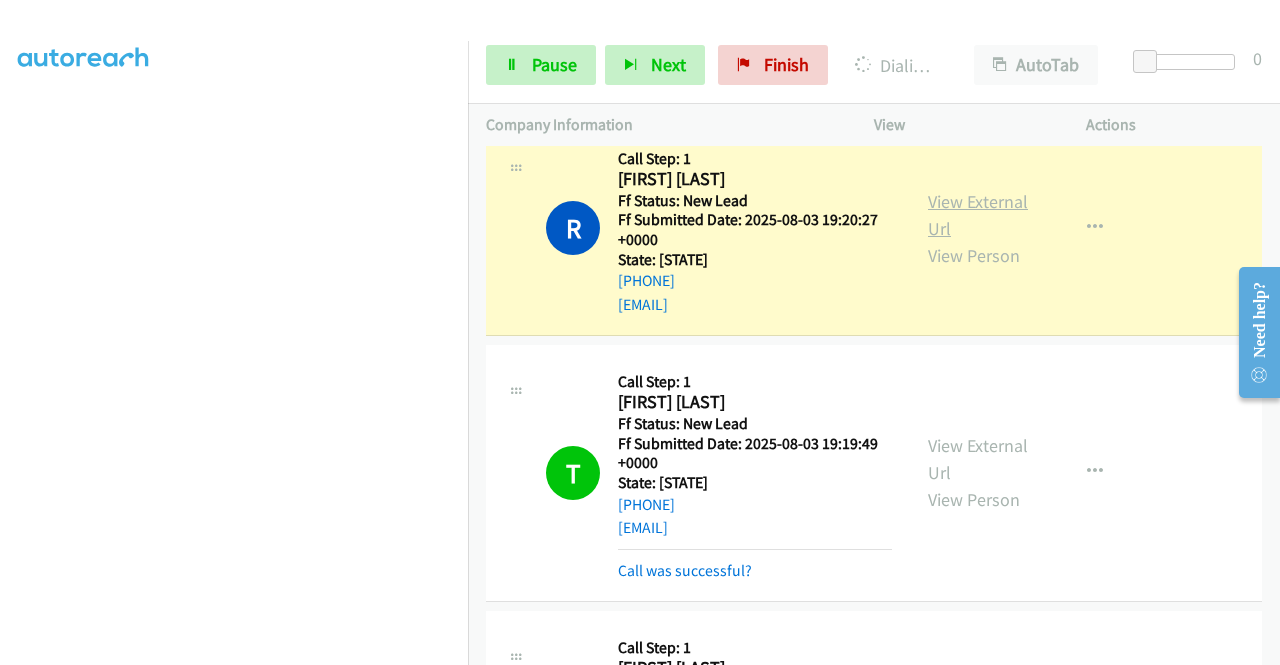 click on "View External Url" at bounding box center (978, 215) 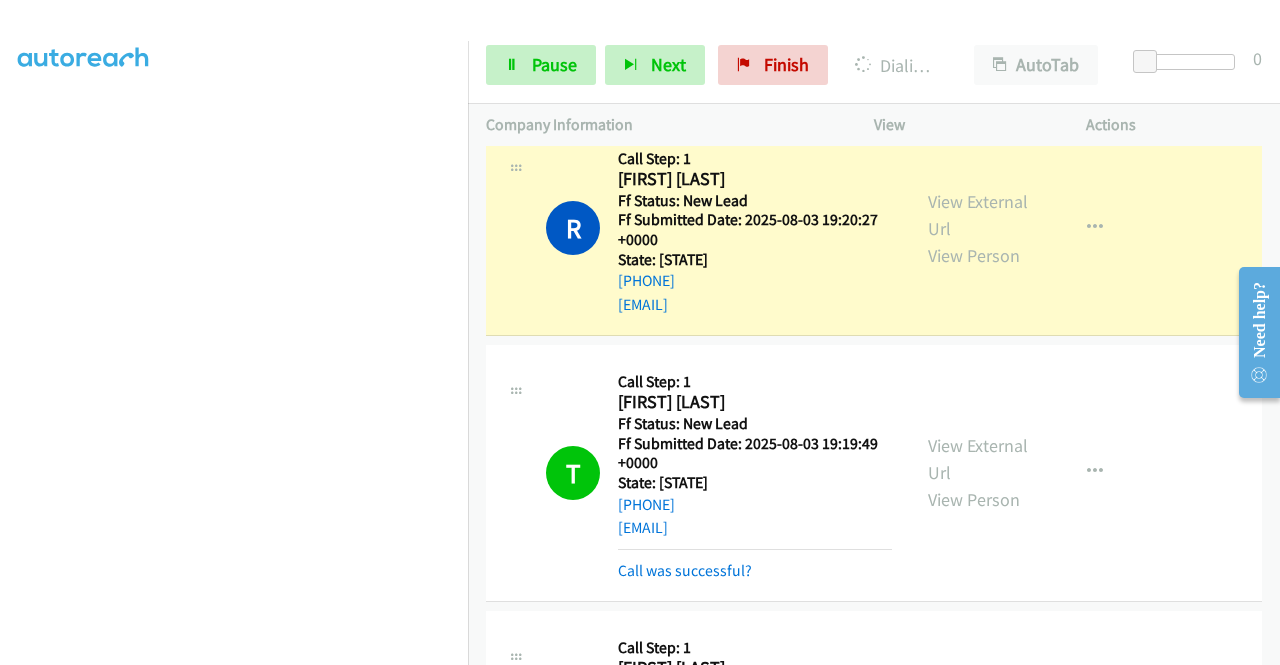 scroll, scrollTop: 0, scrollLeft: 15, axis: horizontal 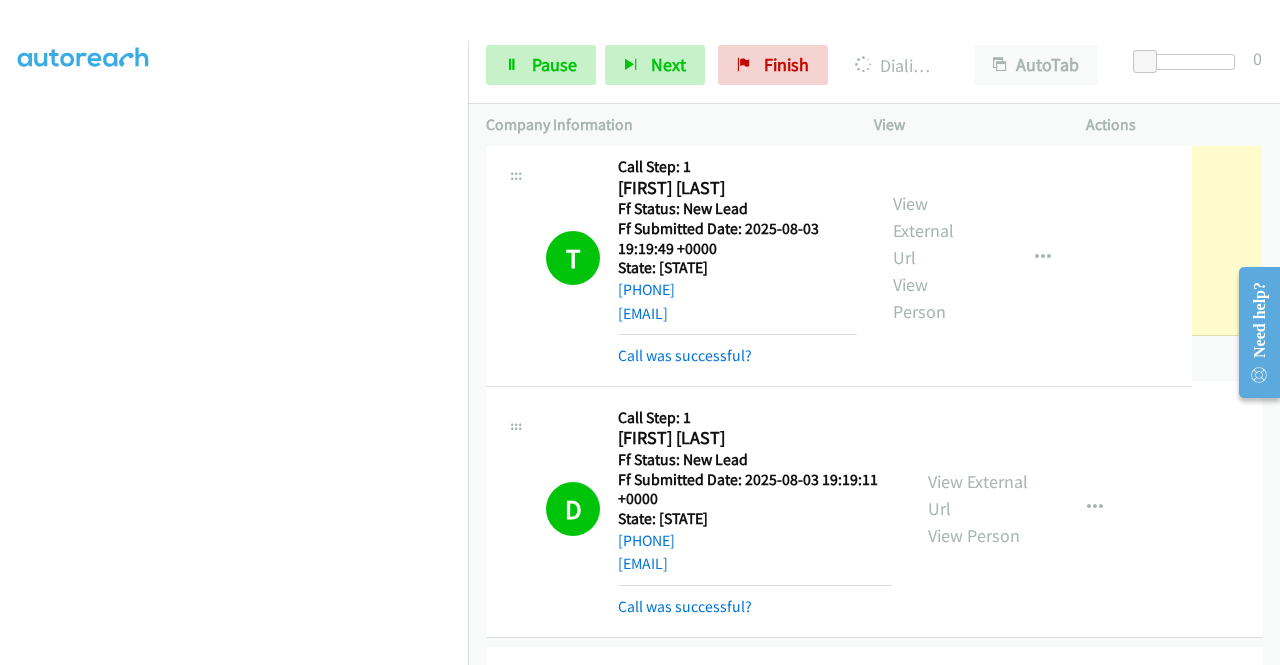 drag, startPoint x: 510, startPoint y: 465, endPoint x: 490, endPoint y: 247, distance: 218.91551 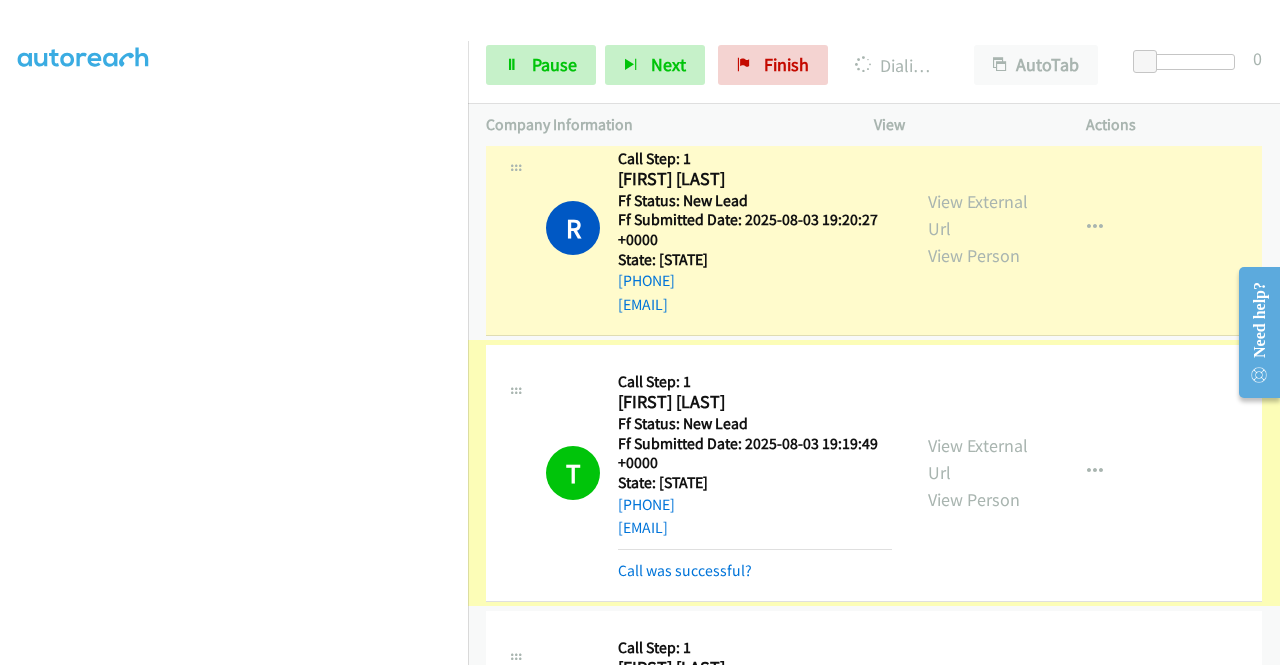 scroll, scrollTop: 0, scrollLeft: 15, axis: horizontal 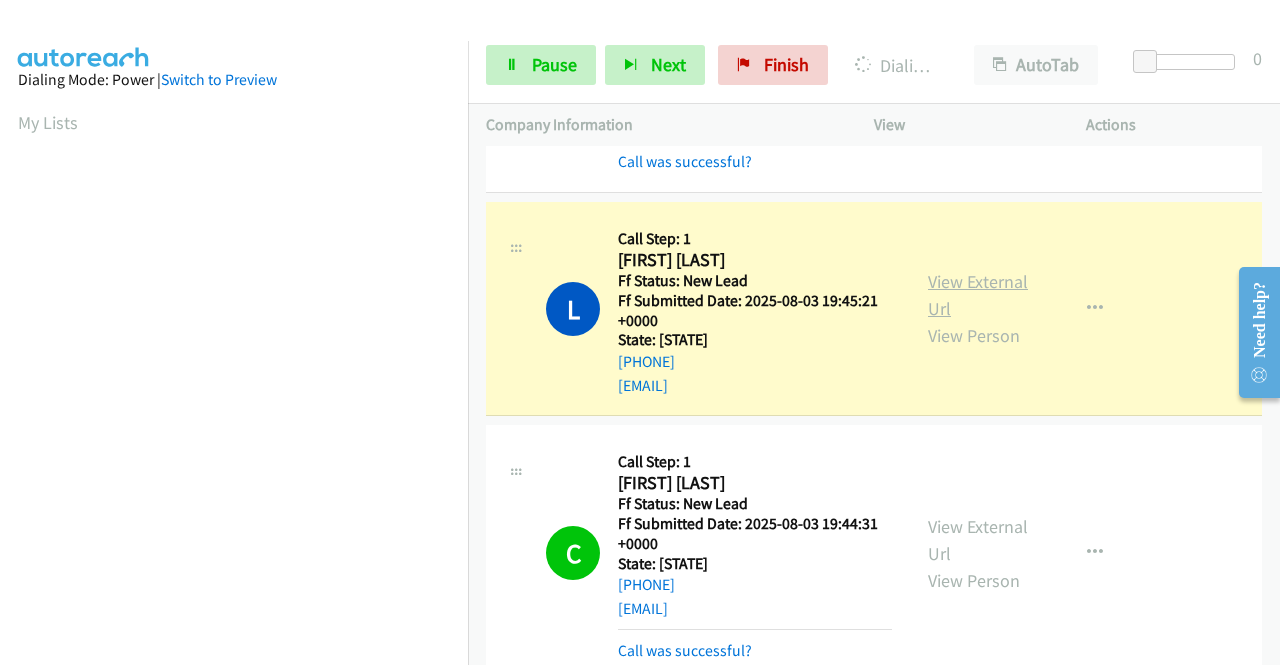 click on "View External Url" at bounding box center [978, 295] 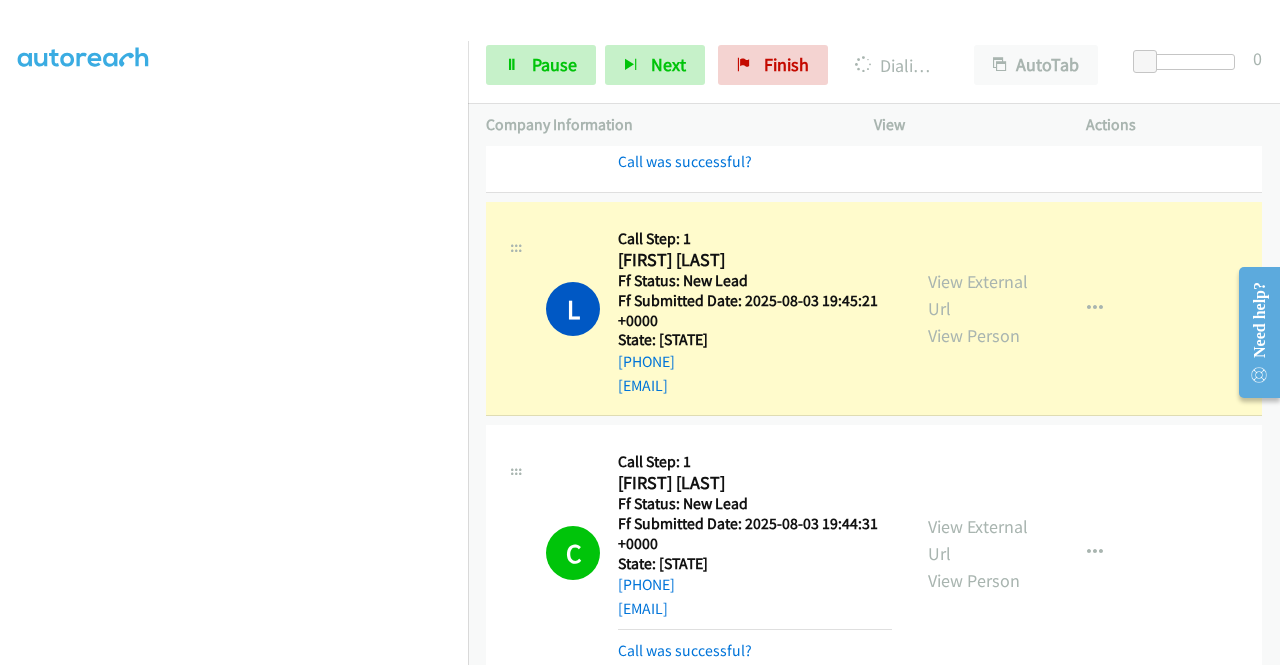 scroll, scrollTop: 386, scrollLeft: 15, axis: both 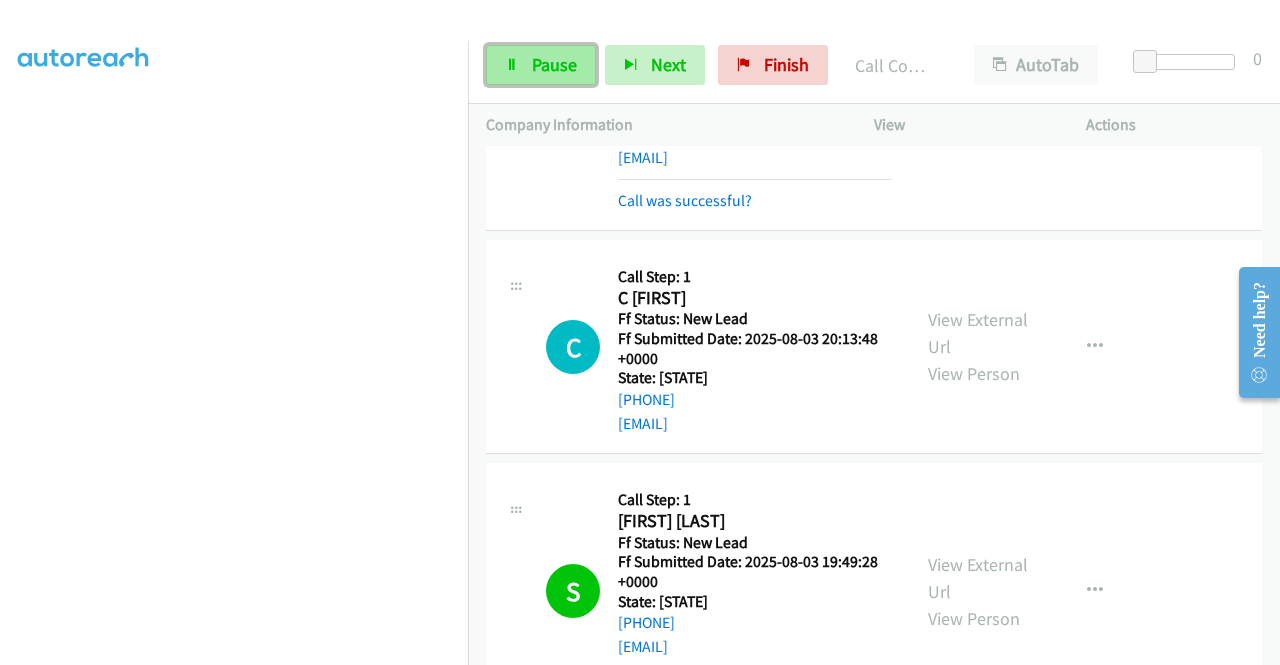 click on "Pause" at bounding box center [554, 64] 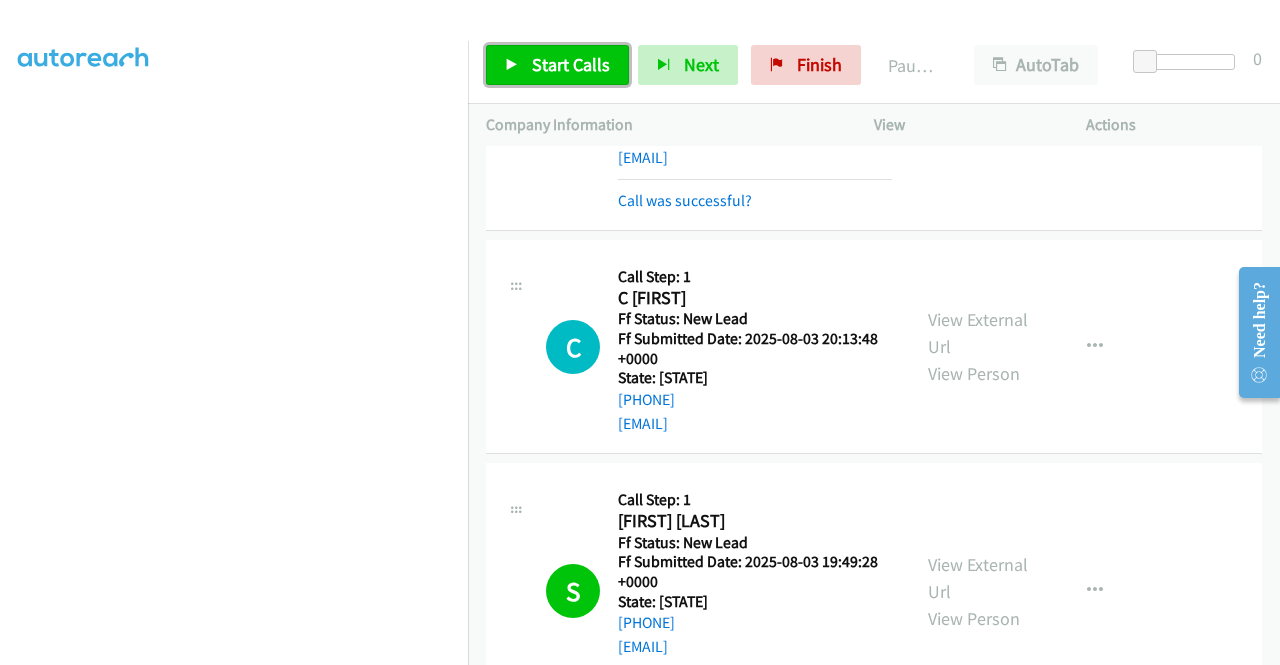 click on "Start Calls" at bounding box center [571, 64] 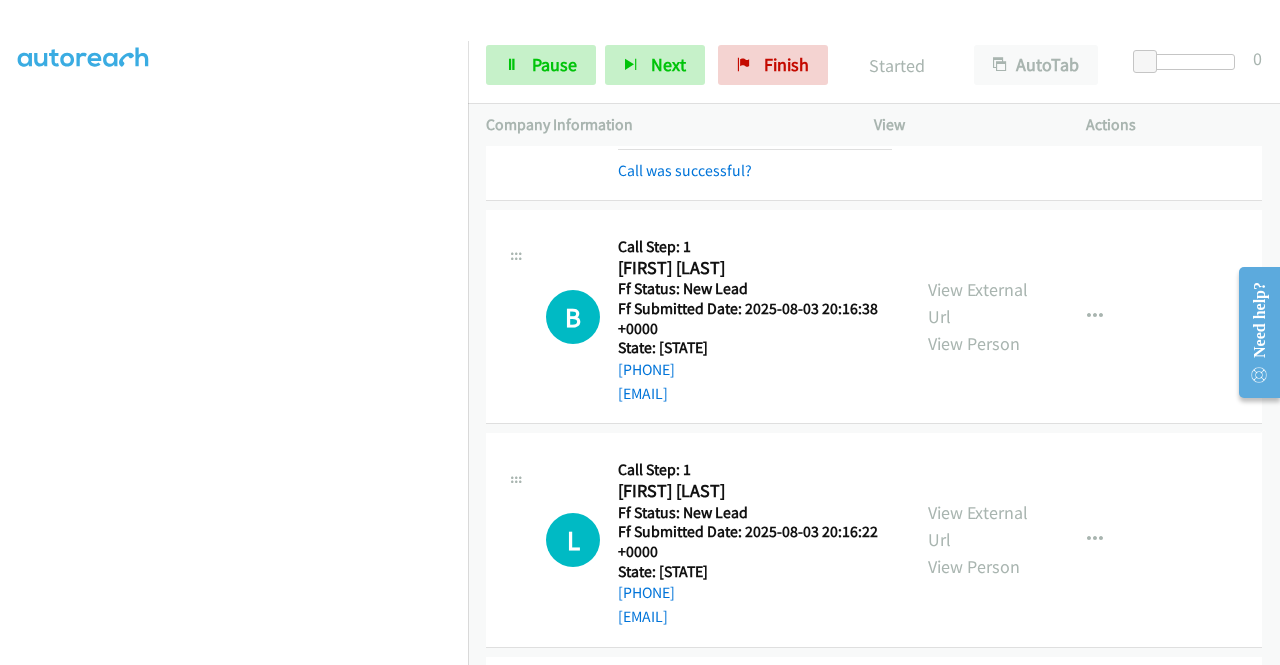 scroll, scrollTop: 6646, scrollLeft: 0, axis: vertical 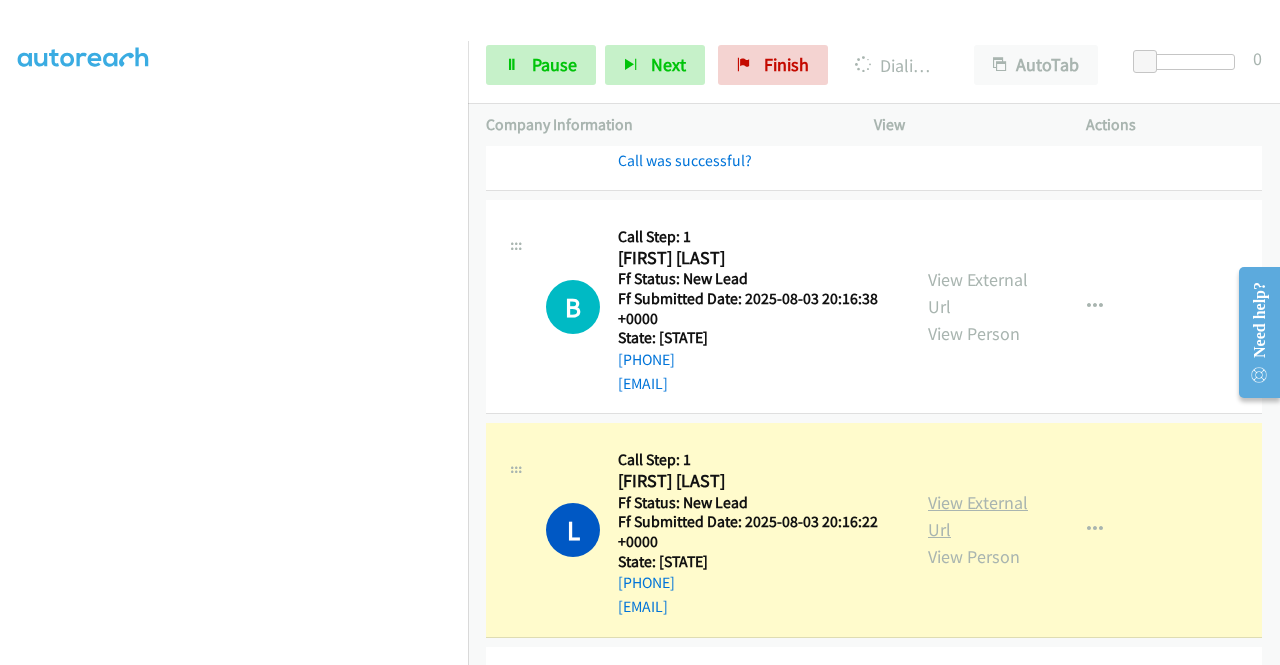 click on "View External Url" at bounding box center (978, 516) 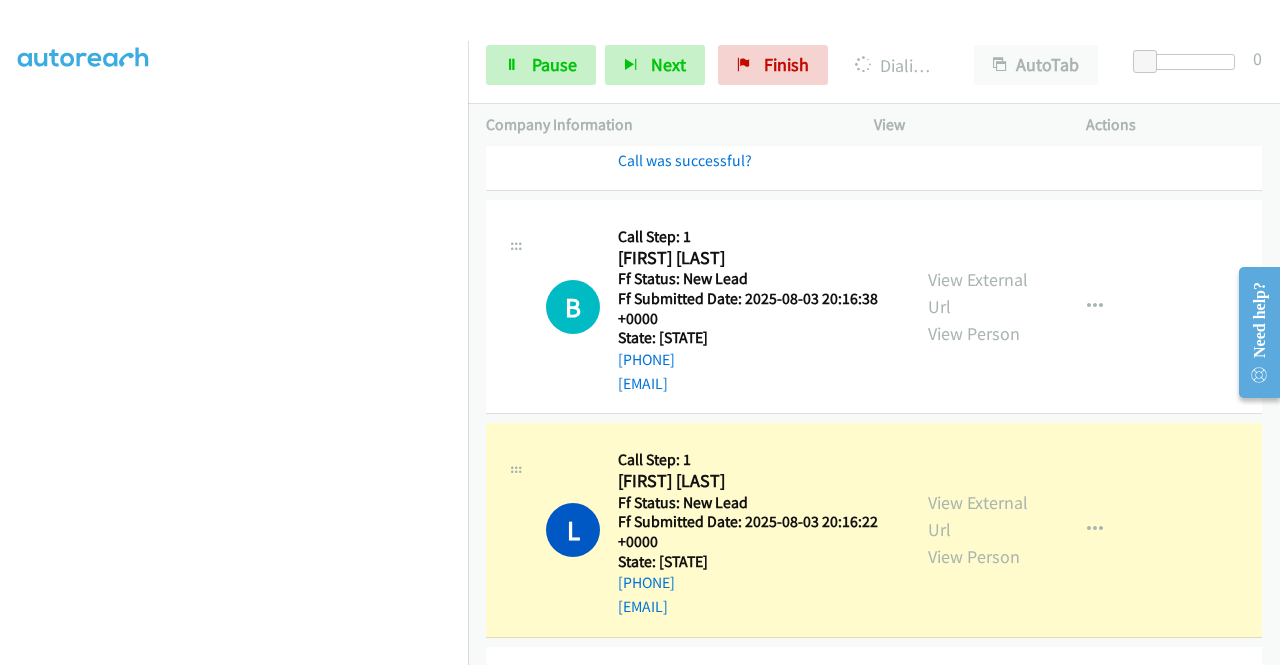 click on "Dialing Mode: Power
|
Switch to Preview
My Lists" at bounding box center [234, 196] 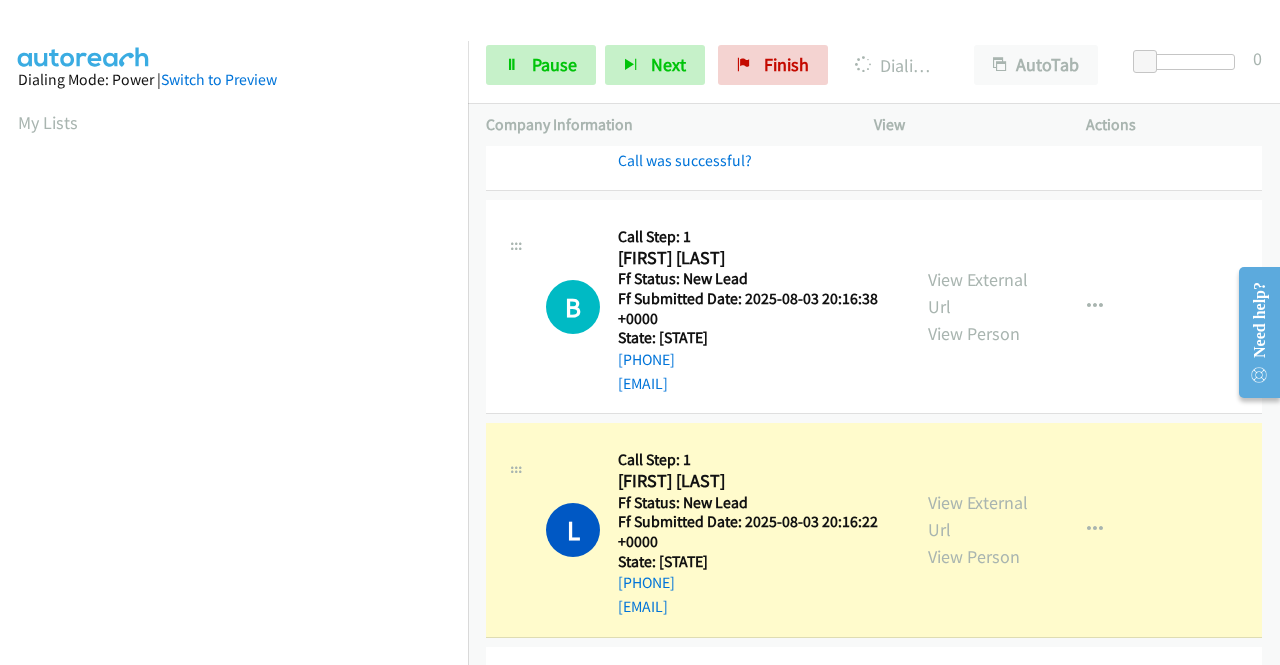 scroll, scrollTop: 445, scrollLeft: 15, axis: both 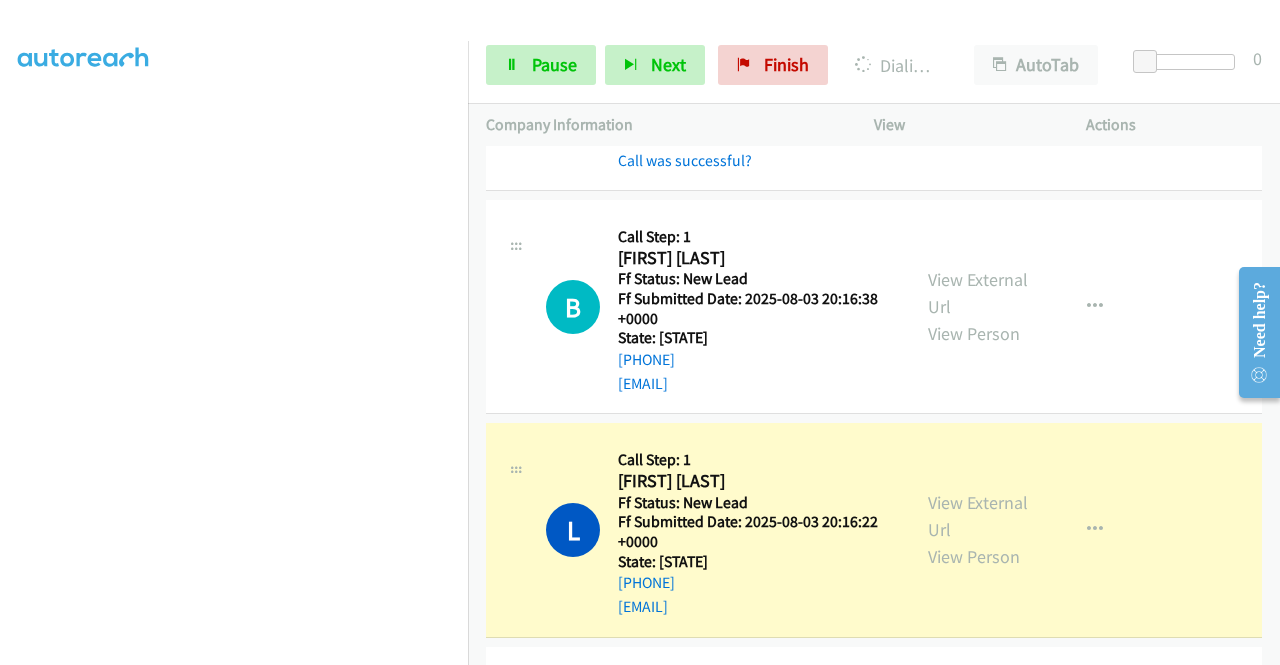 click on "Dialing Mode: Power
|
Switch to Preview
My Lists" at bounding box center (234, 179) 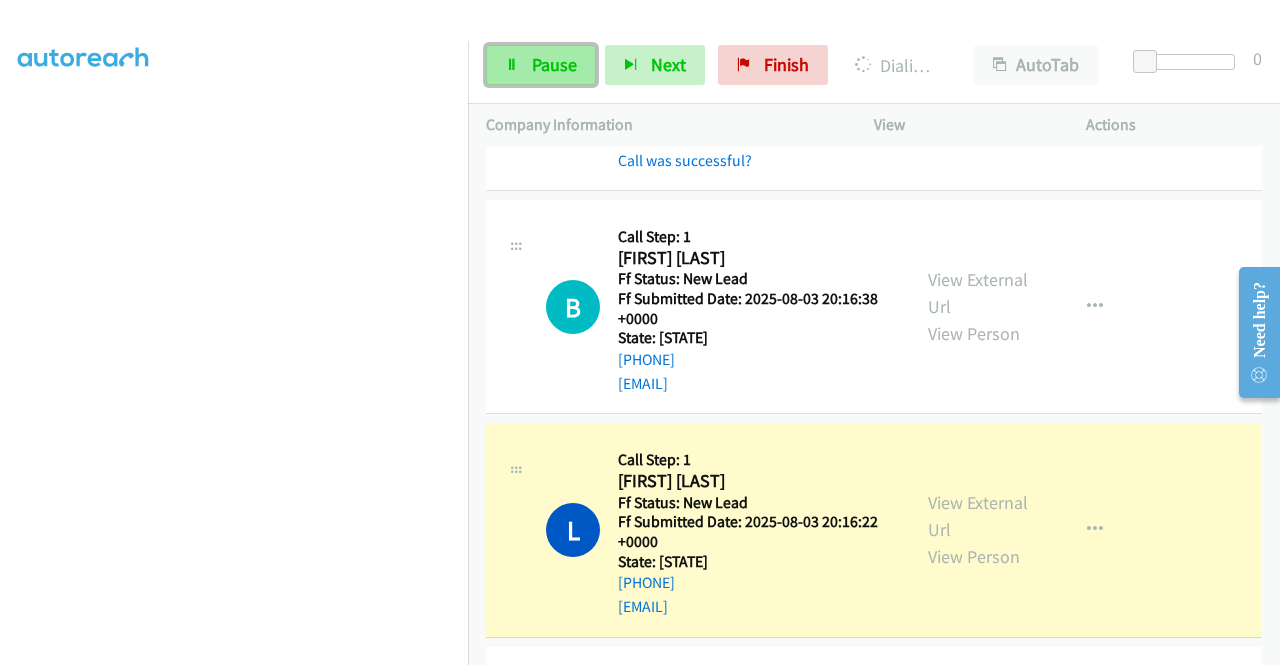 click at bounding box center [512, 66] 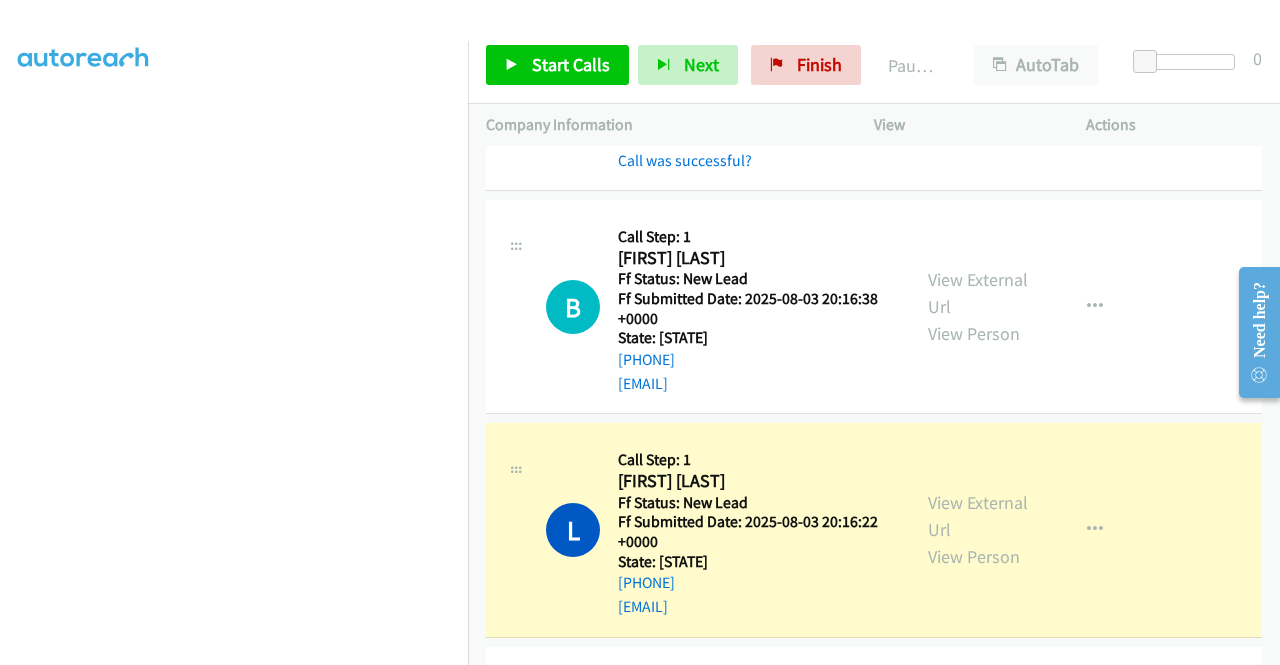 scroll, scrollTop: 0, scrollLeft: 15, axis: horizontal 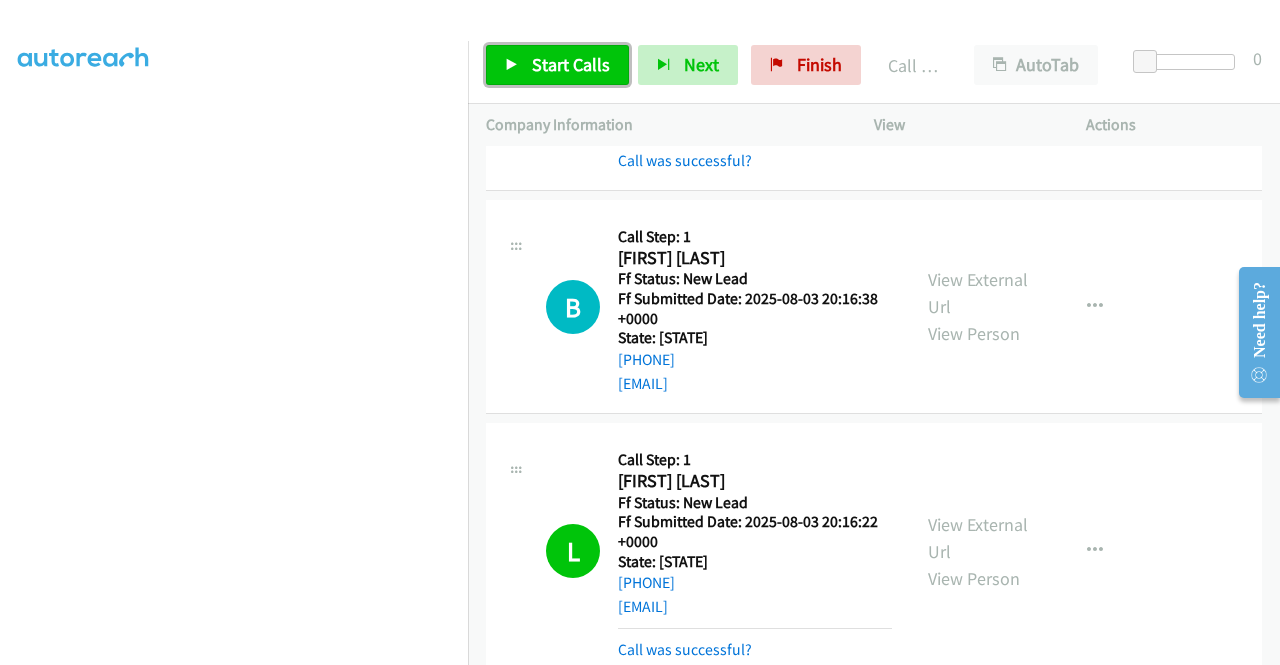 click on "Start Calls" at bounding box center [571, 64] 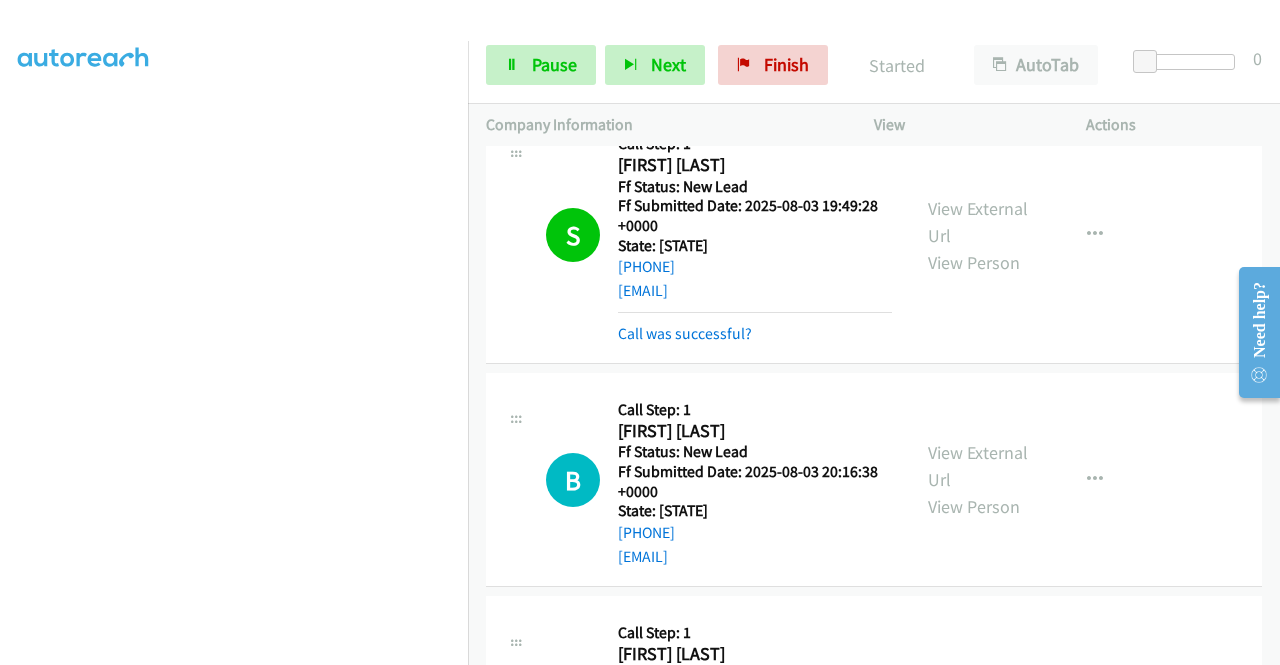 scroll, scrollTop: 6562, scrollLeft: 0, axis: vertical 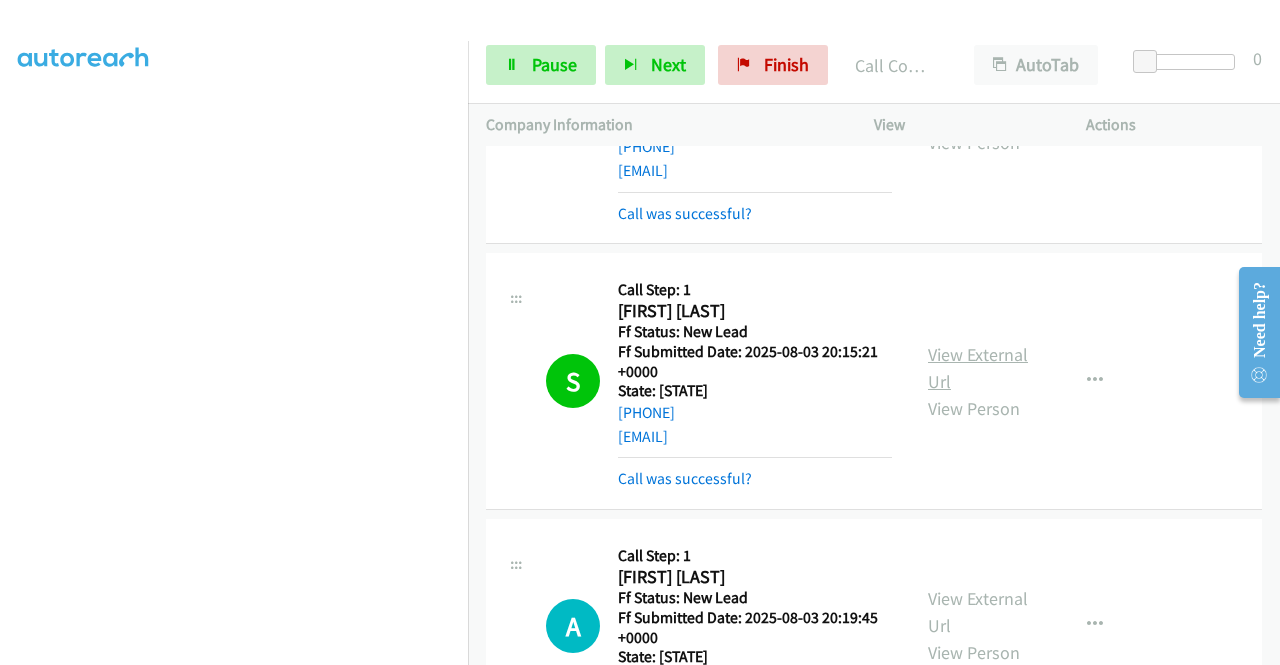 click on "View External Url" at bounding box center [978, 368] 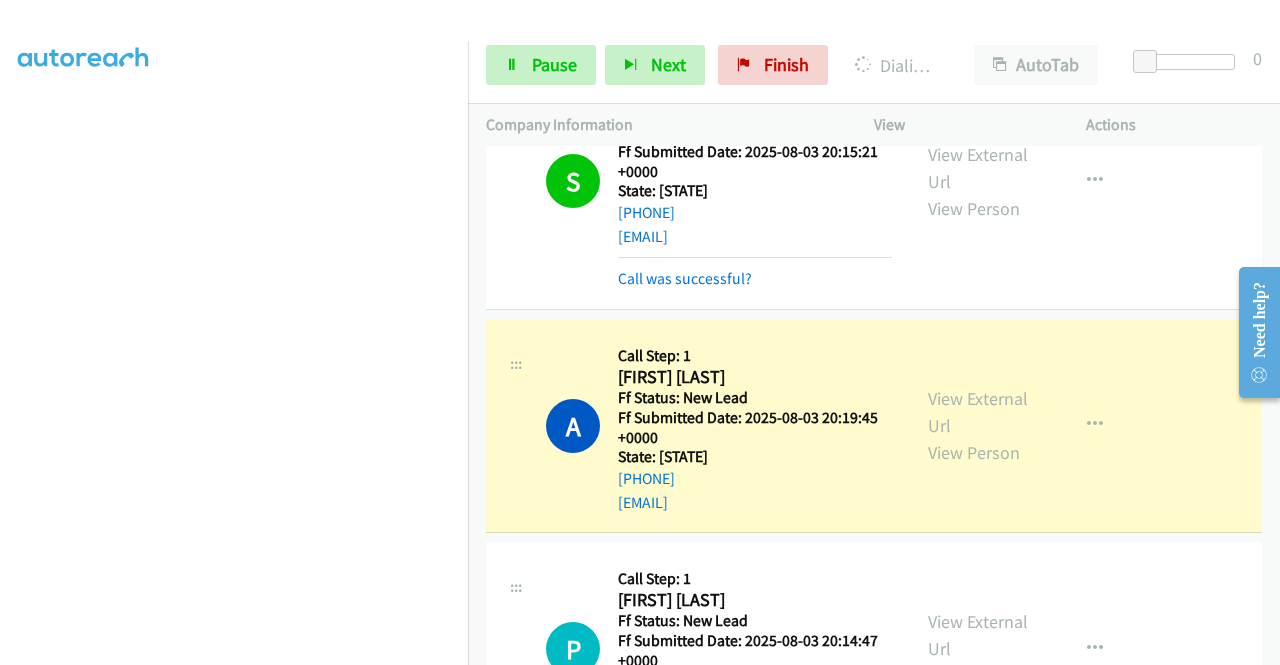 scroll, scrollTop: 7335, scrollLeft: 0, axis: vertical 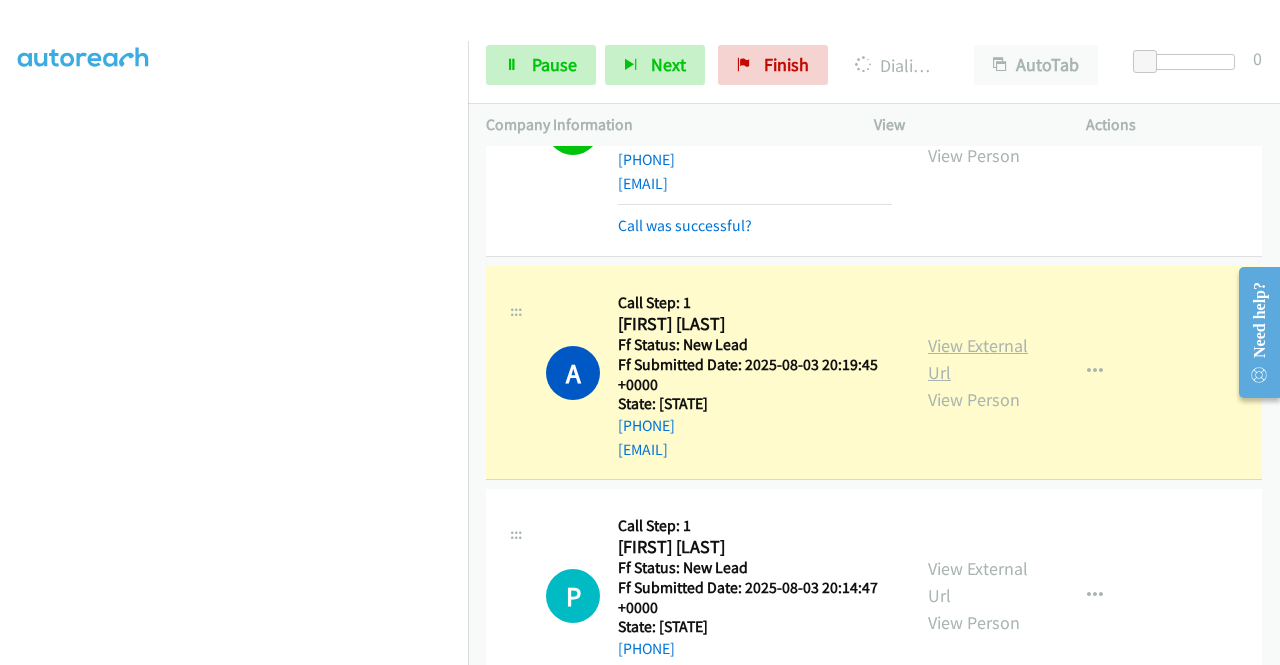 click on "View External Url" at bounding box center [978, 359] 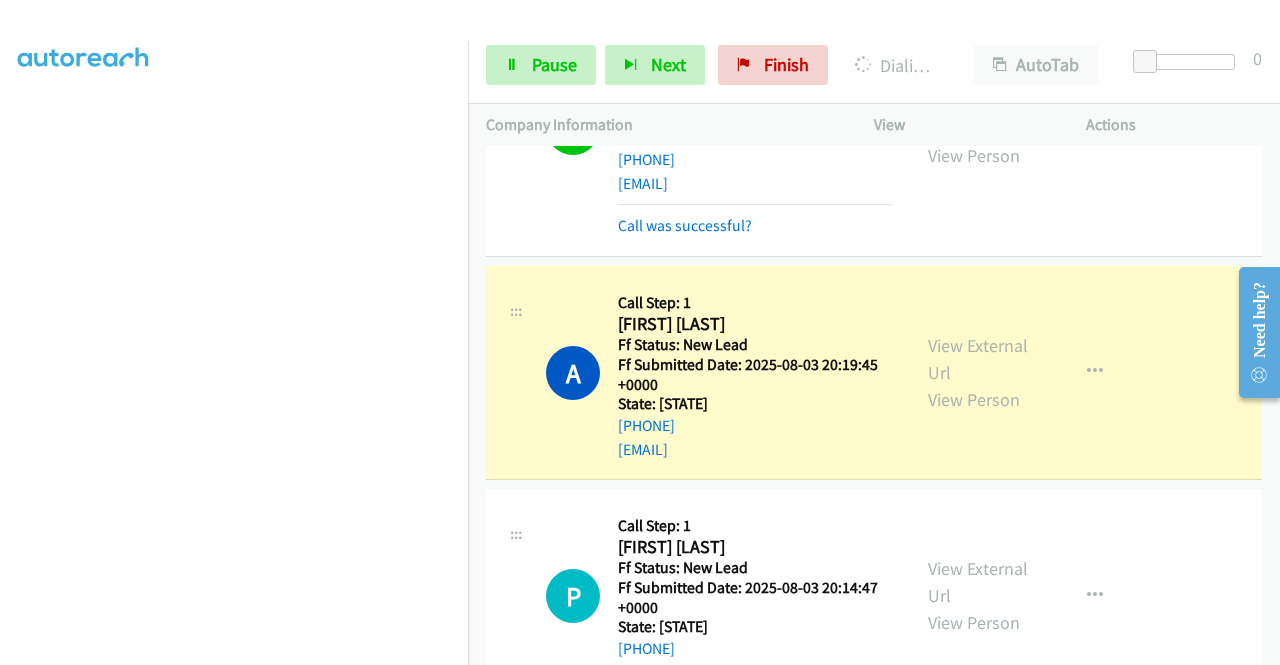 scroll, scrollTop: 456, scrollLeft: 15, axis: both 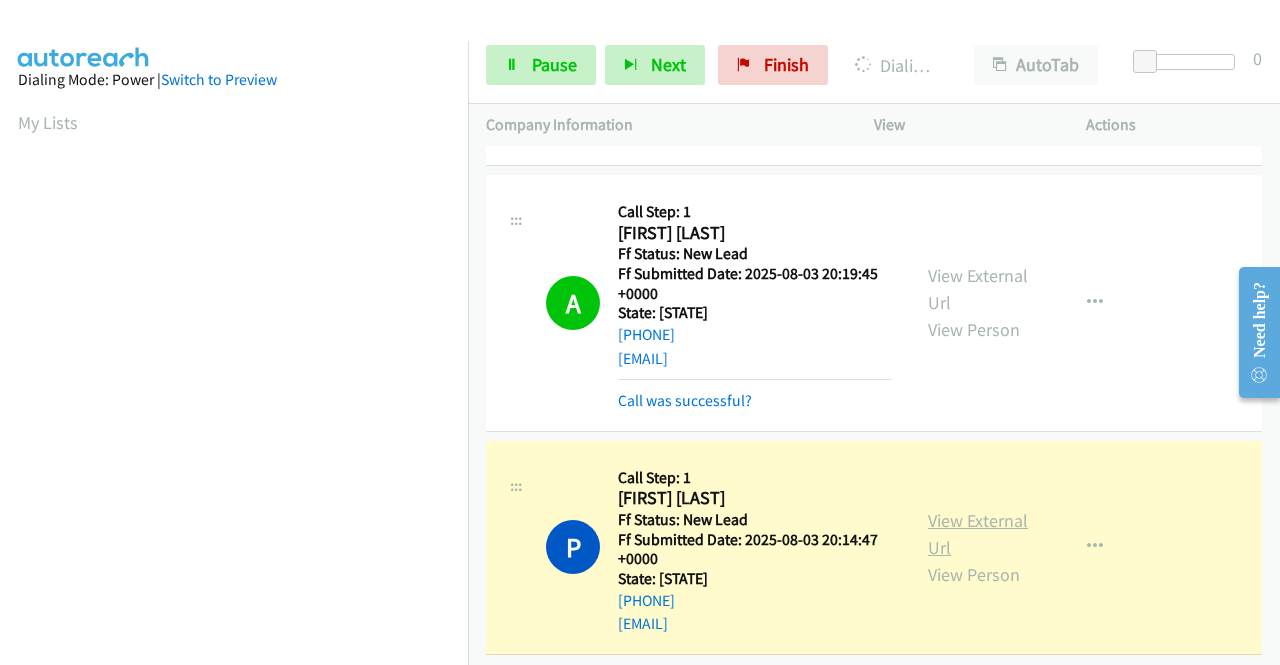 click on "View External Url" at bounding box center (978, 534) 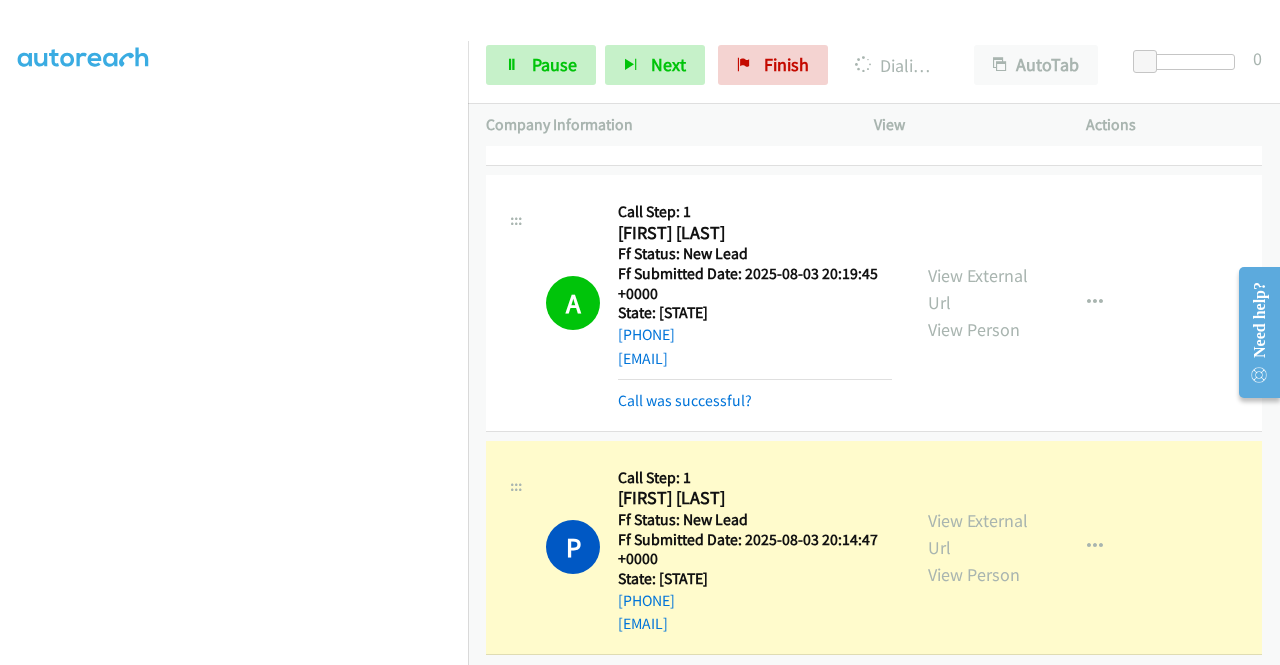 scroll, scrollTop: 456, scrollLeft: 15, axis: both 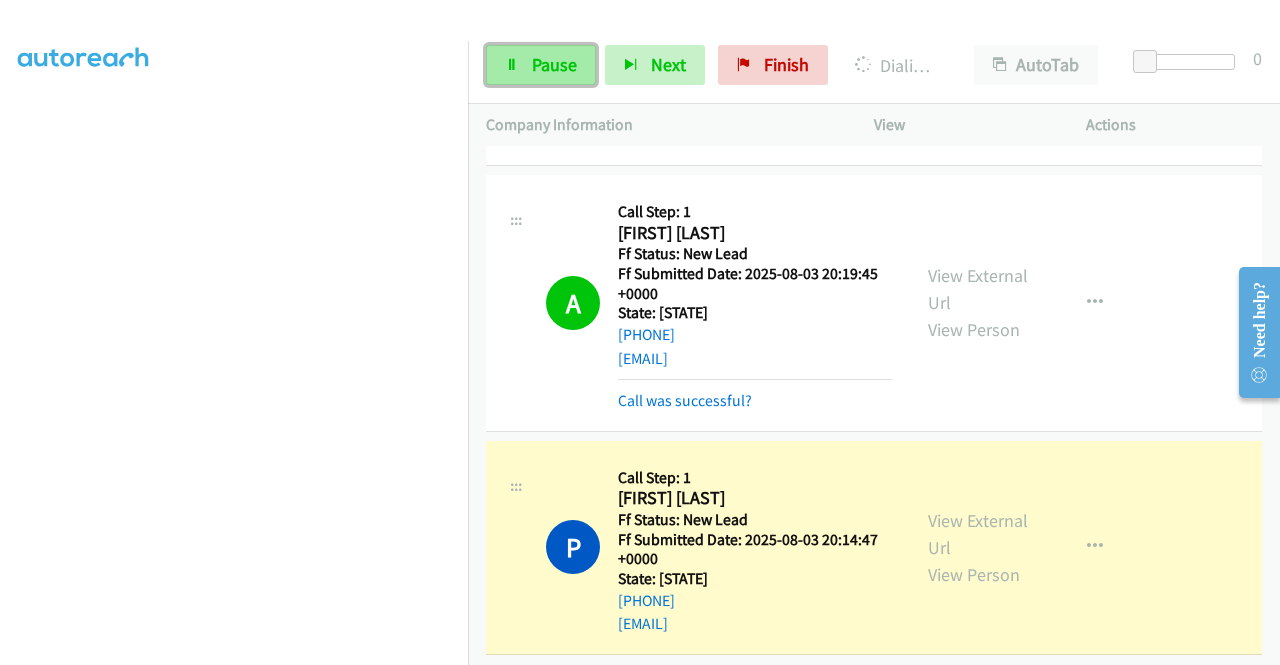 click on "Pause" at bounding box center (541, 65) 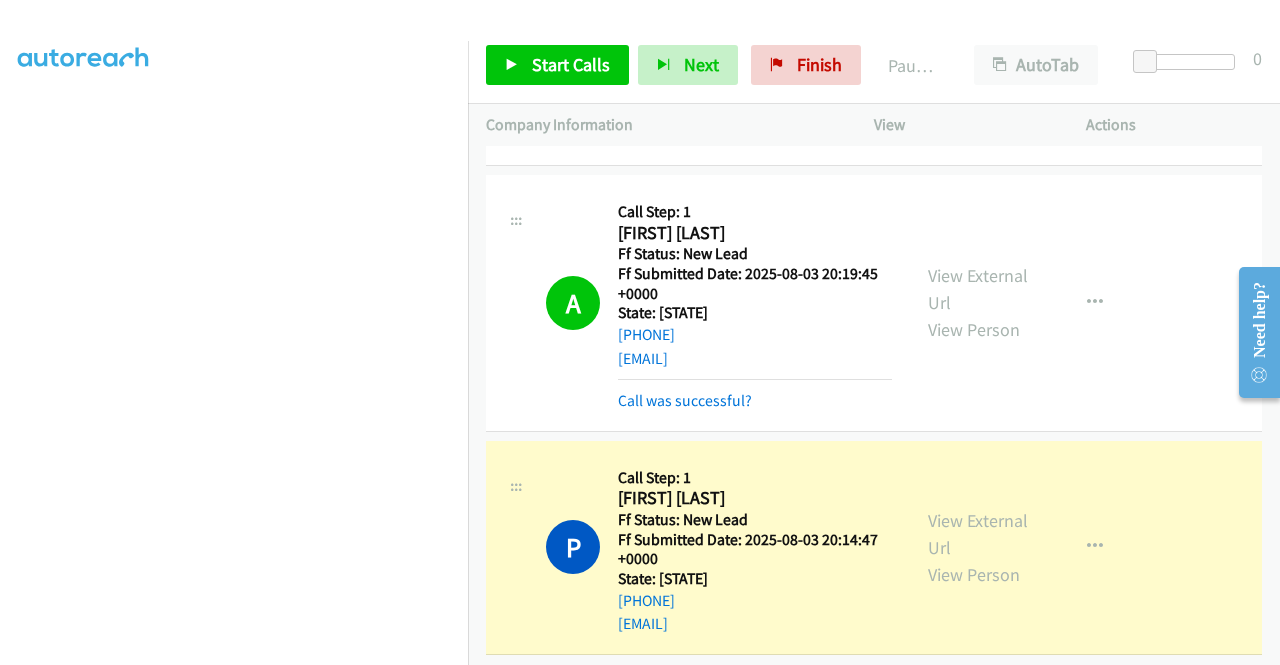 scroll, scrollTop: 0, scrollLeft: 15, axis: horizontal 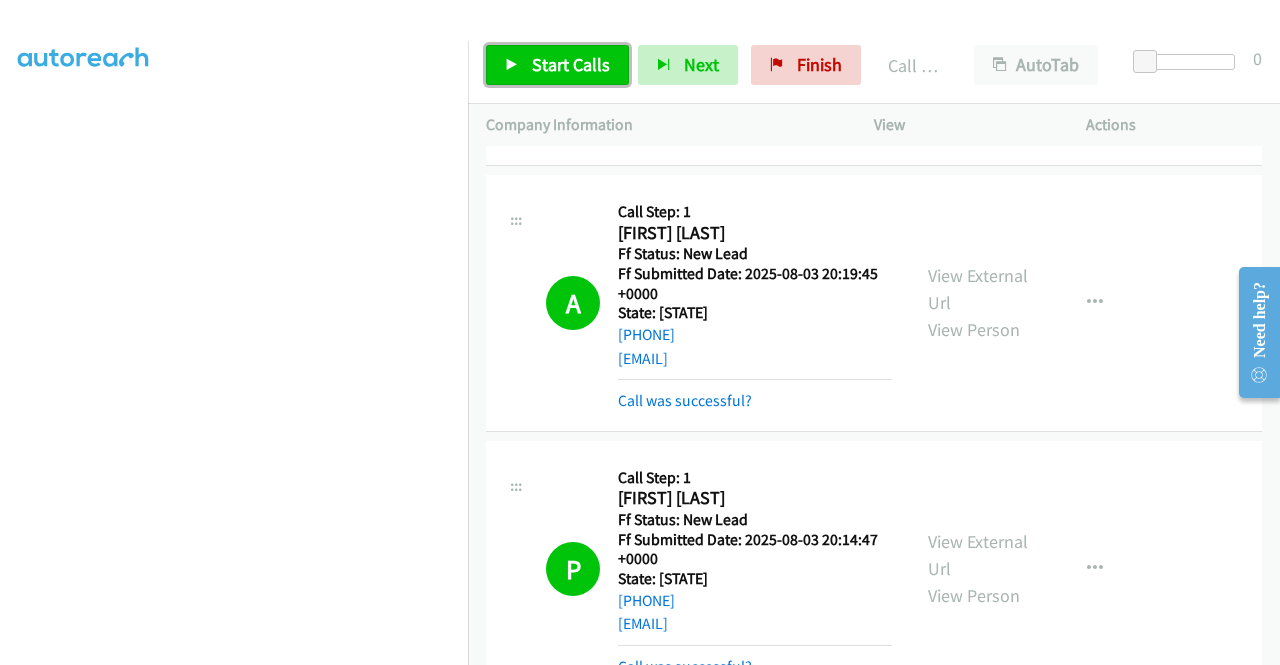 click on "Start Calls" at bounding box center [571, 64] 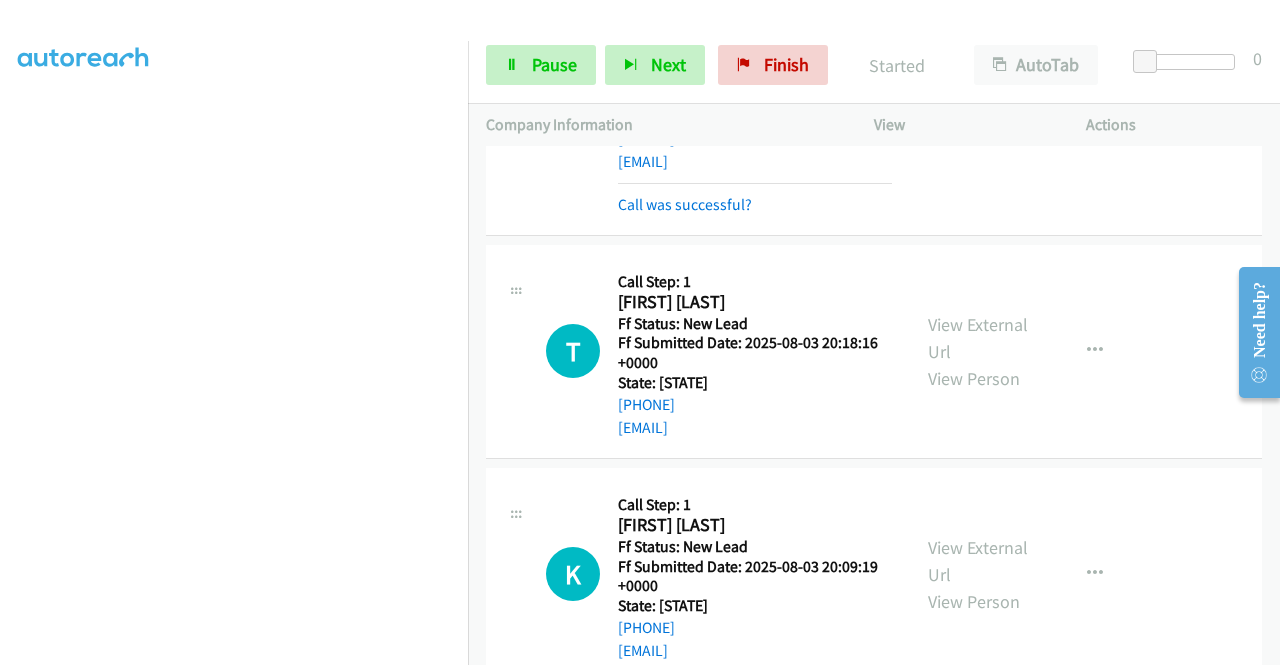 scroll, scrollTop: 7912, scrollLeft: 0, axis: vertical 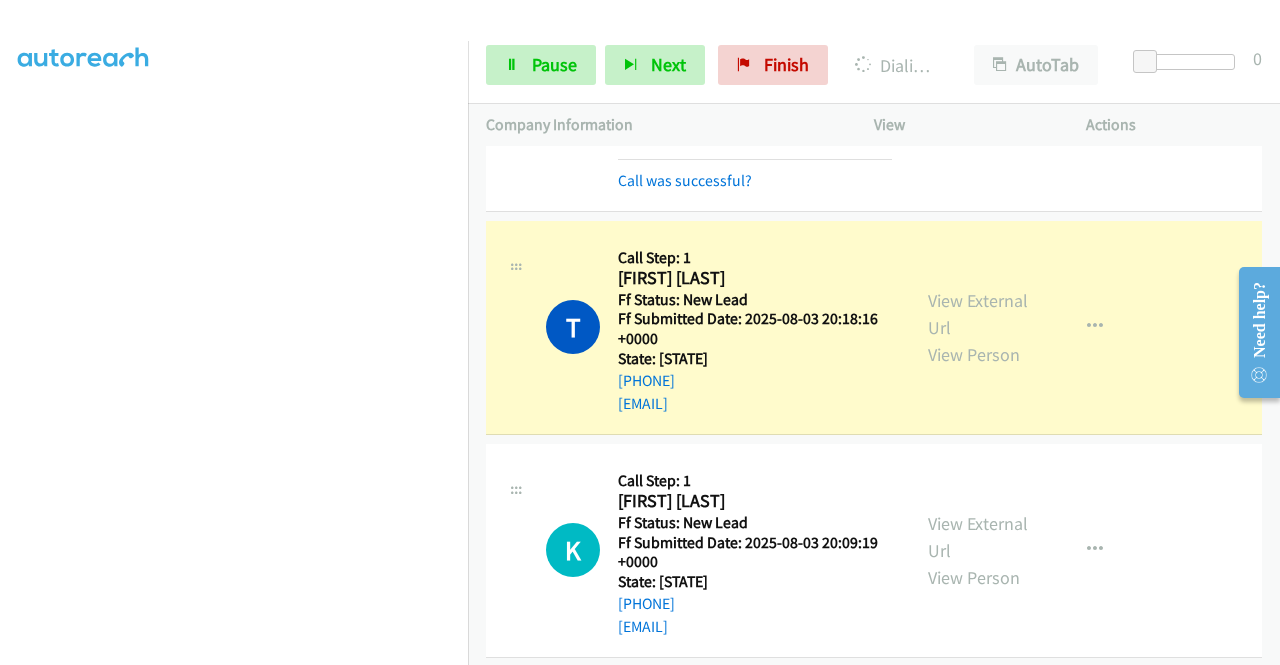 click on "View External Url
View Person" at bounding box center (980, 327) 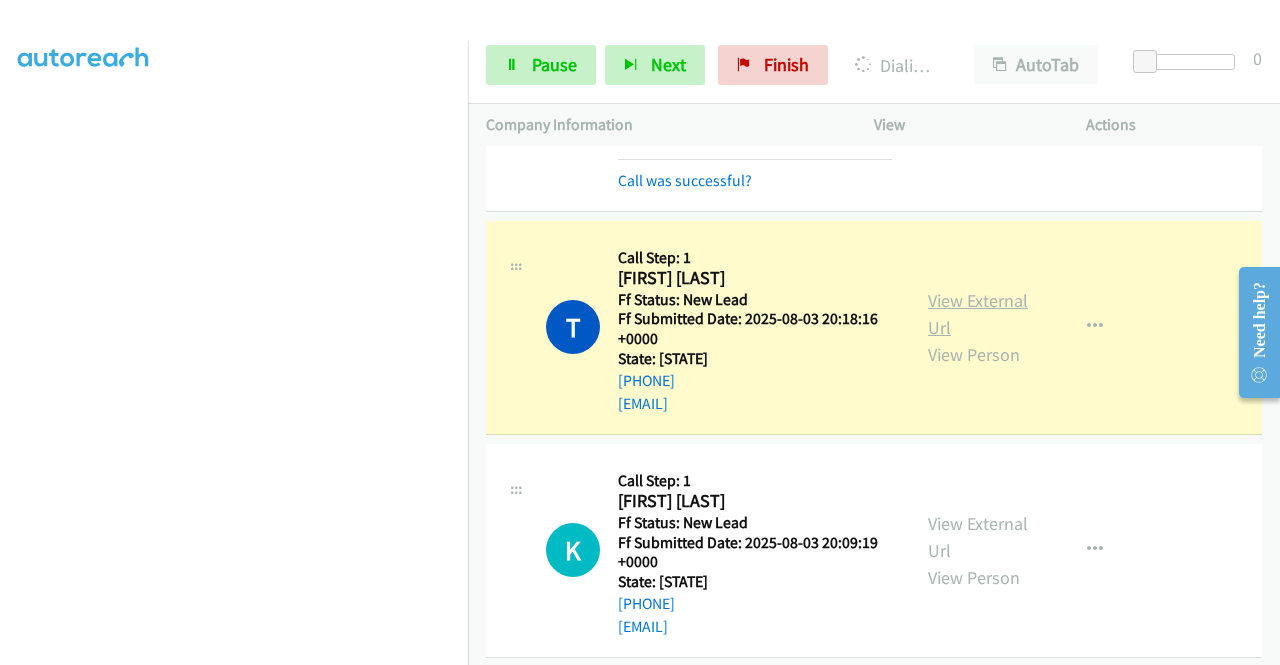 click on "View External Url" at bounding box center (978, 314) 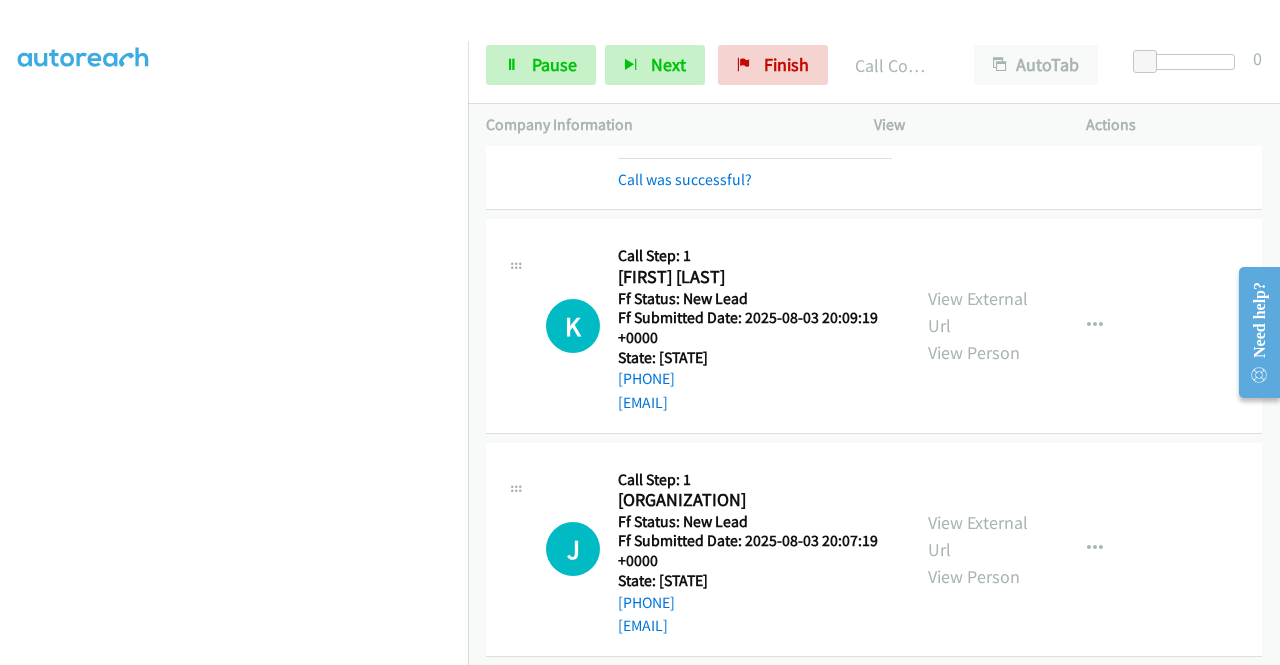 scroll, scrollTop: 8180, scrollLeft: 0, axis: vertical 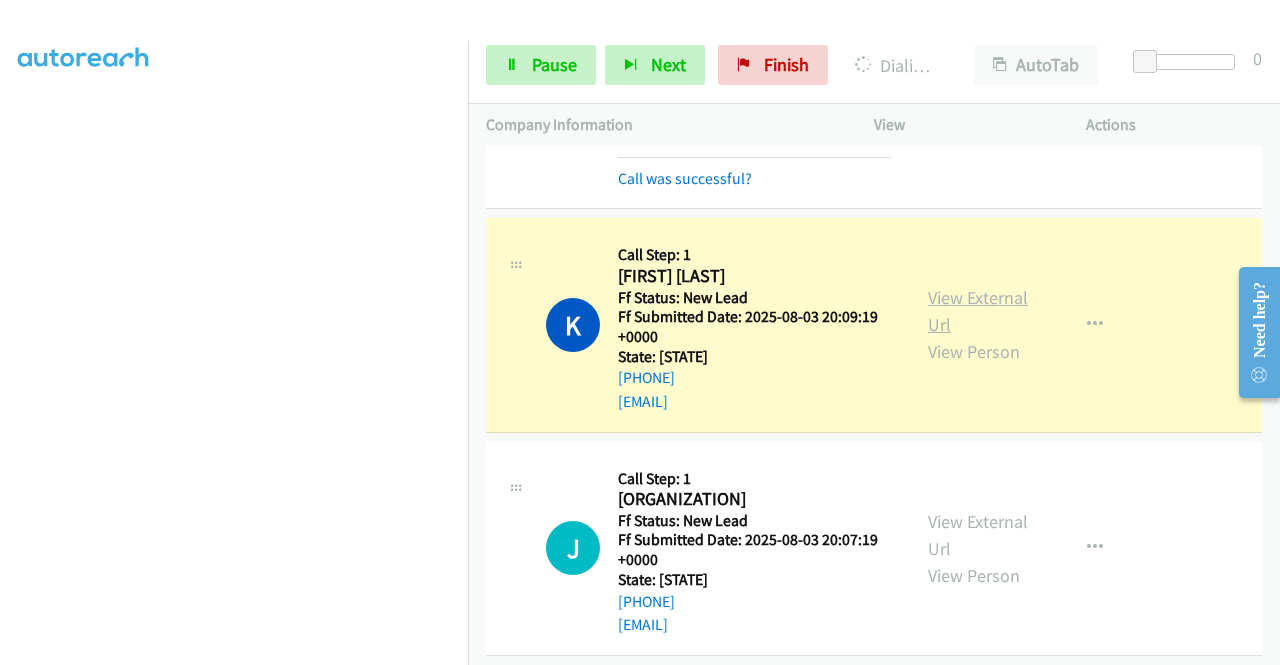 click on "View External Url" at bounding box center [978, 311] 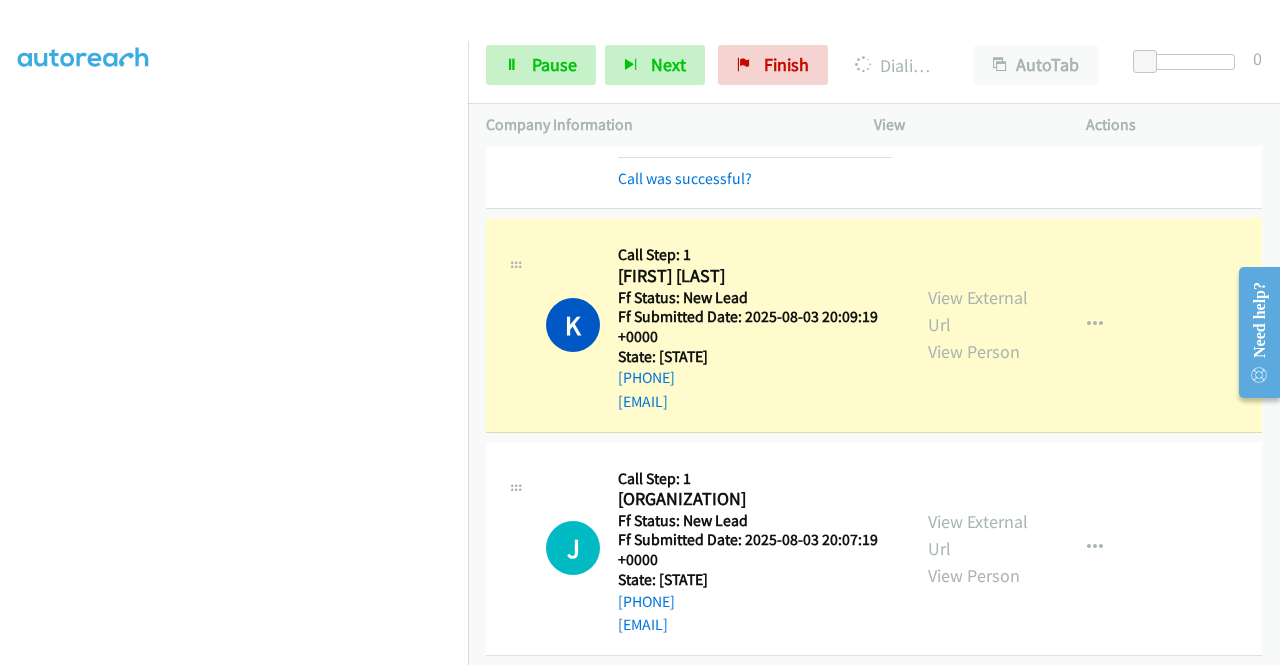scroll, scrollTop: 0, scrollLeft: 15, axis: horizontal 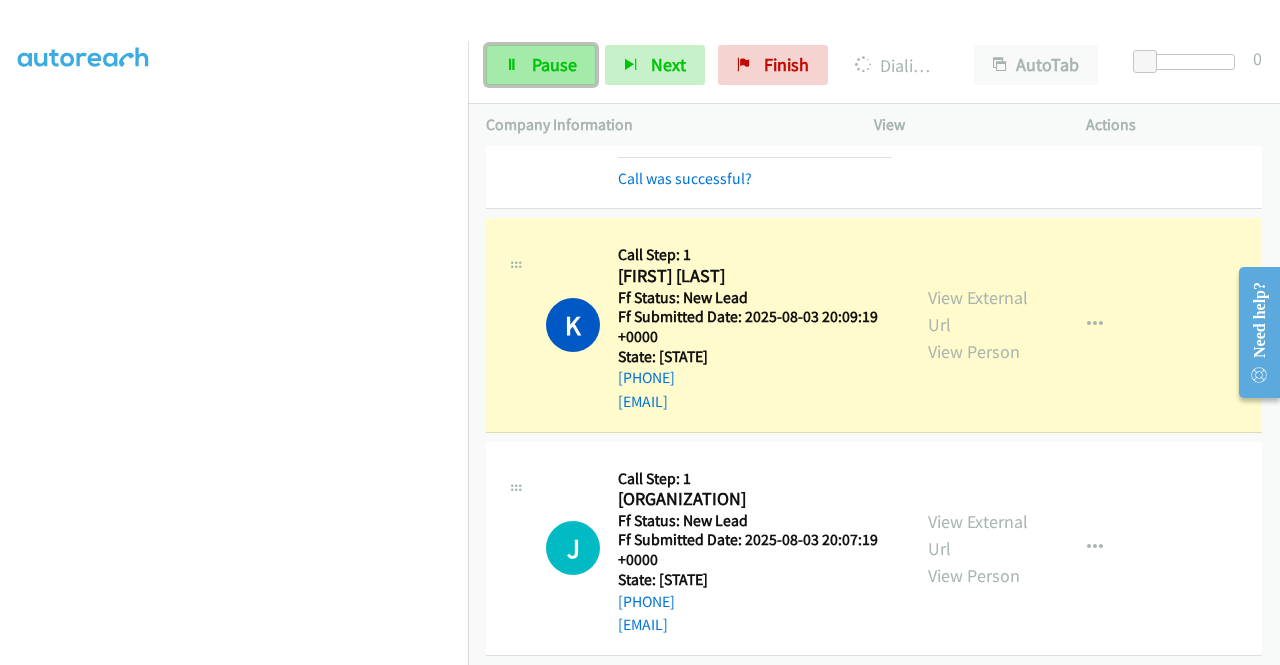 click on "Pause" at bounding box center [541, 65] 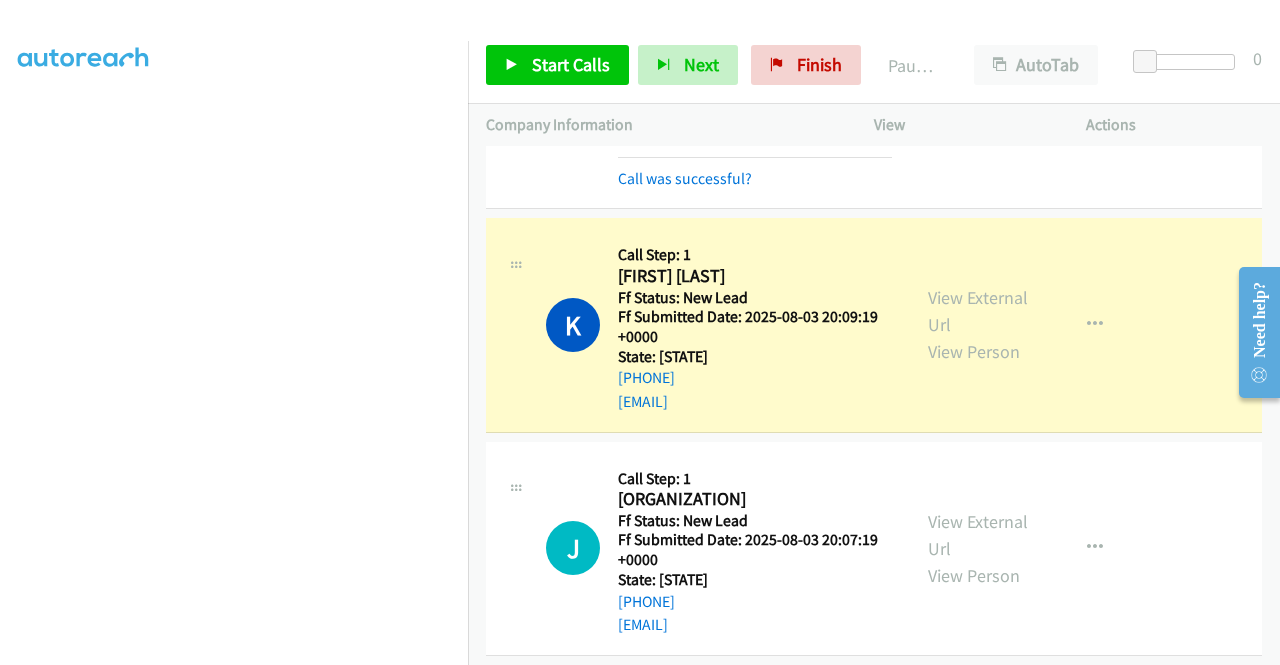 scroll, scrollTop: 0, scrollLeft: 15, axis: horizontal 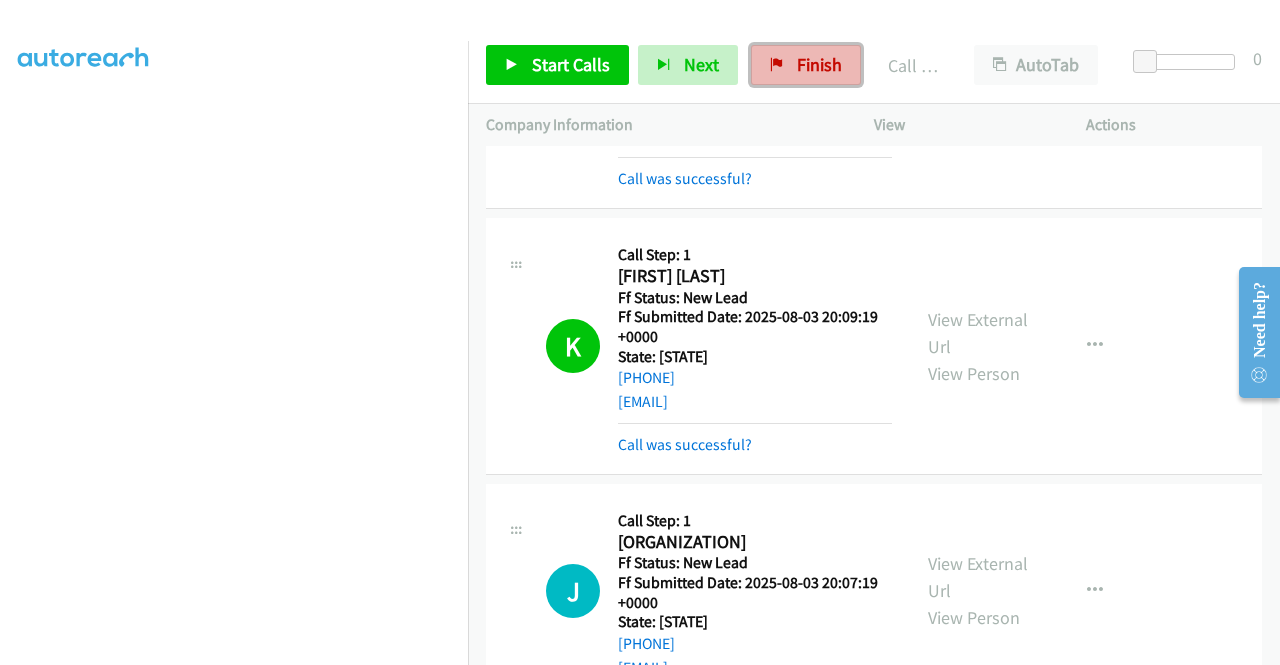 click on "Finish" at bounding box center [819, 64] 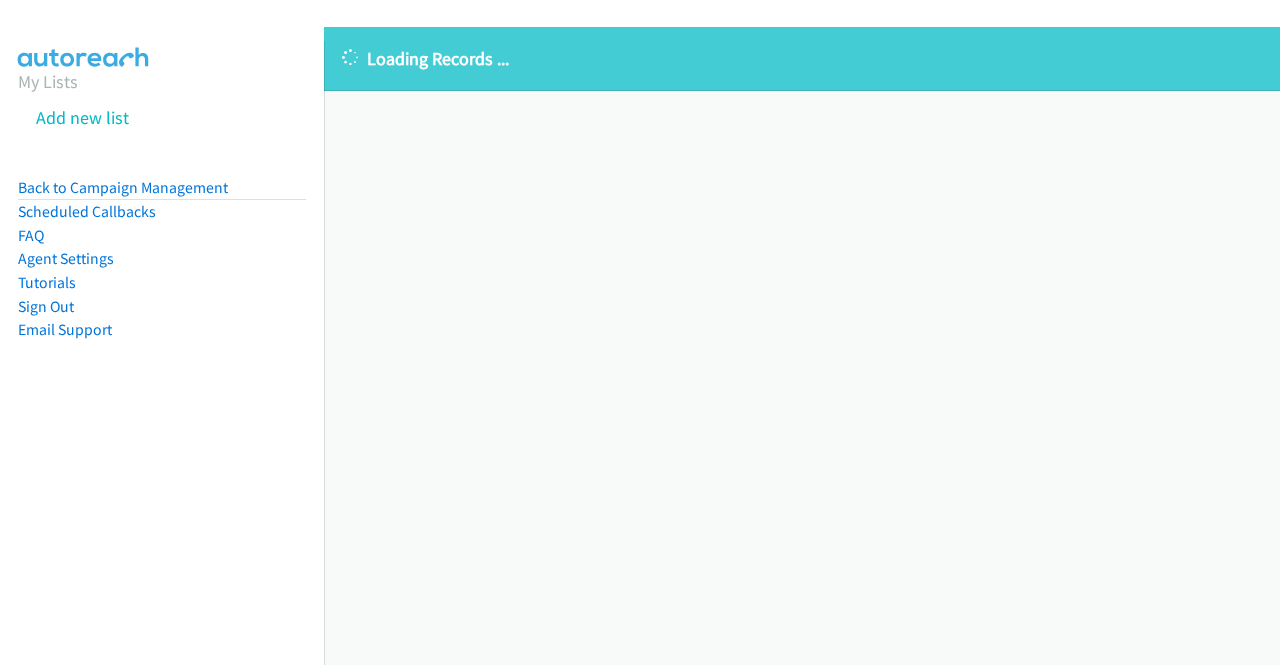 scroll, scrollTop: 0, scrollLeft: 0, axis: both 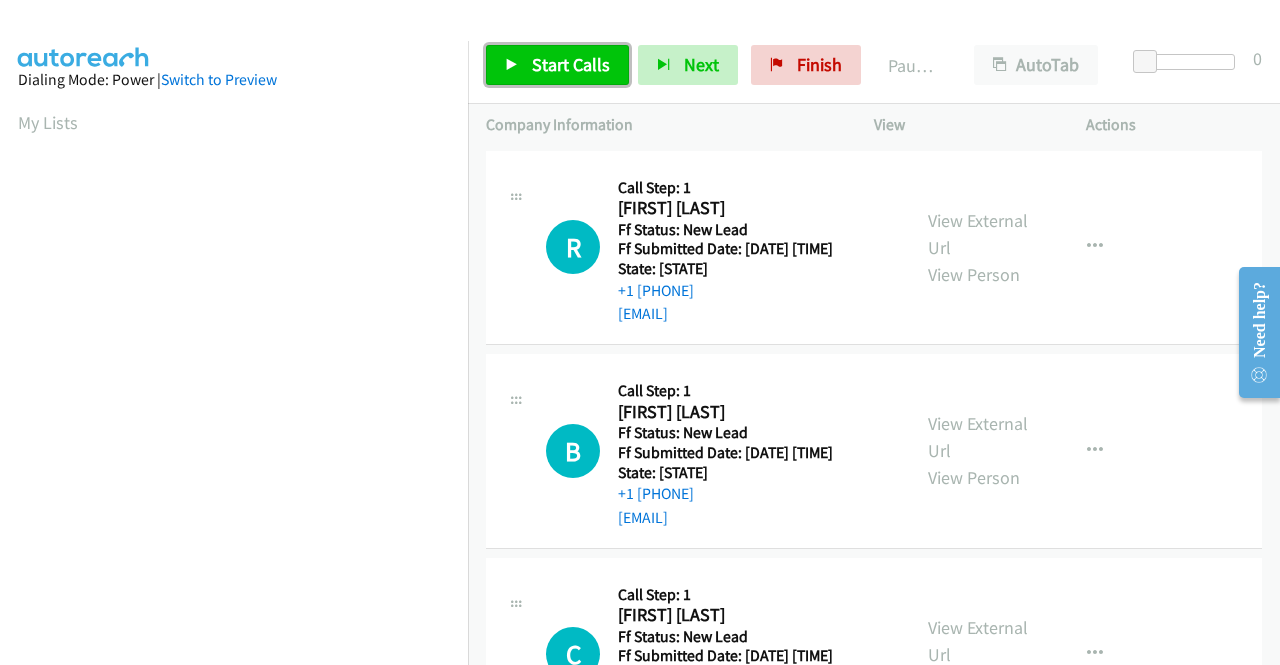 click on "Start Calls" at bounding box center (571, 64) 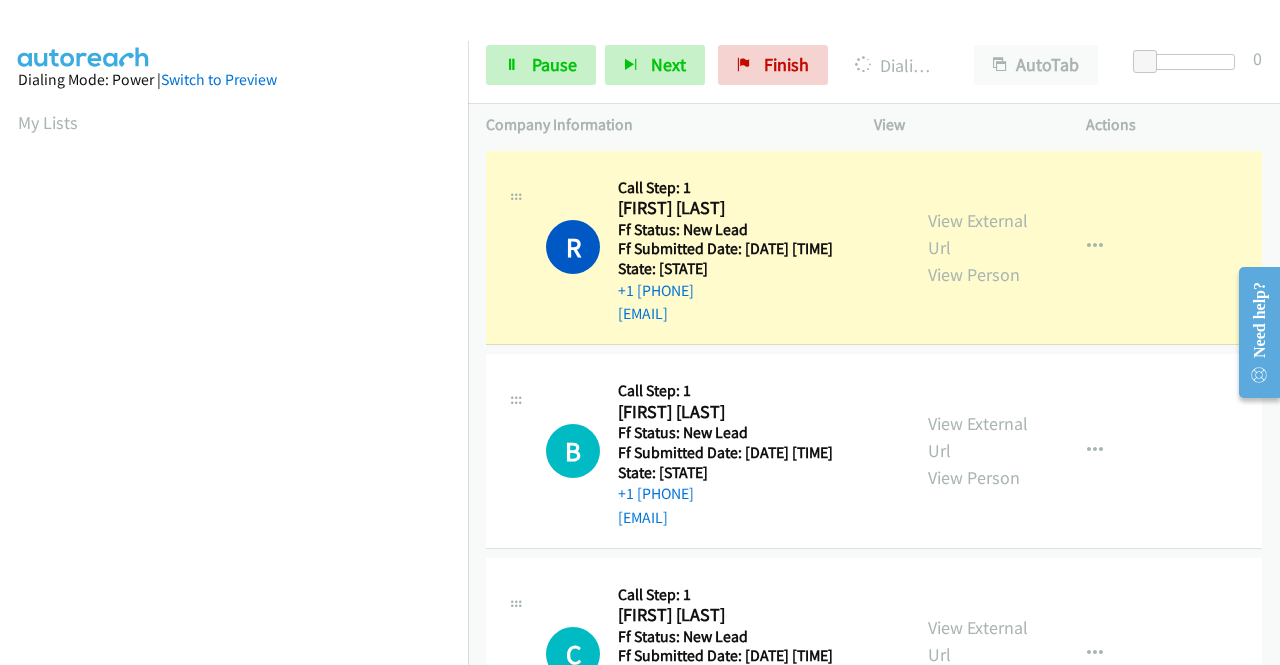 scroll, scrollTop: 456, scrollLeft: 0, axis: vertical 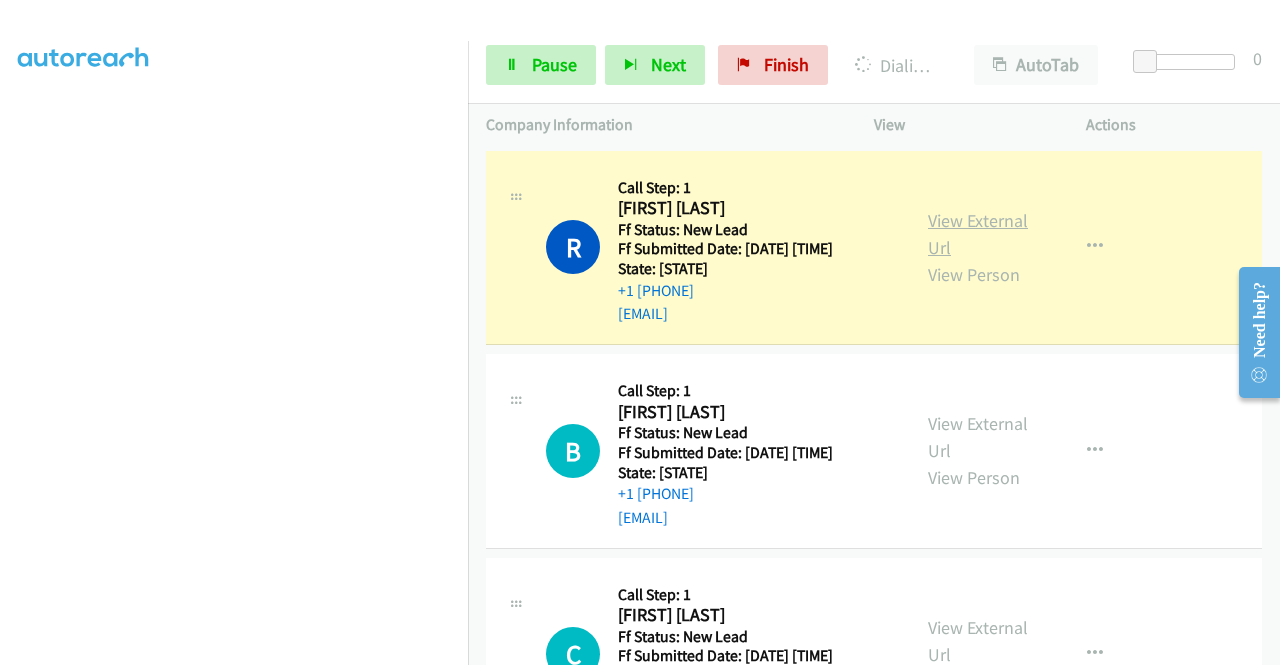 click on "View External Url" at bounding box center [978, 234] 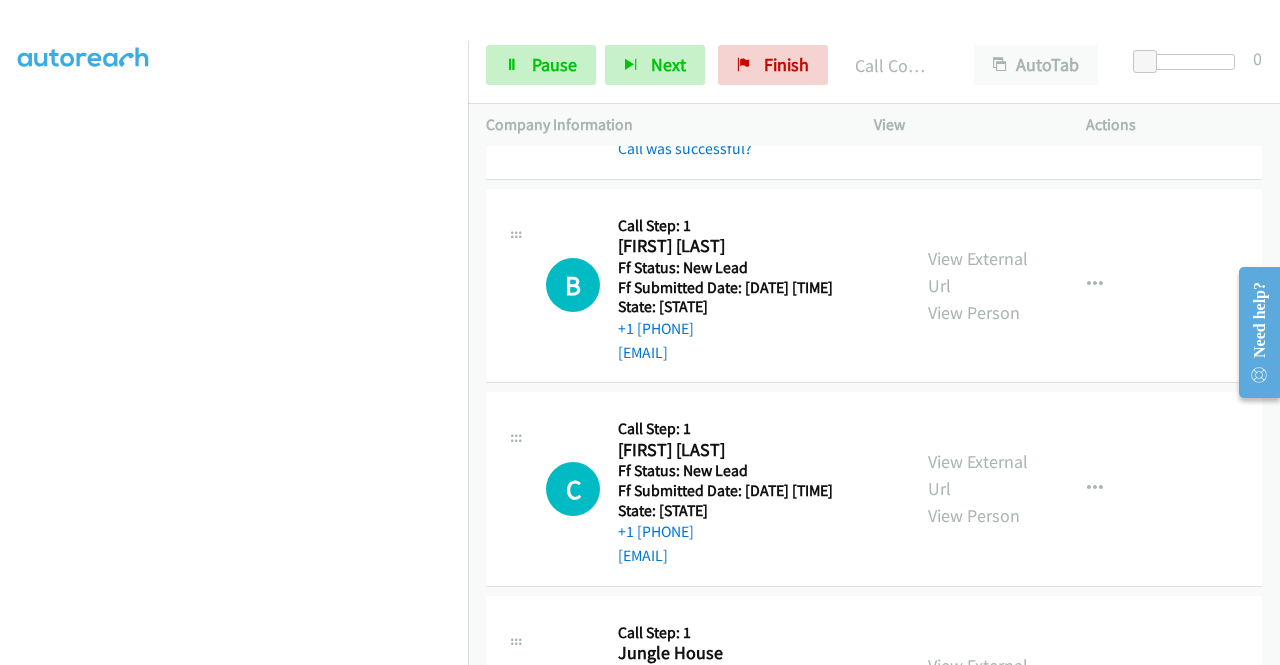scroll, scrollTop: 226, scrollLeft: 0, axis: vertical 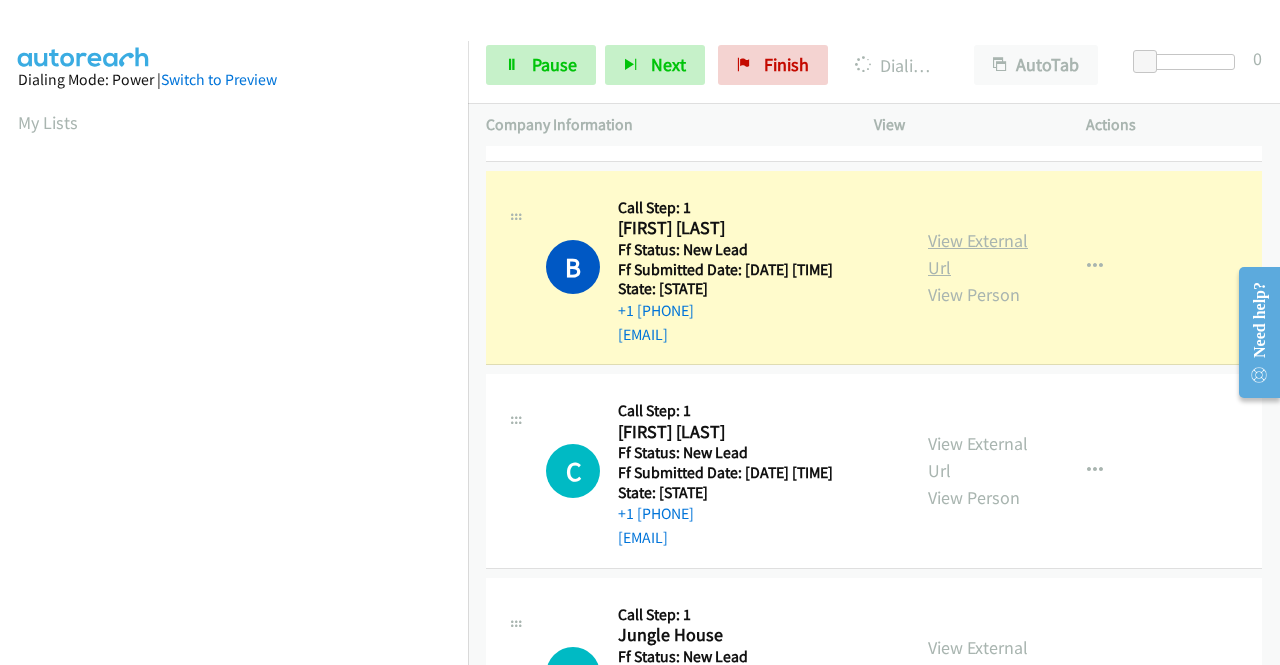 click on "View External Url" at bounding box center [978, 254] 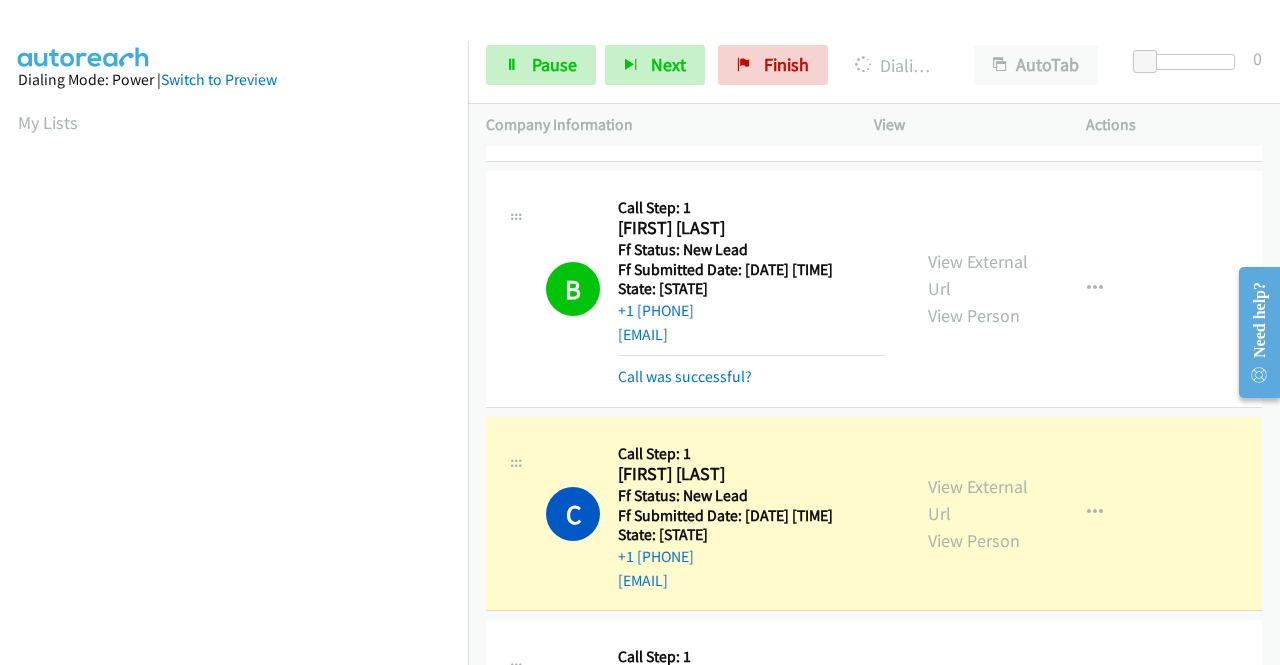 scroll, scrollTop: 456, scrollLeft: 0, axis: vertical 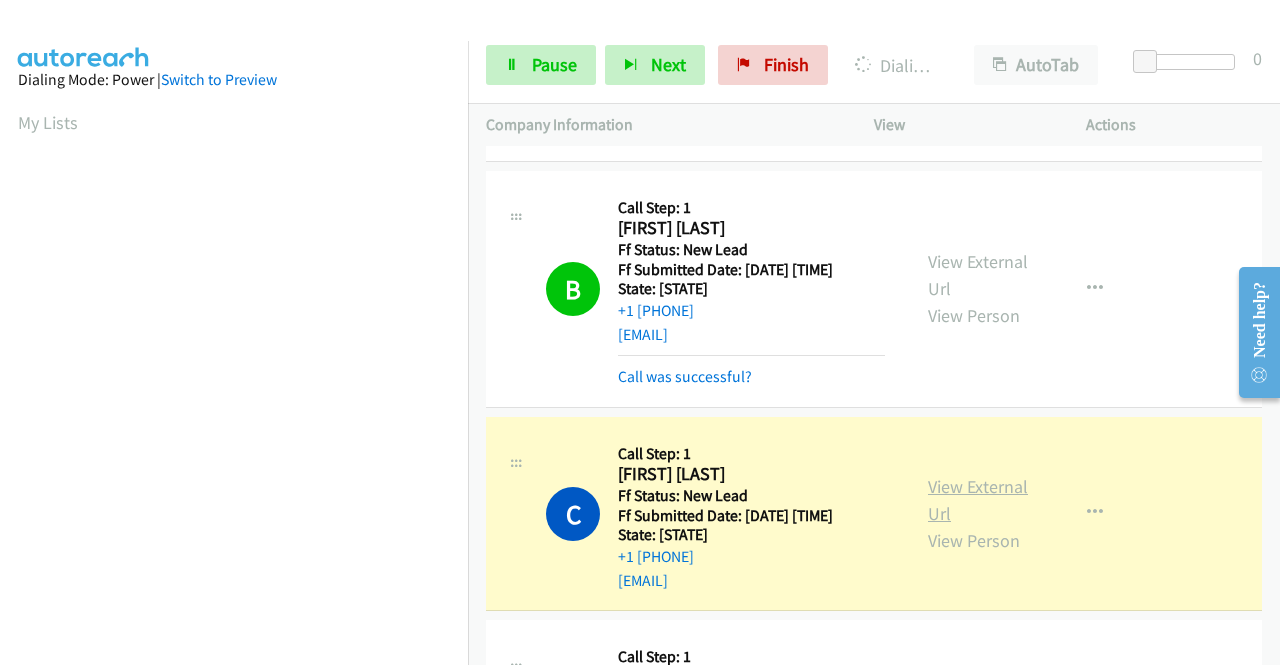 click on "View External Url" at bounding box center (978, 500) 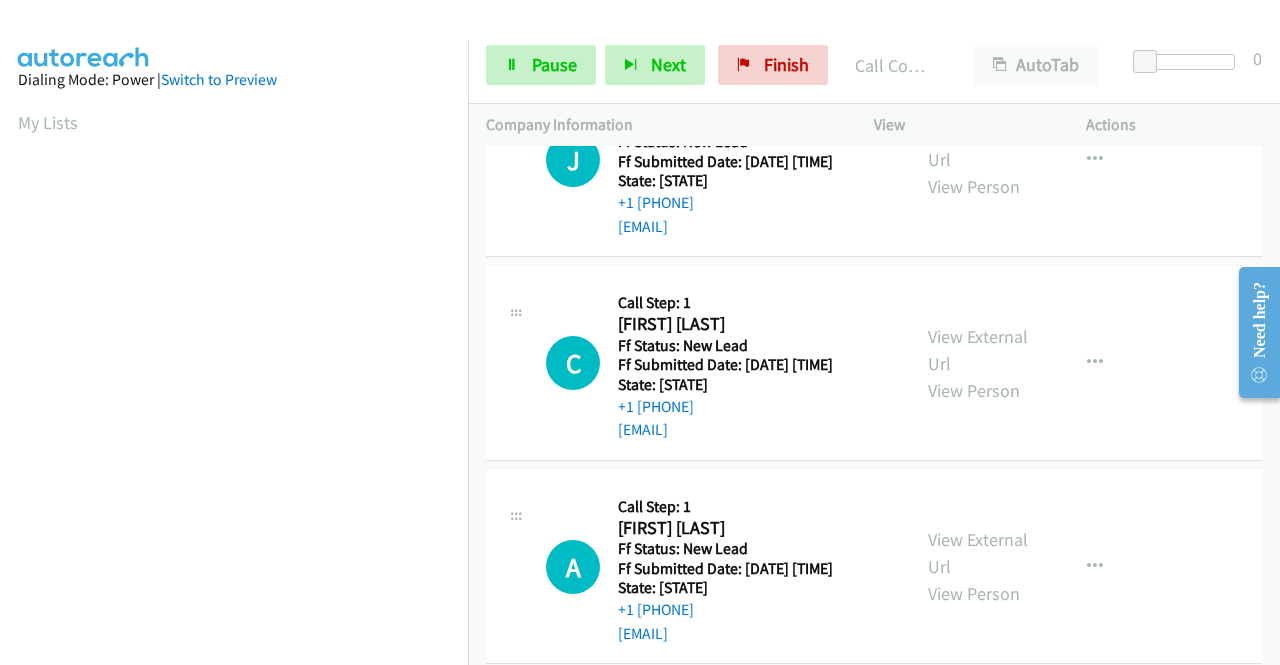 scroll, scrollTop: 826, scrollLeft: 0, axis: vertical 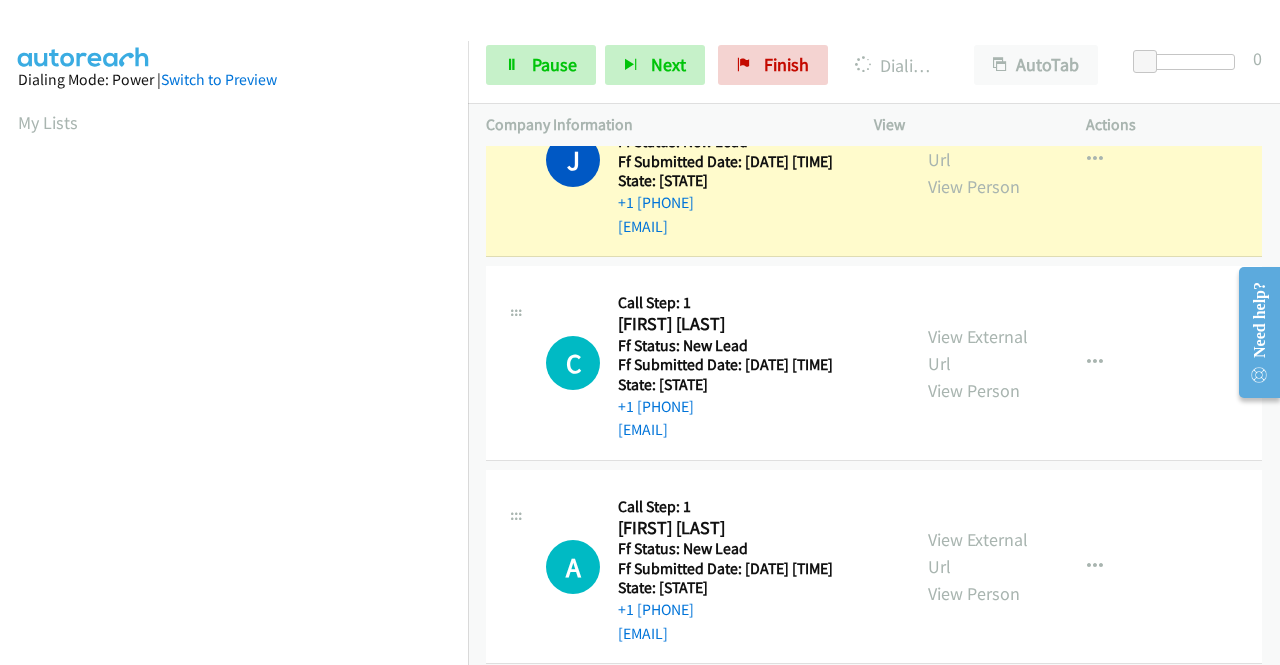 click on "View External Url
View Person
View External Url
Email
Schedule/Manage Callback
Skip Call
Add to do not call list" at bounding box center [1025, 160] 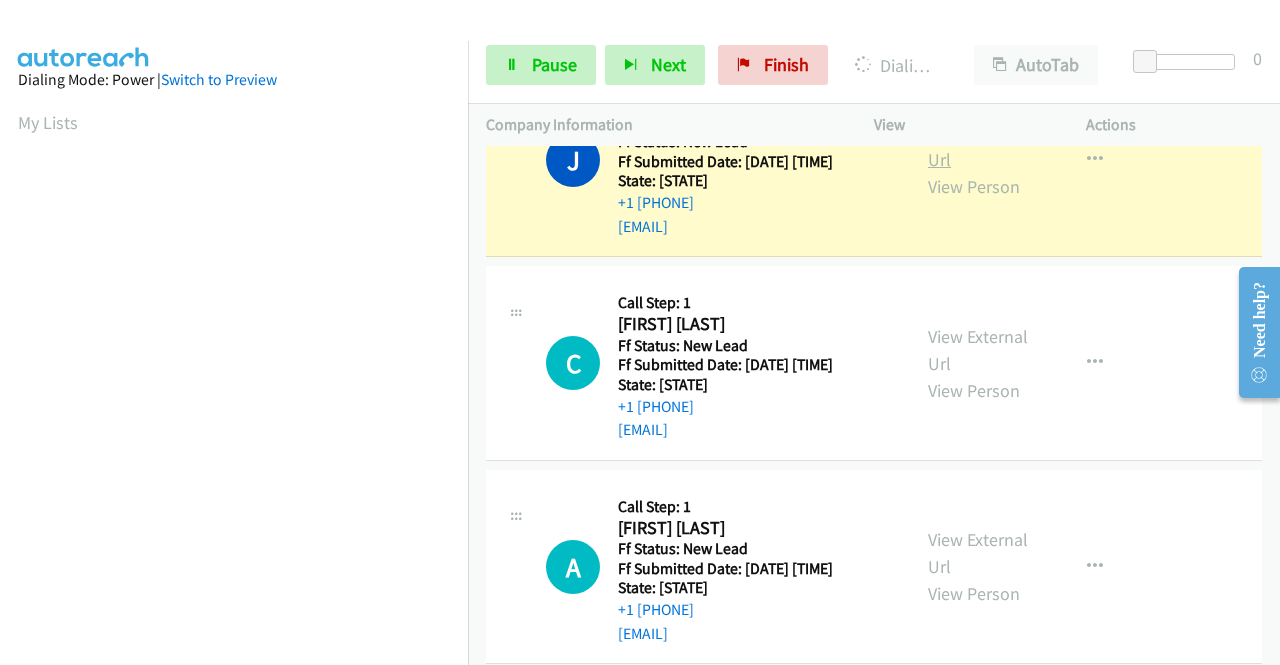 click on "View External Url" at bounding box center (978, 146) 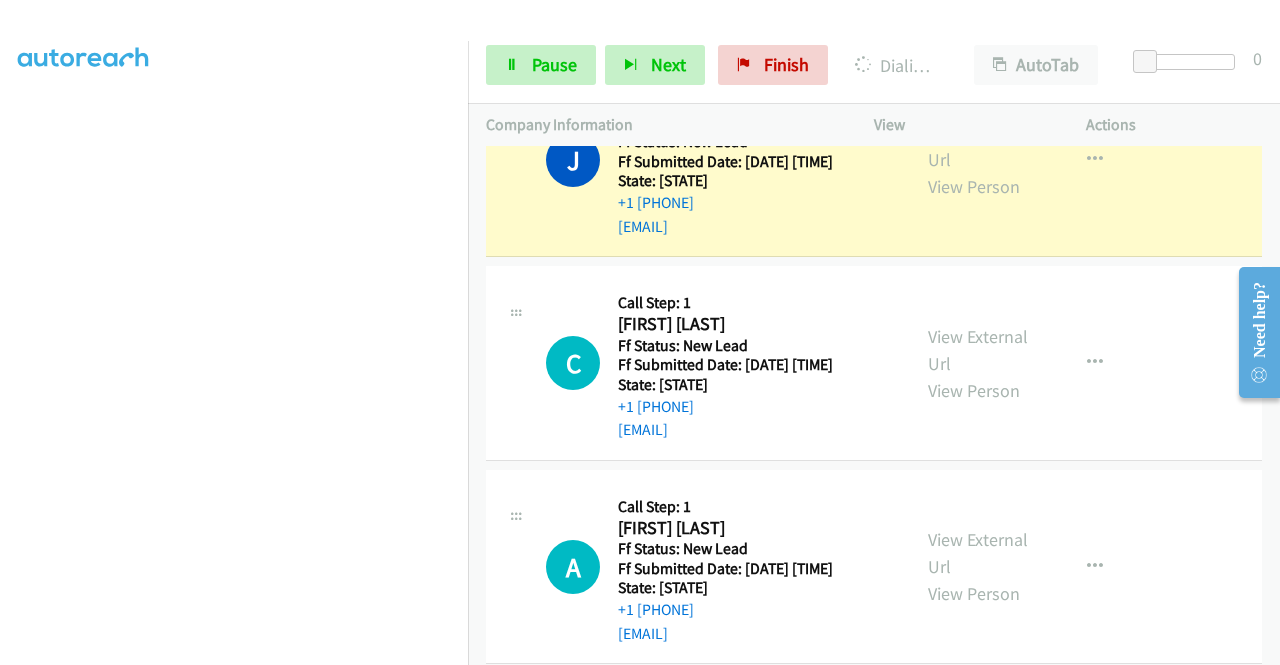 scroll, scrollTop: 456, scrollLeft: 14, axis: both 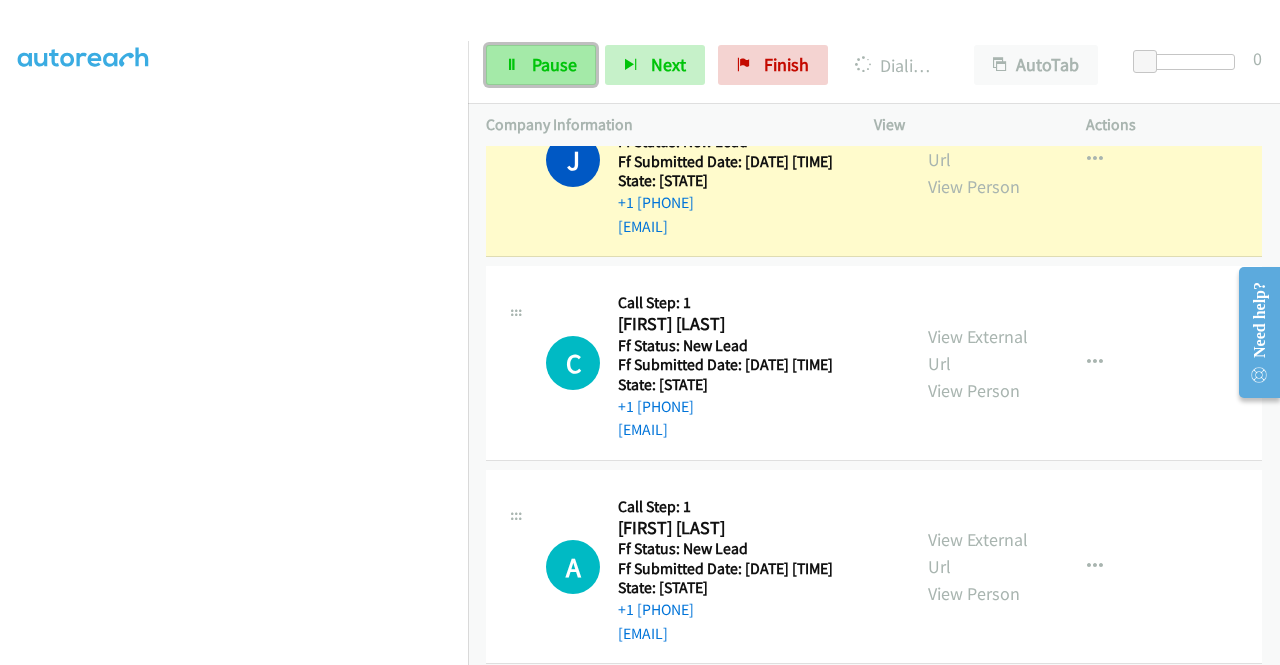 click at bounding box center [512, 66] 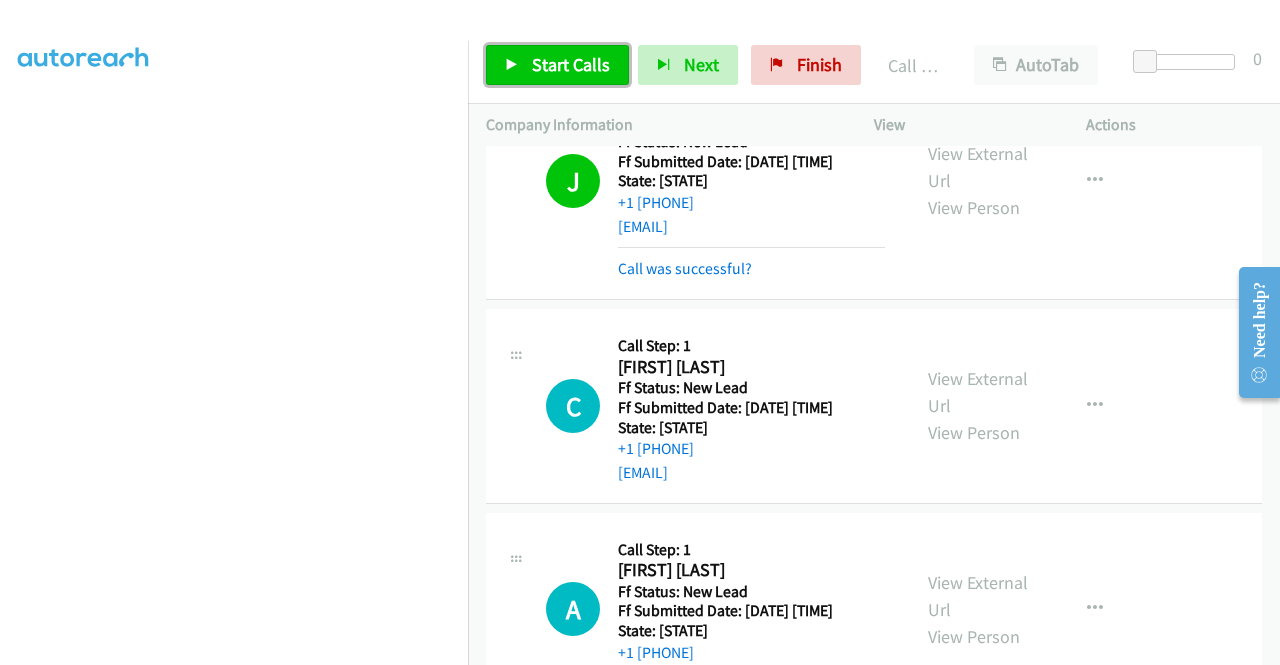 click on "Start Calls" at bounding box center [571, 64] 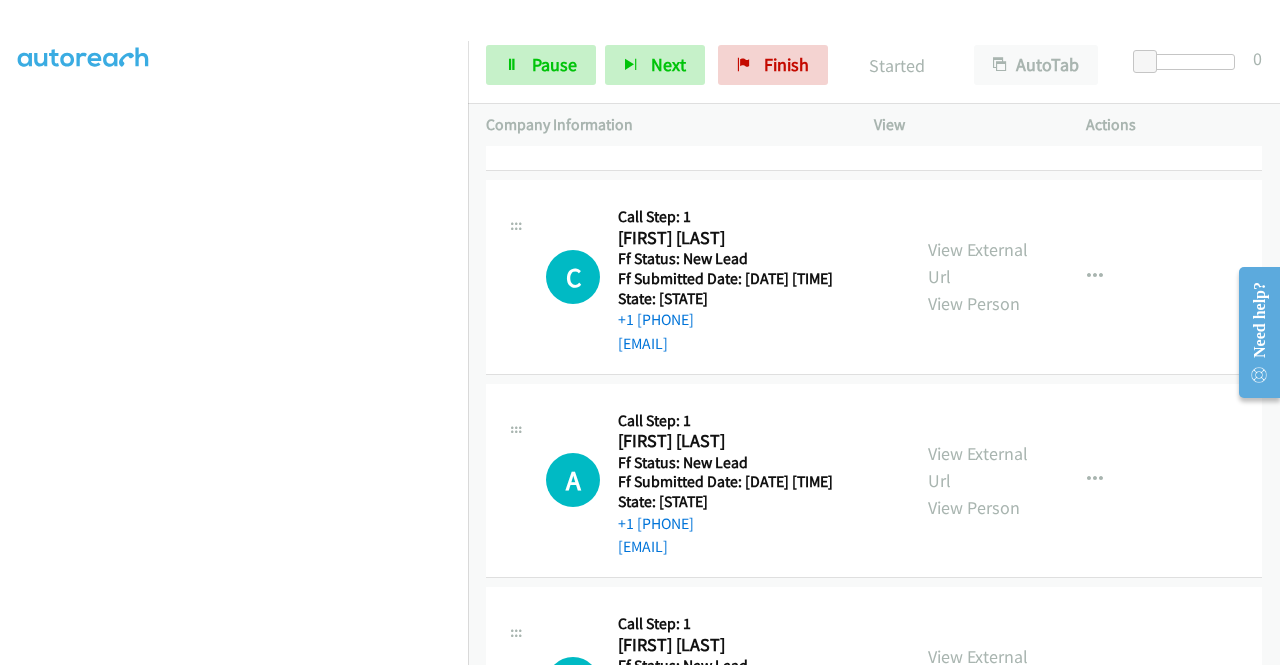 scroll, scrollTop: 958, scrollLeft: 0, axis: vertical 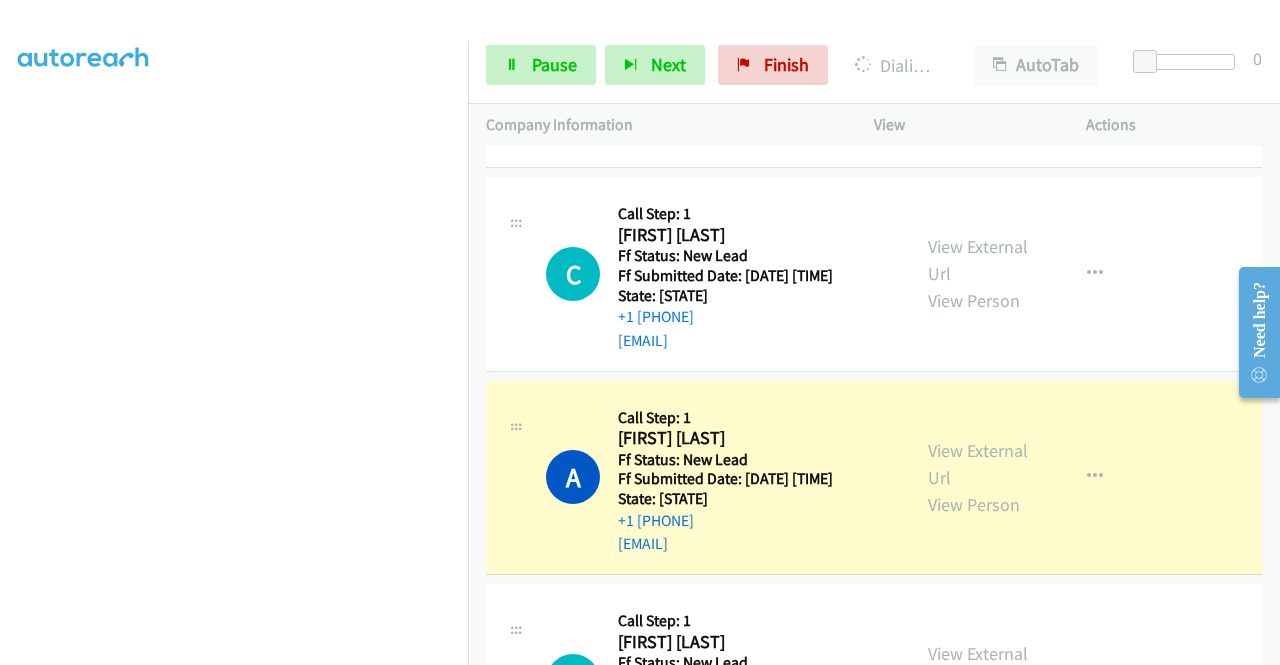 click on "Dialing Mode: Power
|
Switch to Preview
My Lists" at bounding box center (234, 152) 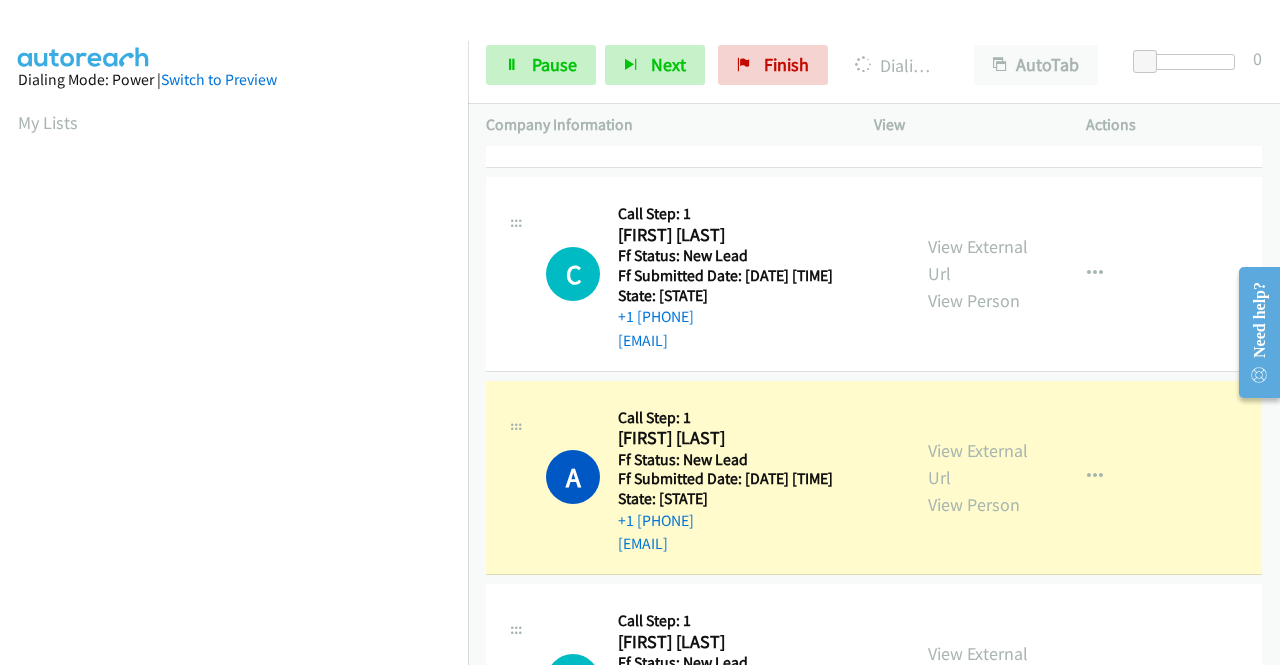 scroll, scrollTop: 405, scrollLeft: 14, axis: both 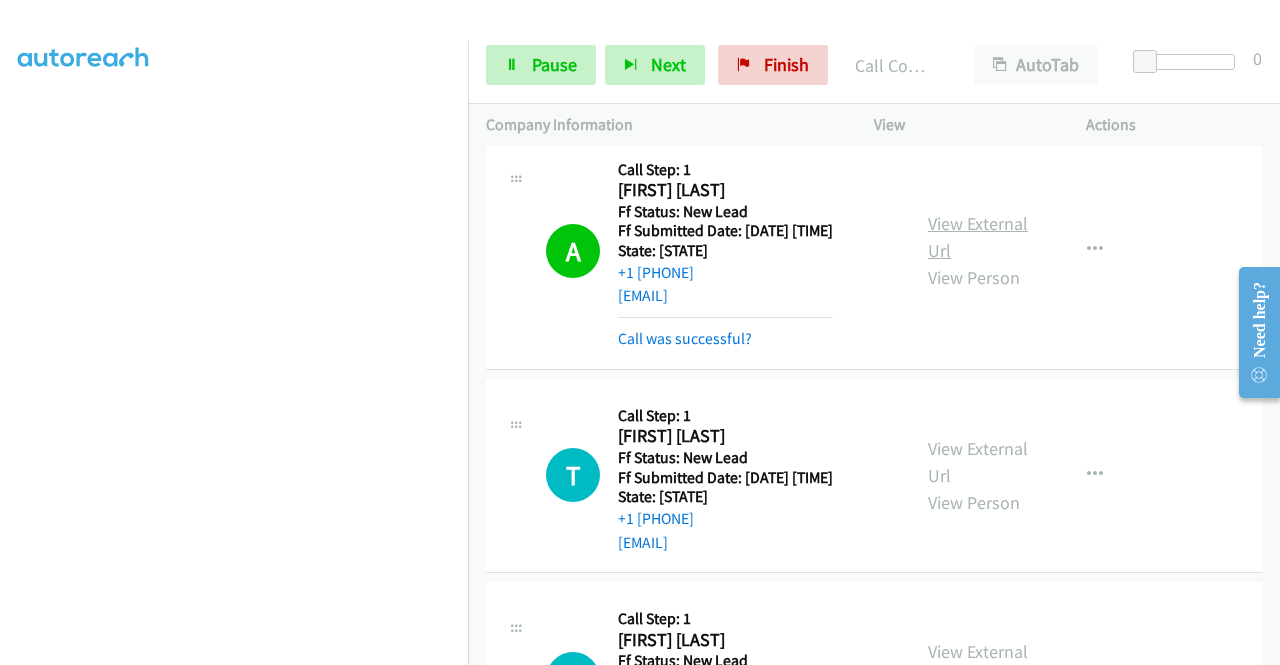 click on "View External Url" at bounding box center [978, 237] 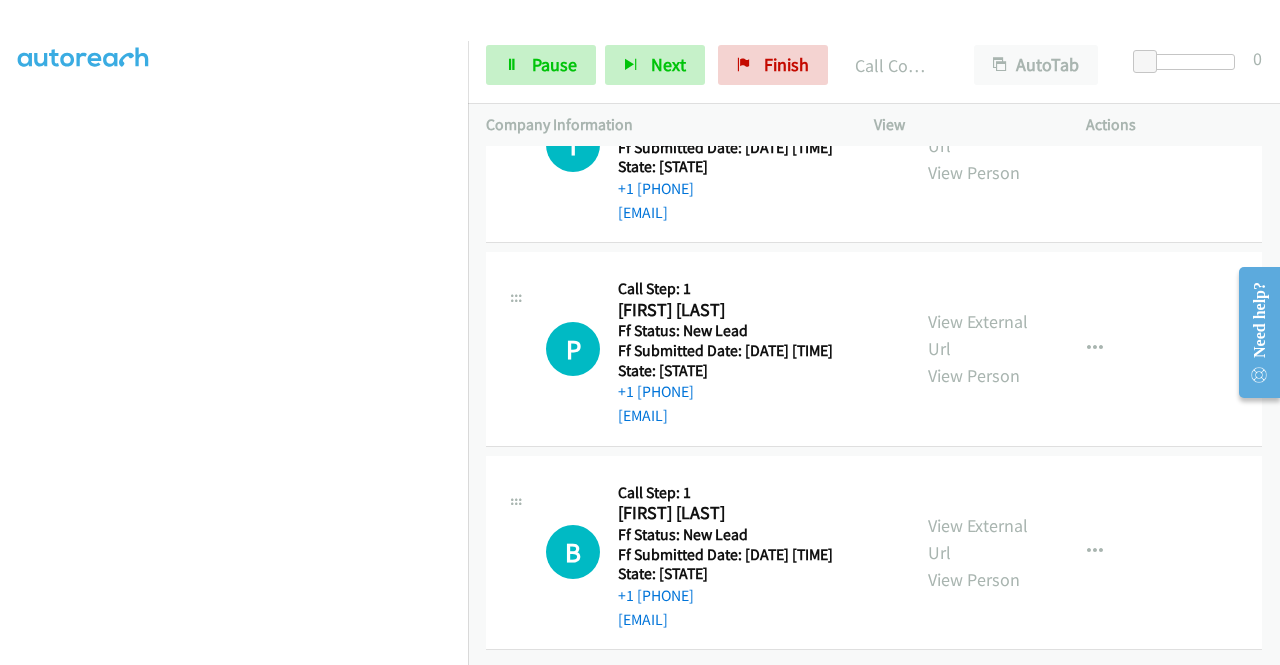 scroll, scrollTop: 1522, scrollLeft: 0, axis: vertical 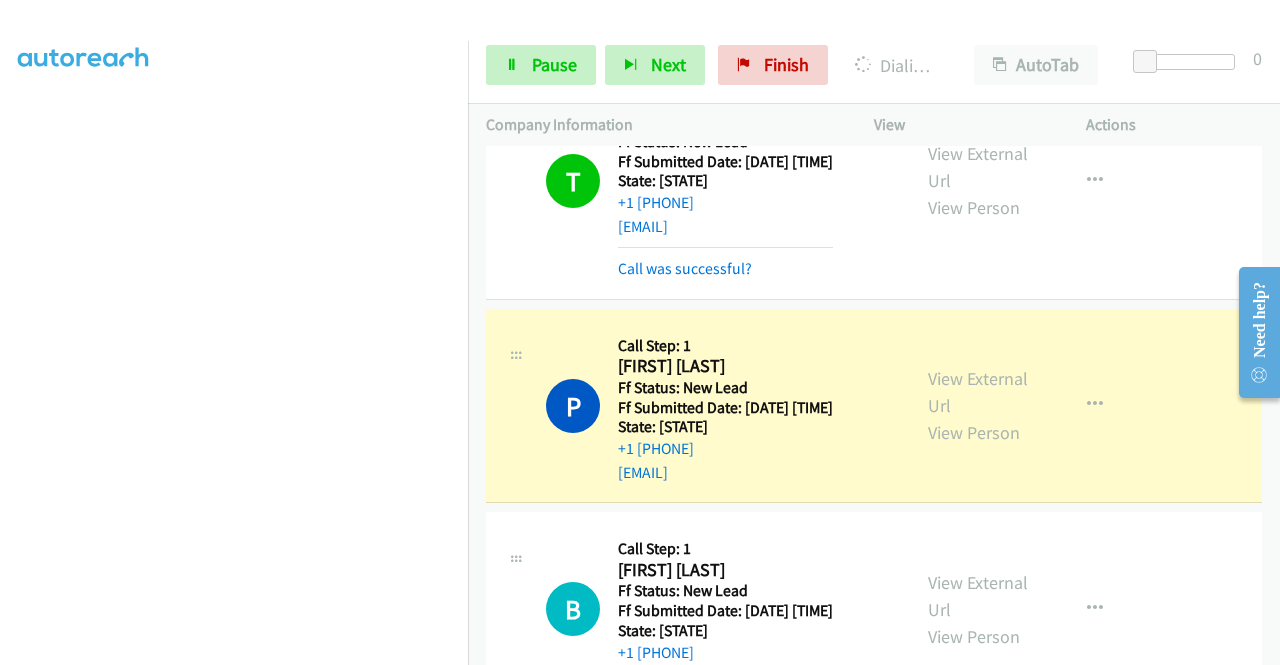 click on "View External Url
View Person
View External Url
Email
Schedule/Manage Callback
Skip Call
Add to do not call list" at bounding box center [1025, 406] 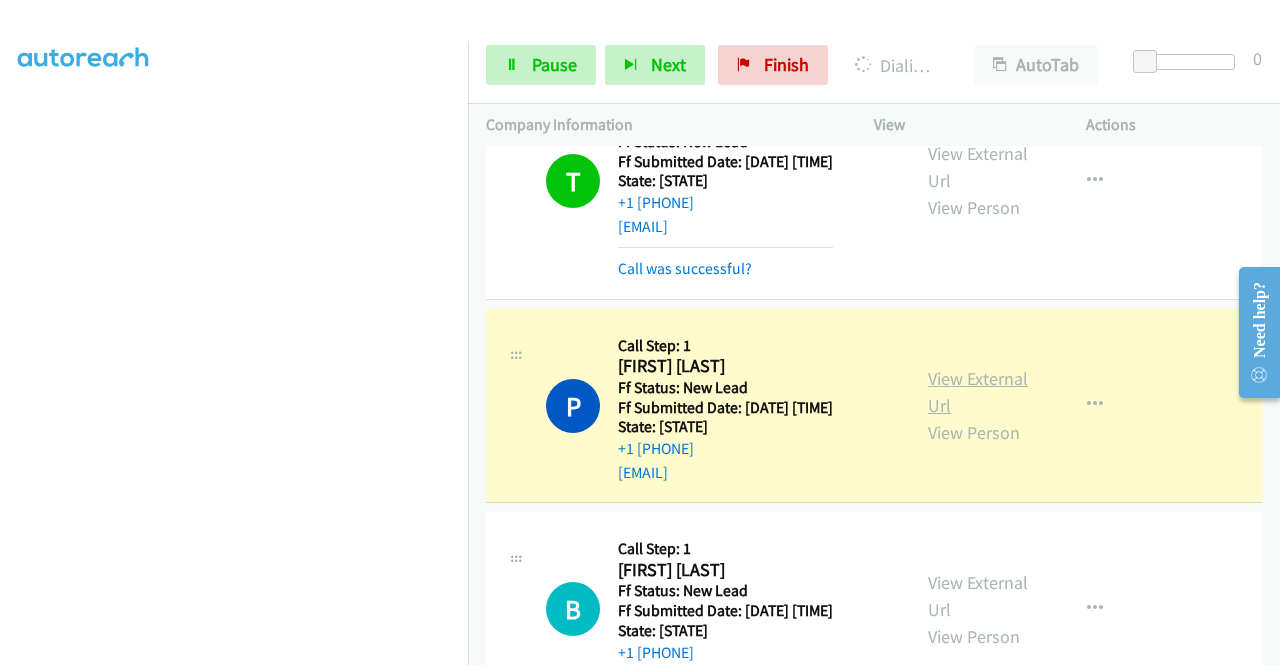 click on "View External Url" at bounding box center (978, 392) 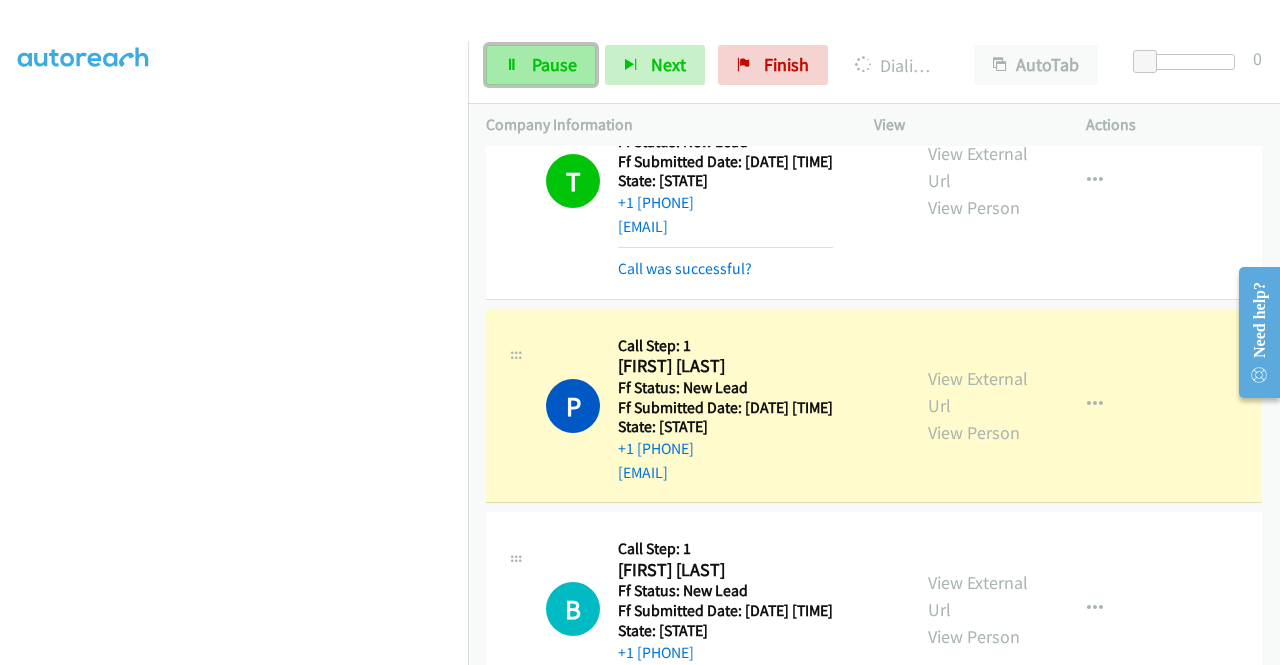 click on "Pause" at bounding box center [541, 65] 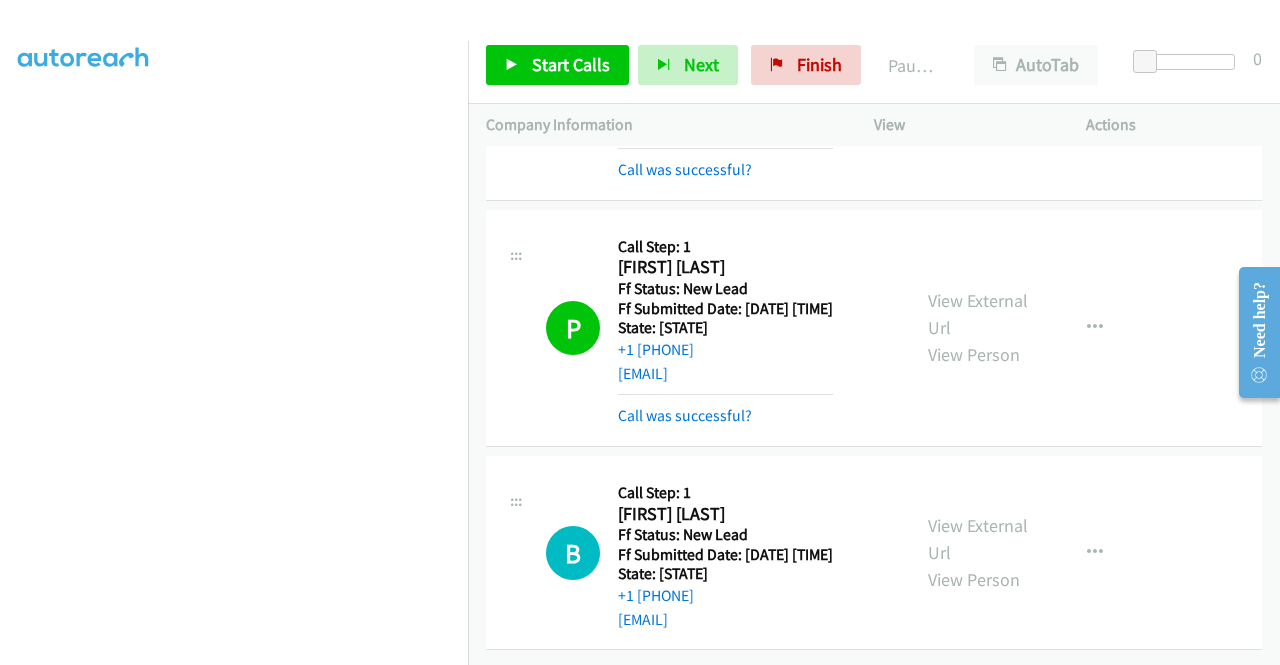 scroll, scrollTop: 1808, scrollLeft: 0, axis: vertical 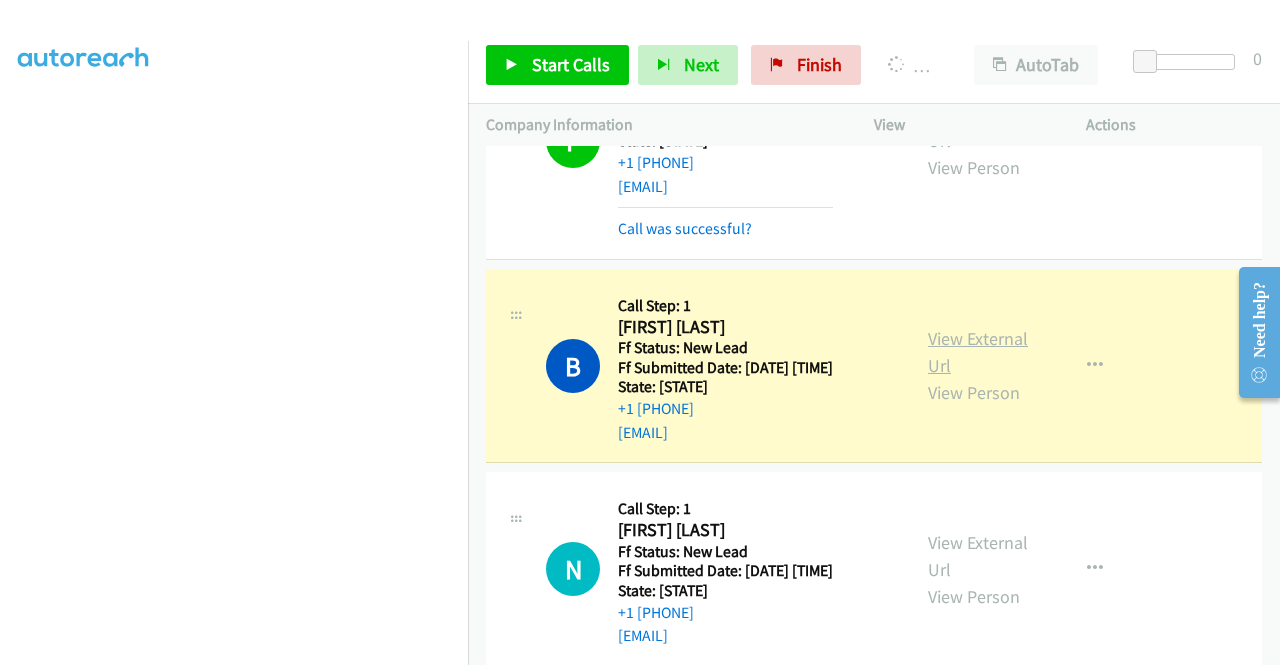 click on "View External Url" at bounding box center [978, 352] 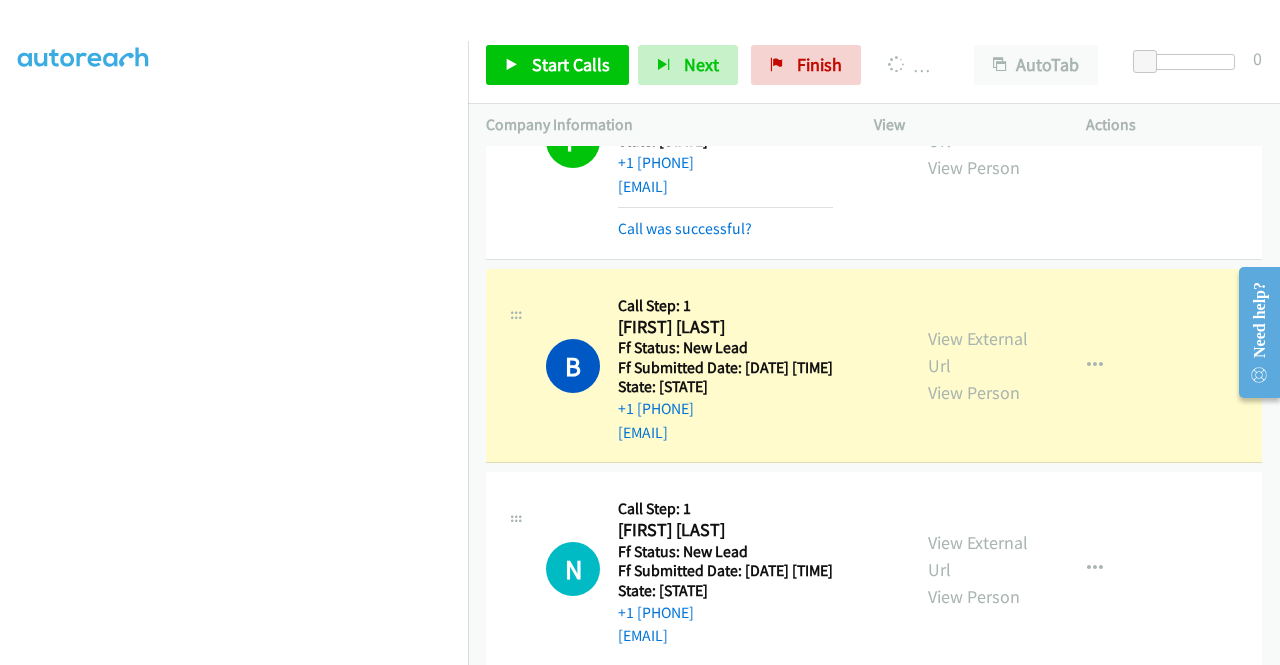 scroll, scrollTop: 0, scrollLeft: 0, axis: both 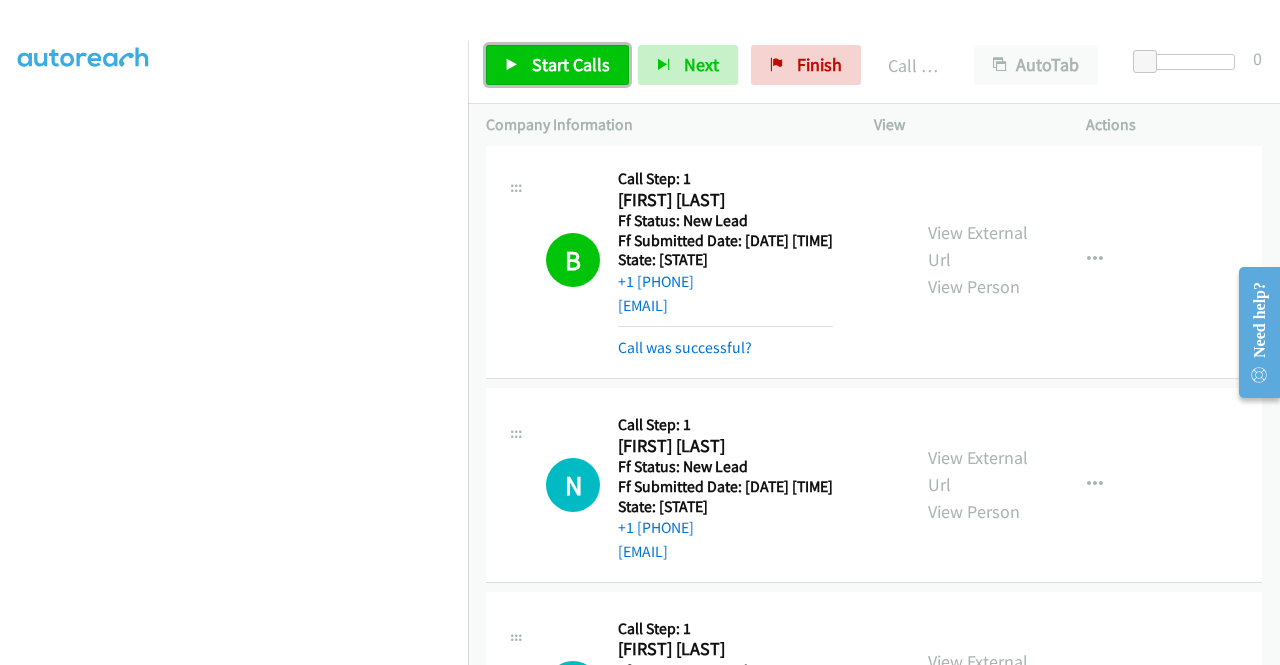 click on "Start Calls" at bounding box center [571, 64] 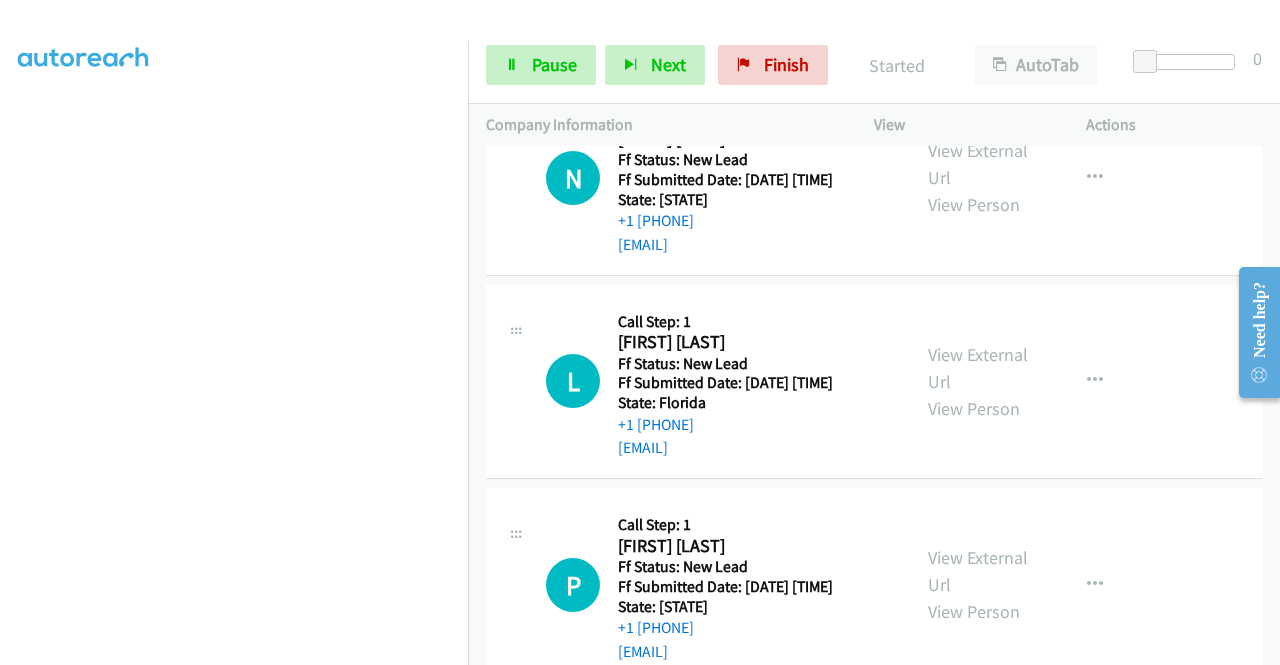 scroll, scrollTop: 2298, scrollLeft: 0, axis: vertical 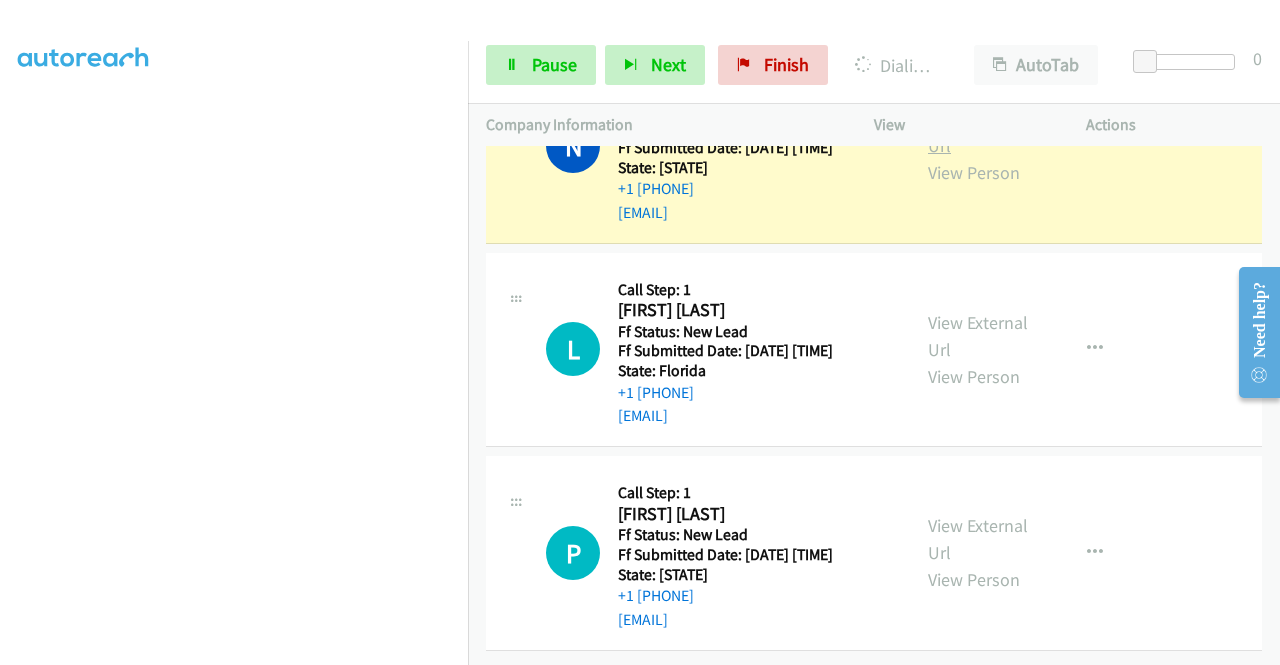 click on "View External Url" at bounding box center [978, 132] 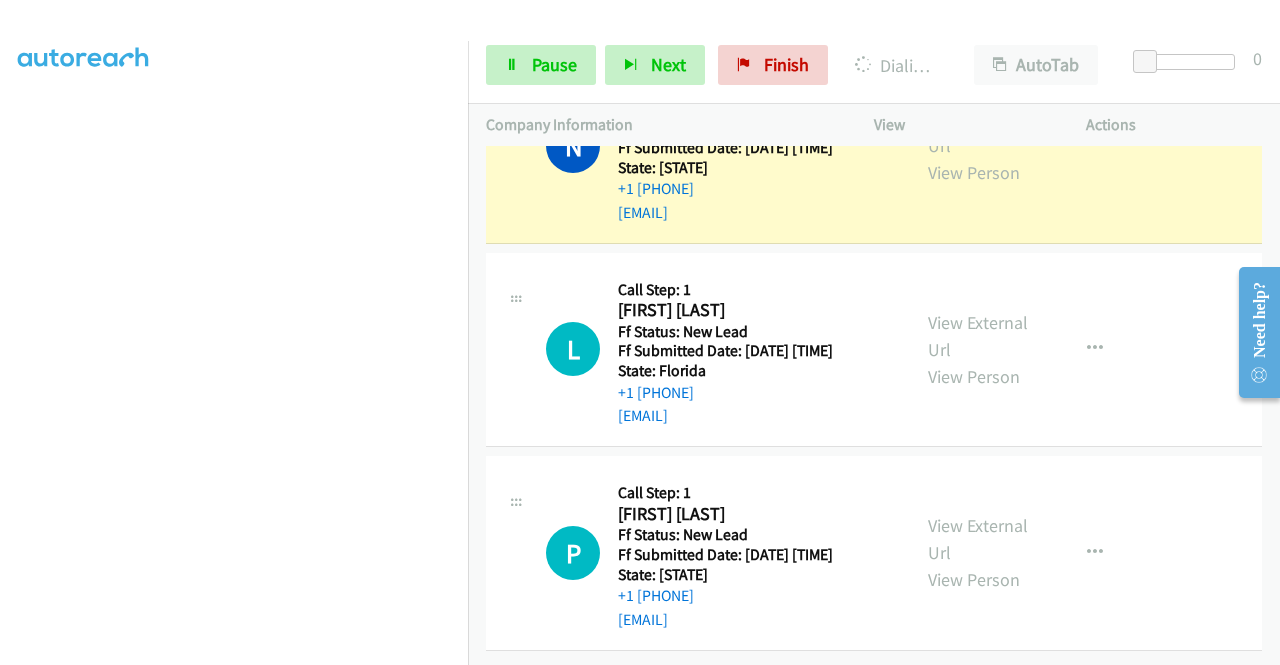 scroll, scrollTop: 0, scrollLeft: 0, axis: both 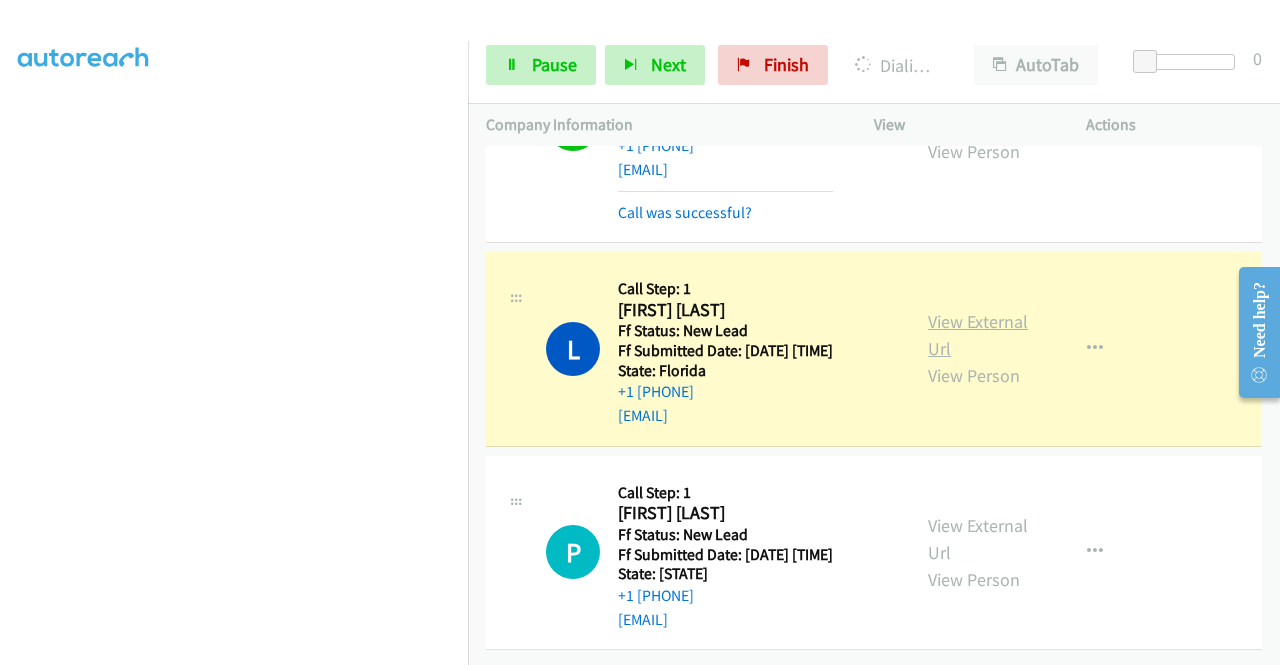 click on "View External Url" at bounding box center (978, 335) 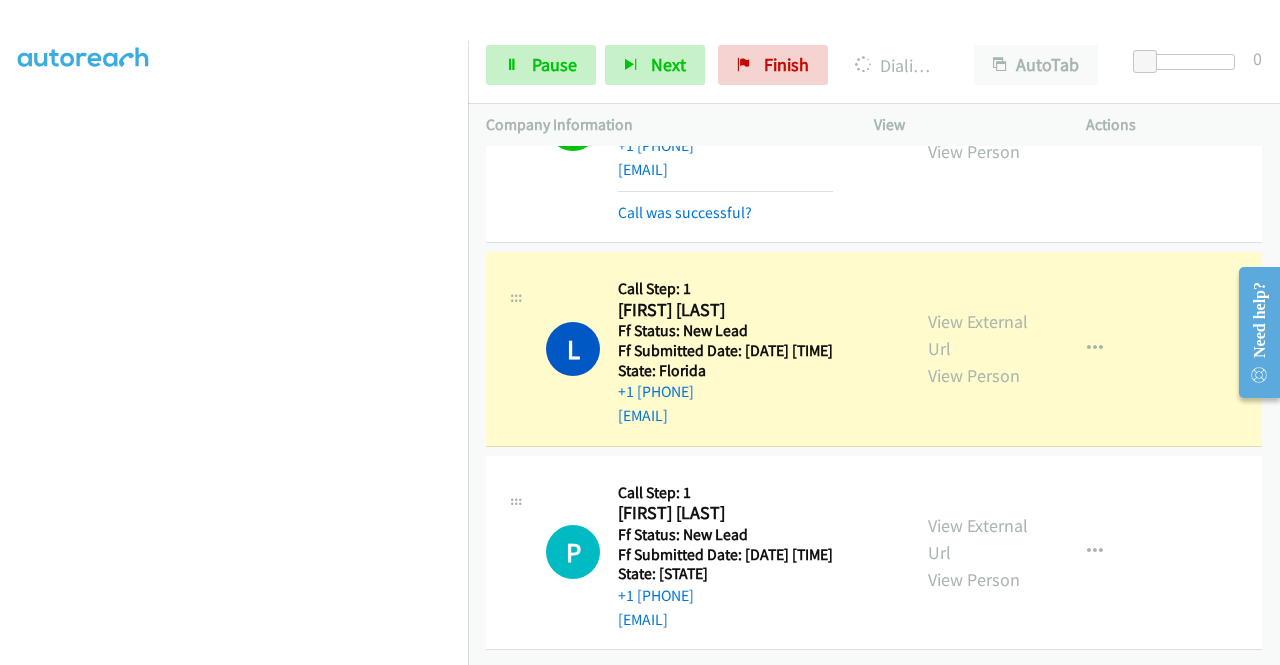 scroll, scrollTop: 0, scrollLeft: 0, axis: both 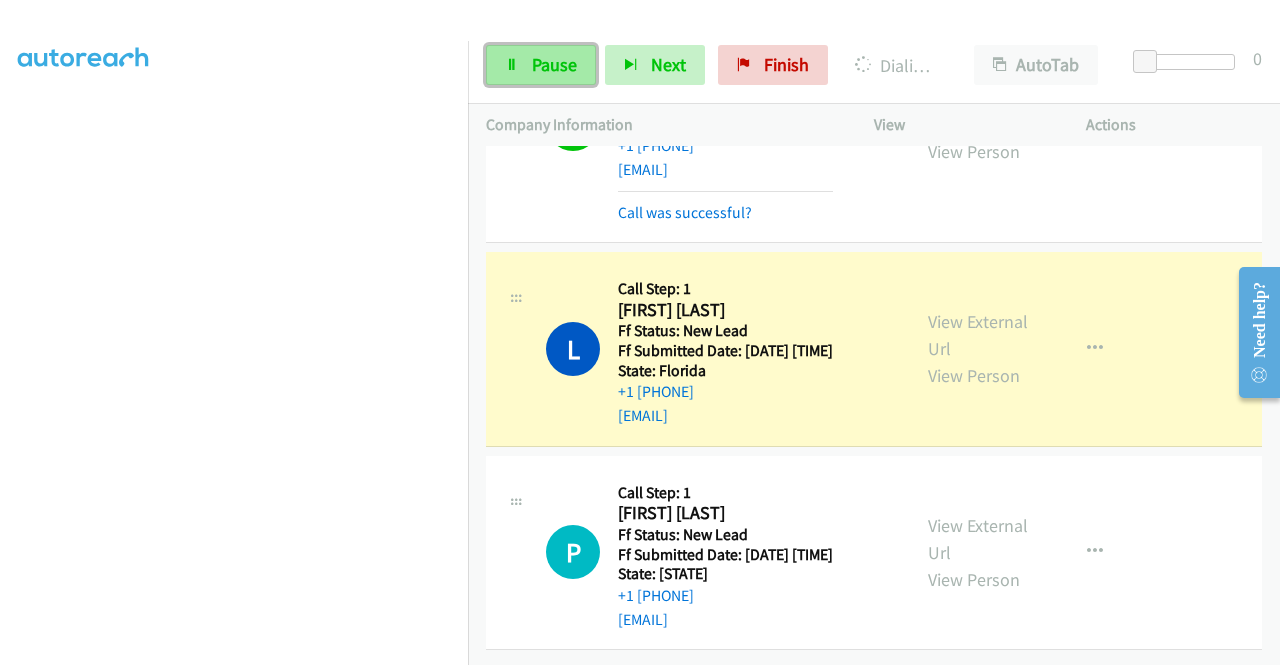 click on "Pause" at bounding box center [554, 64] 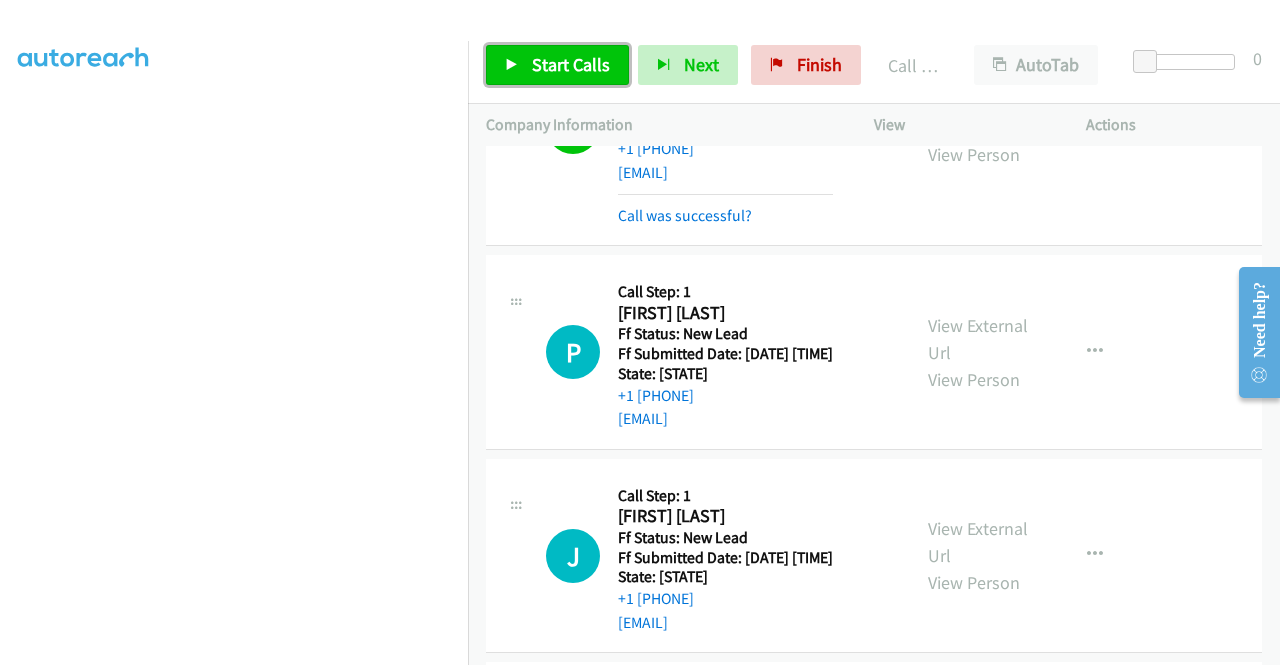 click on "Start Calls" at bounding box center [571, 64] 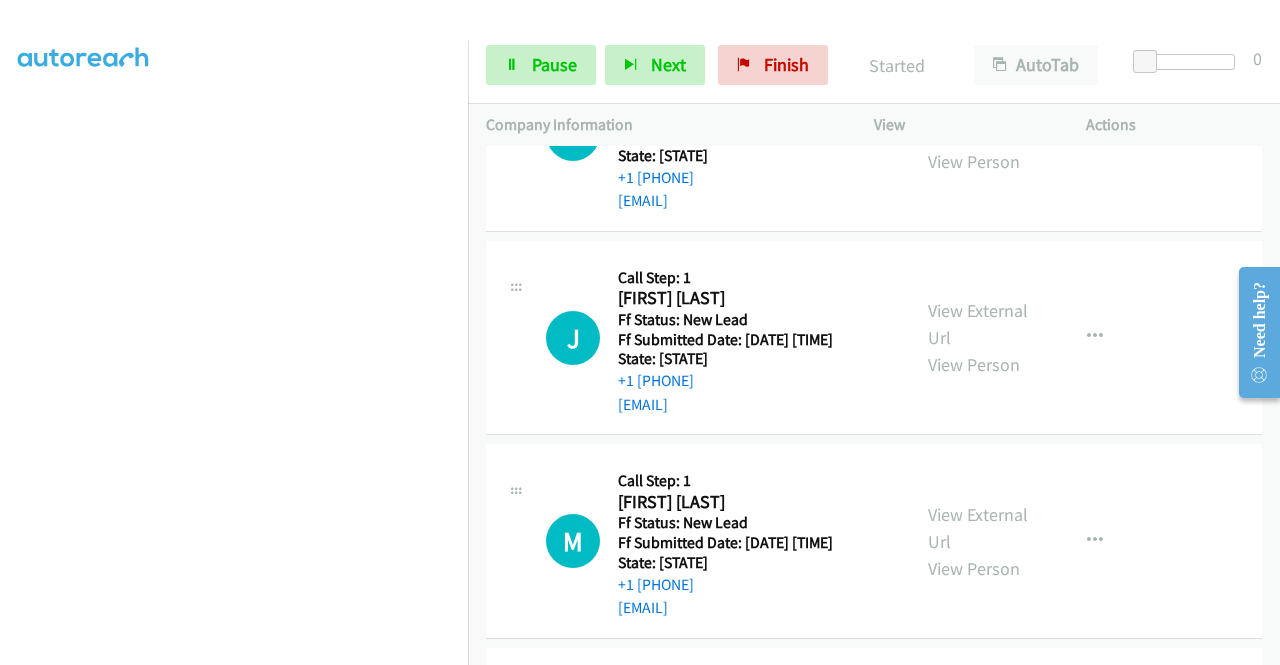 scroll, scrollTop: 2859, scrollLeft: 0, axis: vertical 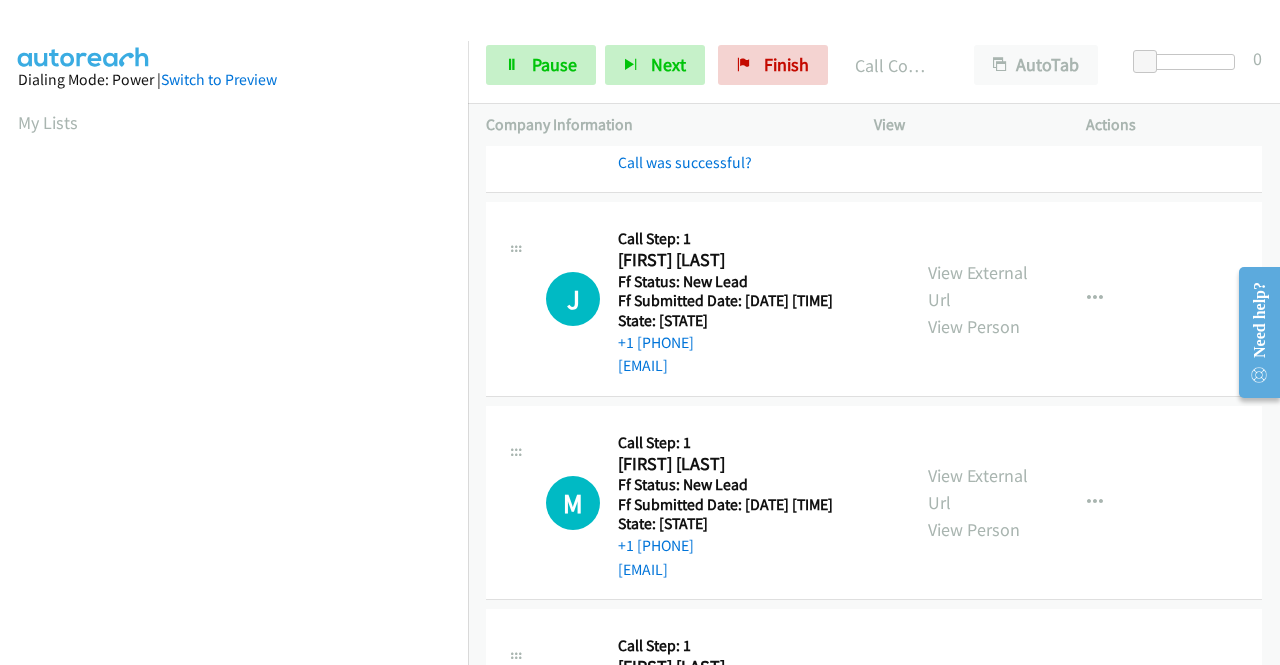click on "View External Url" at bounding box center [978, 61] 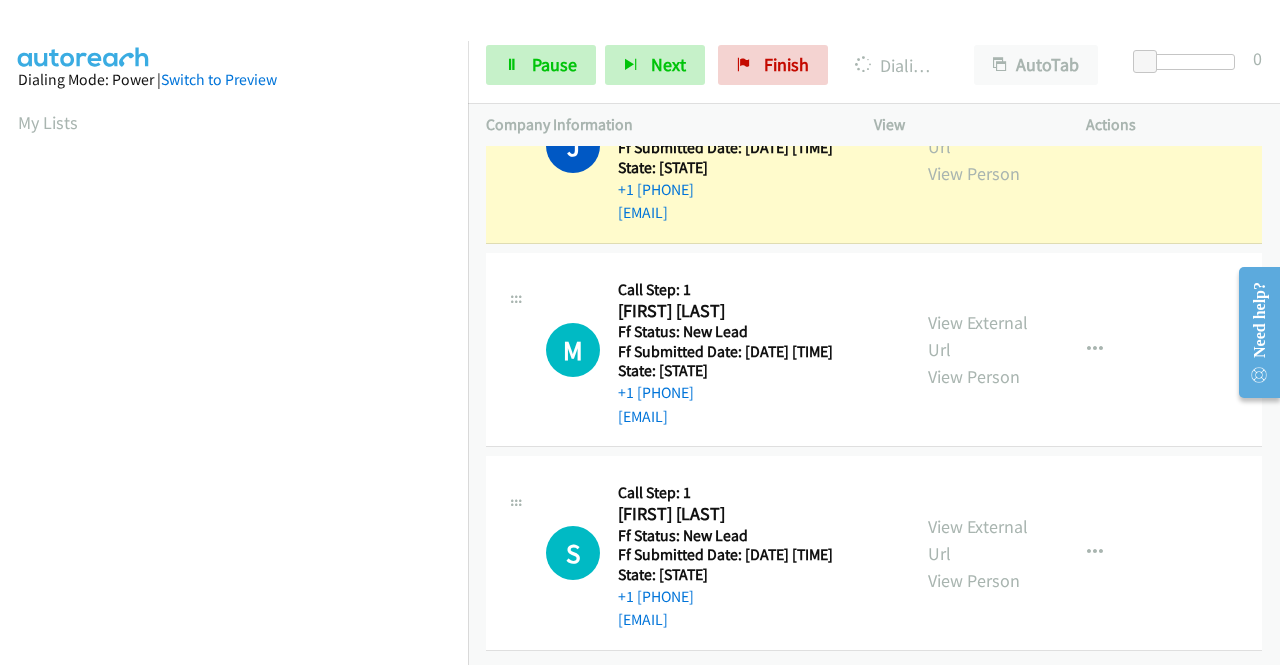 scroll, scrollTop: 3314, scrollLeft: 0, axis: vertical 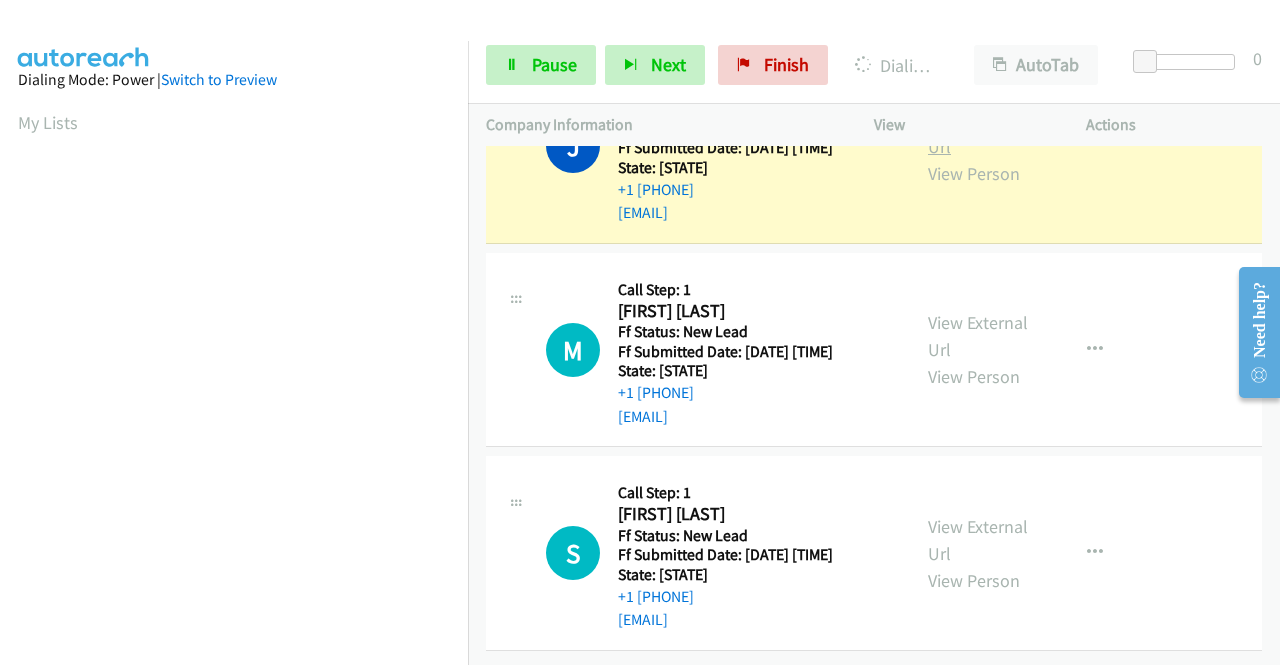 click on "View External Url" at bounding box center (978, 133) 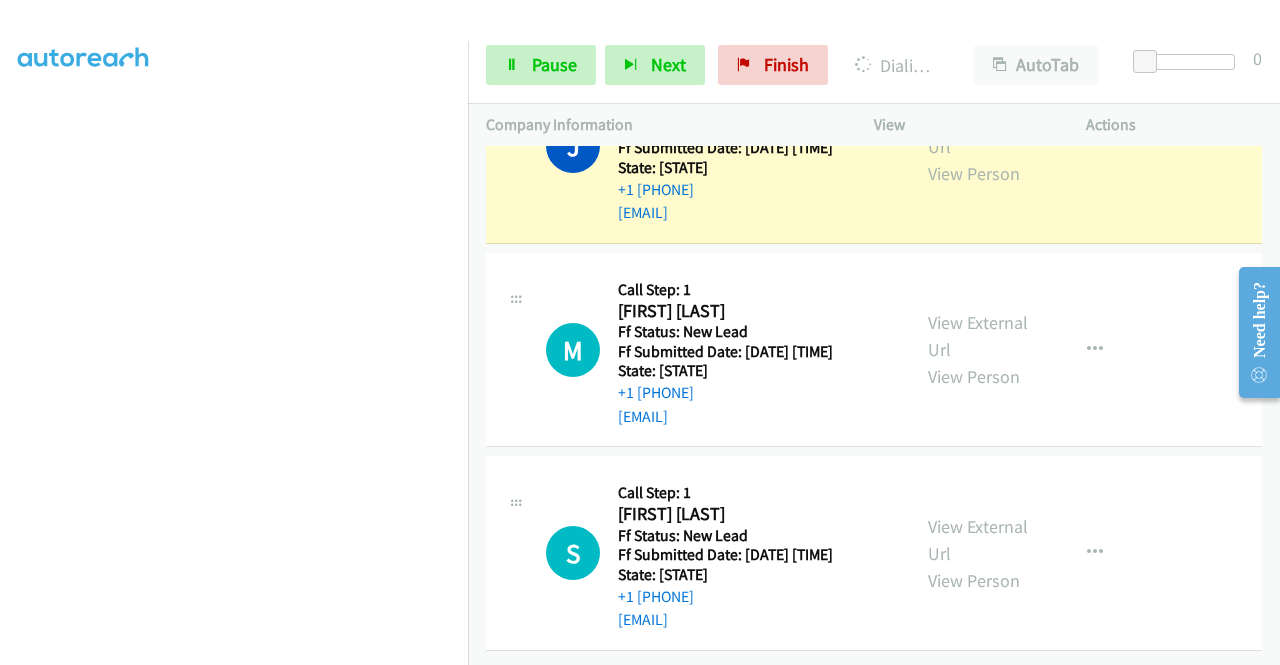 scroll, scrollTop: 0, scrollLeft: 0, axis: both 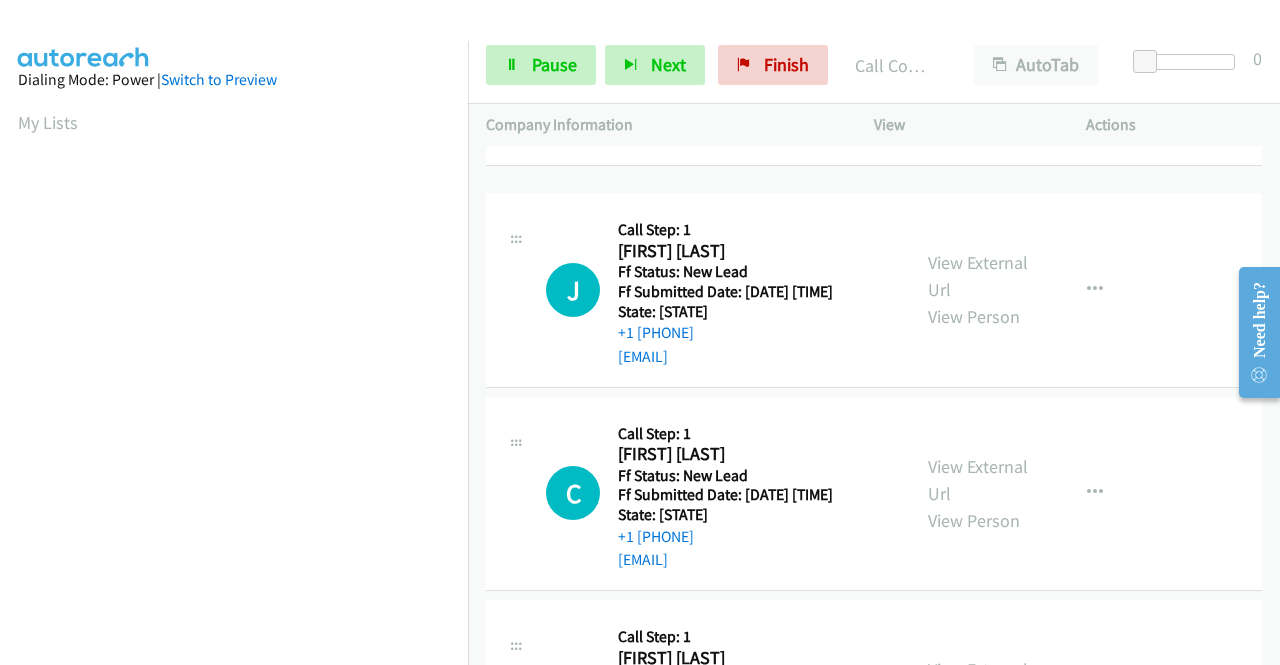 click on "M
Callback Scheduled
Call Step: 1
Mureen Johnson
America/Los_Angeles
Ff Status: New Lead
Ff Submitted Date: 2025-08-03 05:34:01 +0000
State: California
+1 916-860-9109
johnsonmureen@gmail.com
Call was successful?" at bounding box center [698, 69] 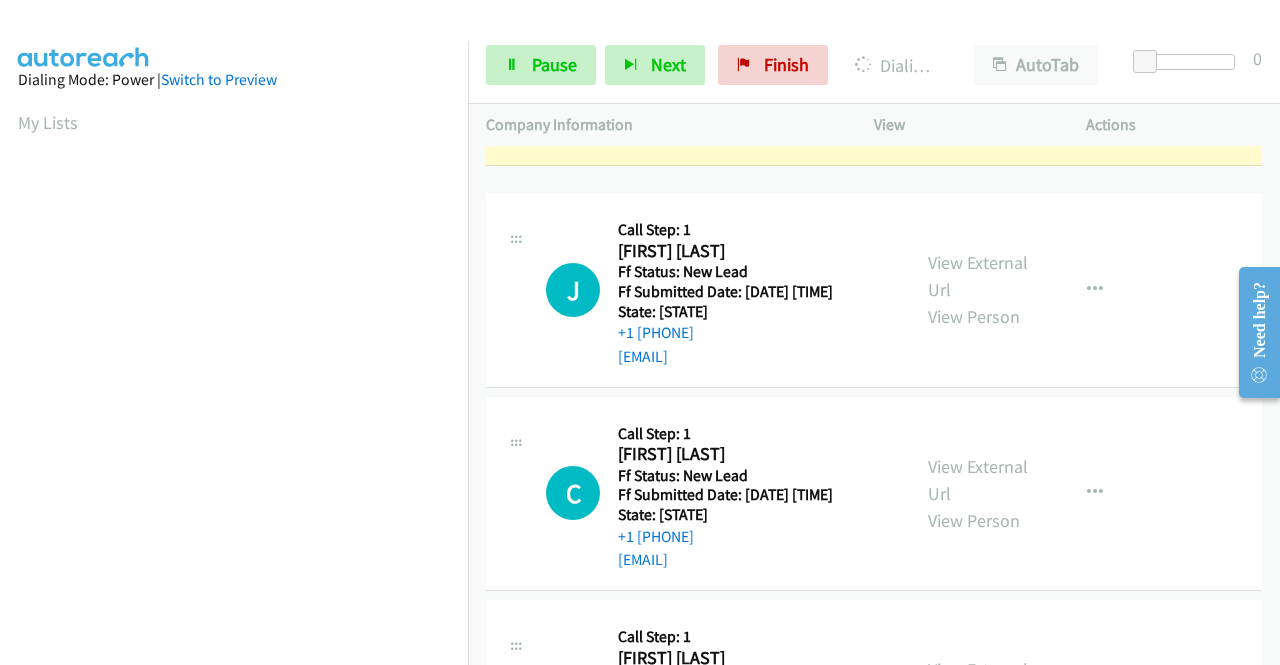 scroll, scrollTop: 456, scrollLeft: 0, axis: vertical 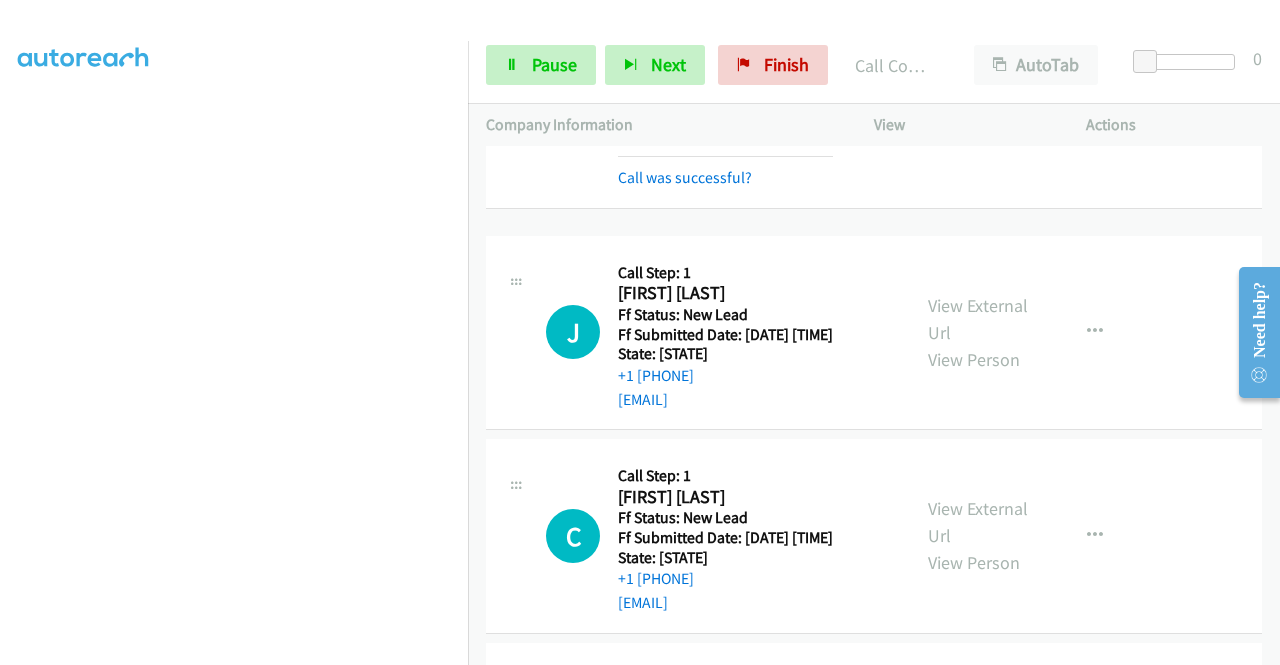 click on "View External Url" at bounding box center [978, 76] 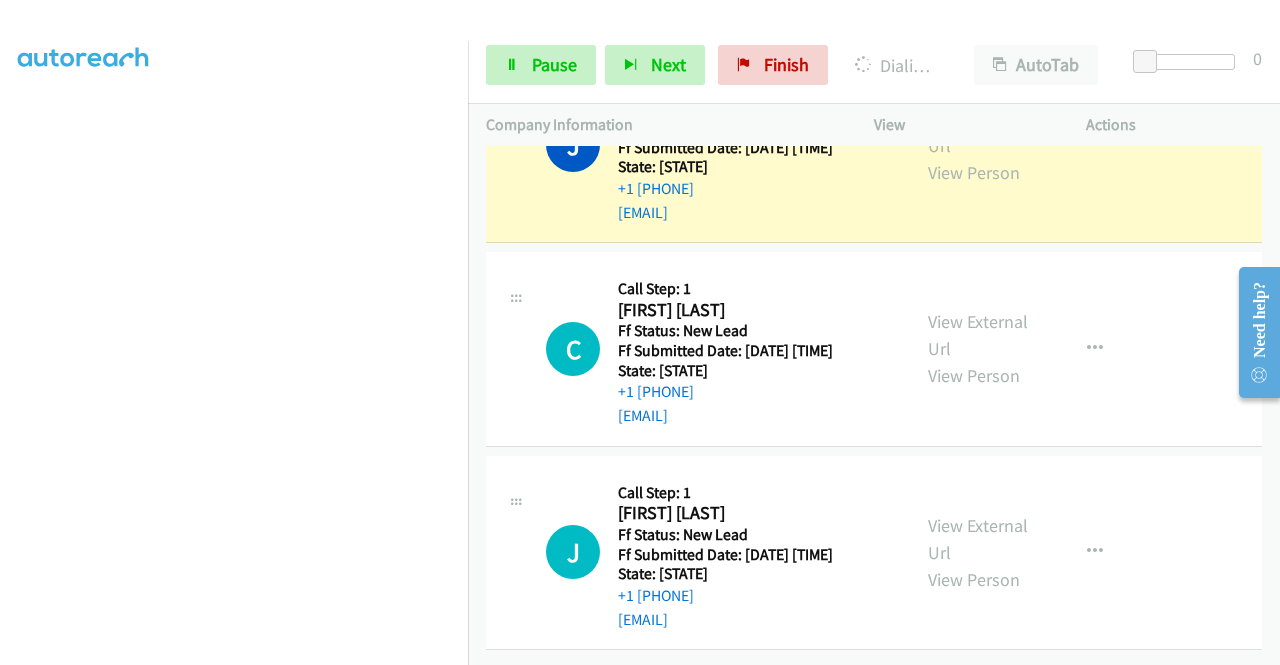 scroll, scrollTop: 3800, scrollLeft: 0, axis: vertical 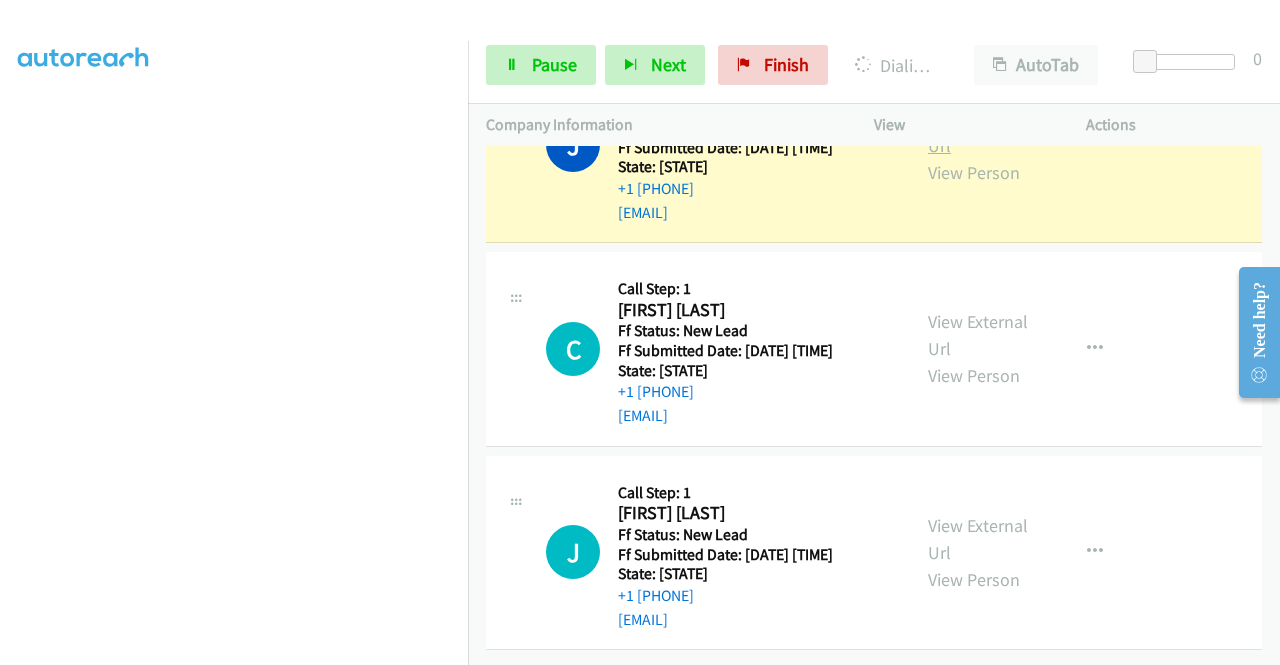 click on "View External Url" at bounding box center [978, 132] 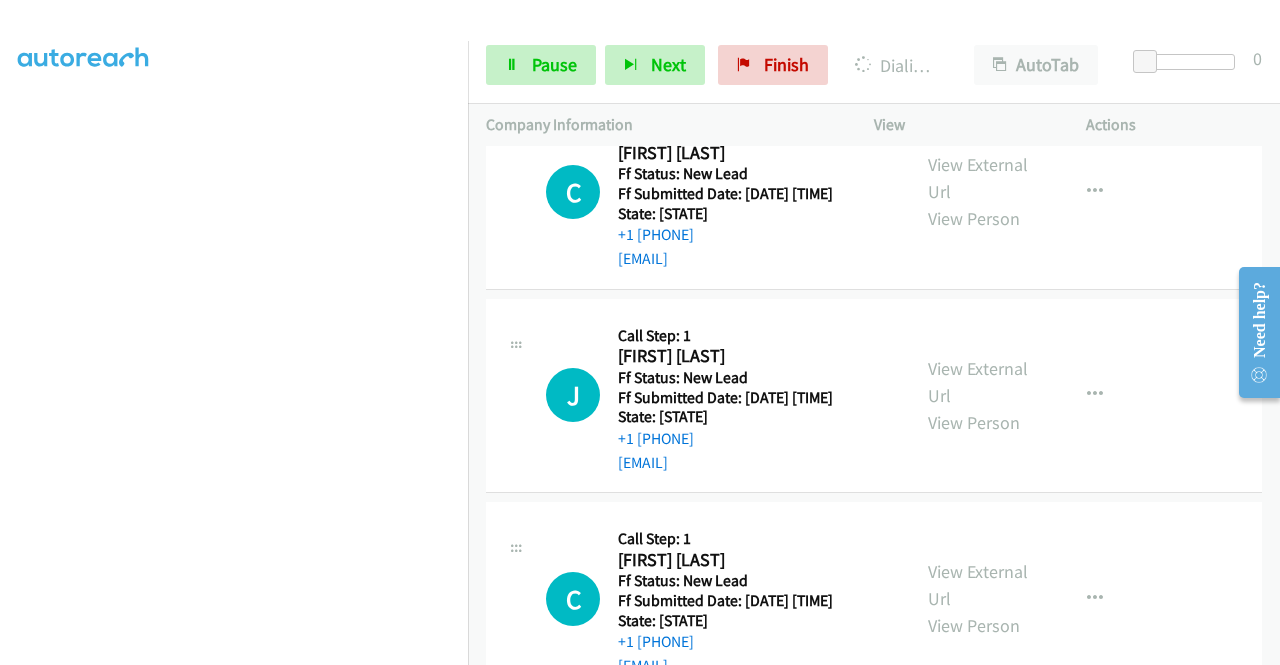 scroll, scrollTop: 0, scrollLeft: 0, axis: both 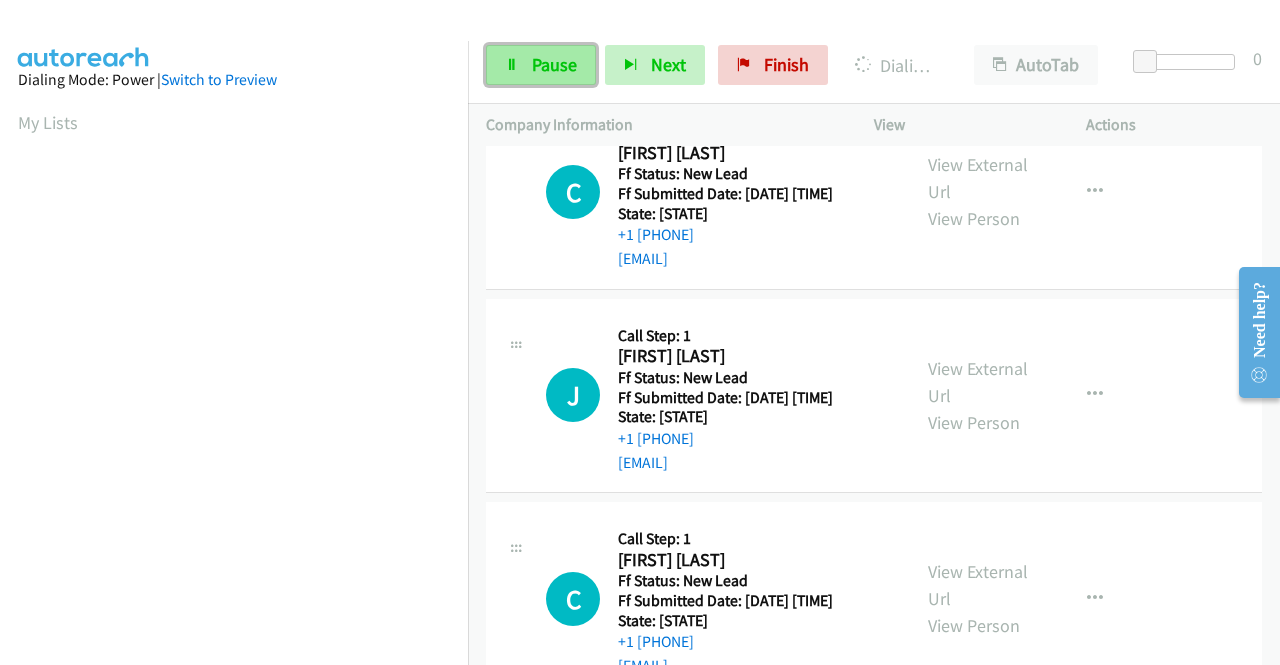 click on "Pause" at bounding box center (541, 65) 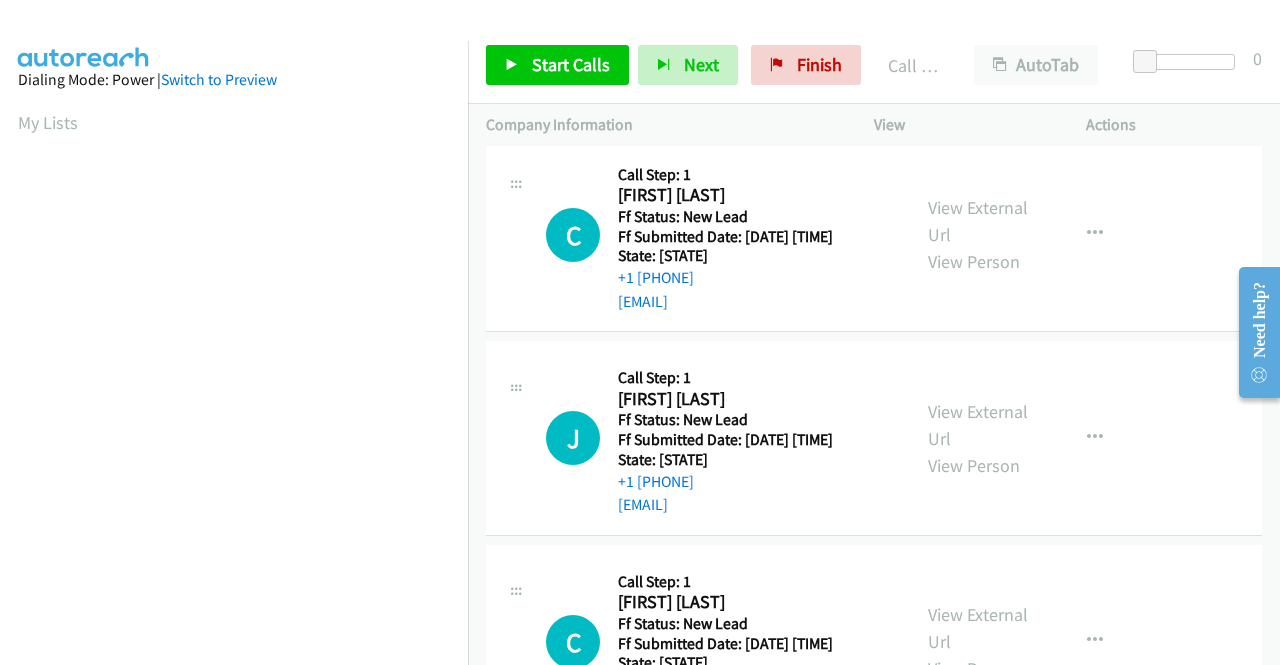 click on "Call was successful?" at bounding box center (685, 97) 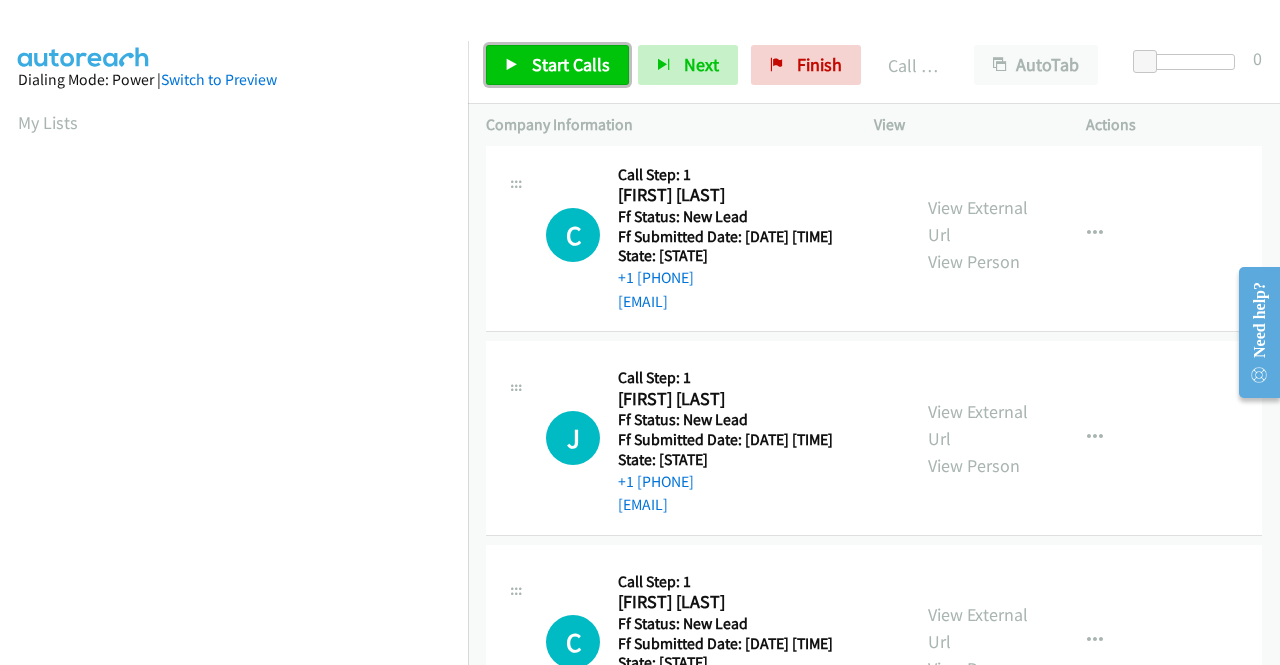 click on "Start Calls" at bounding box center (571, 64) 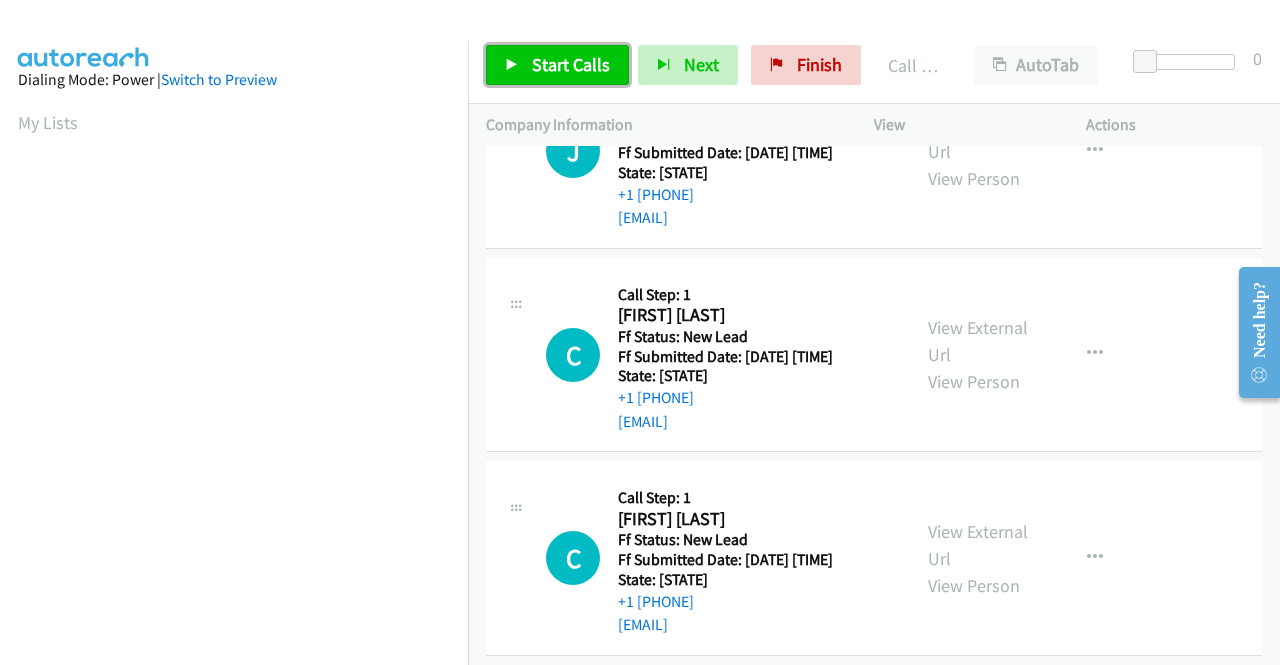 scroll, scrollTop: 3850, scrollLeft: 0, axis: vertical 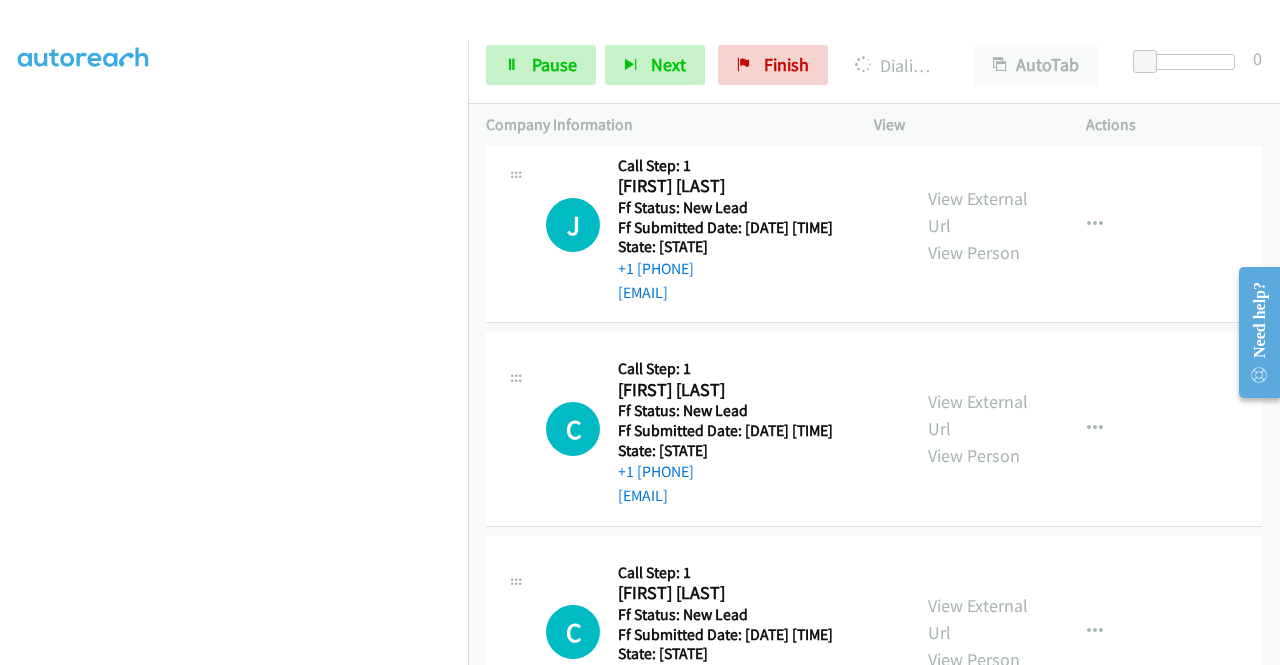 click on "View External Url
View Person" at bounding box center [980, 21] 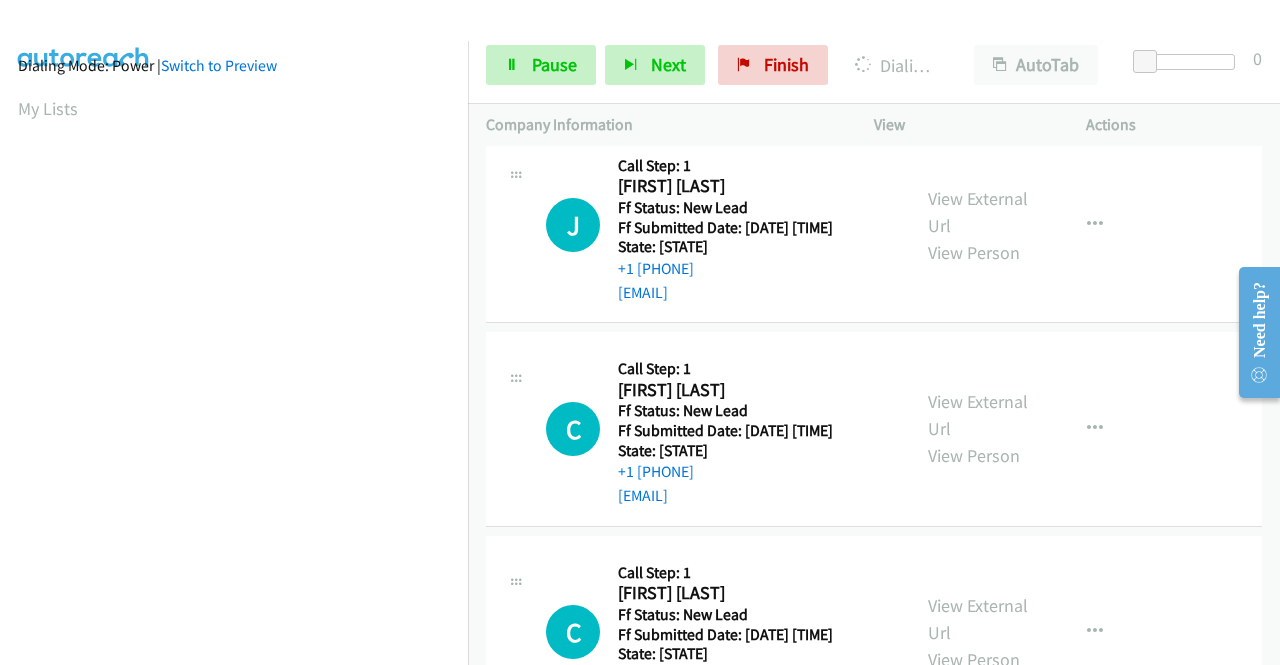 scroll, scrollTop: 0, scrollLeft: 0, axis: both 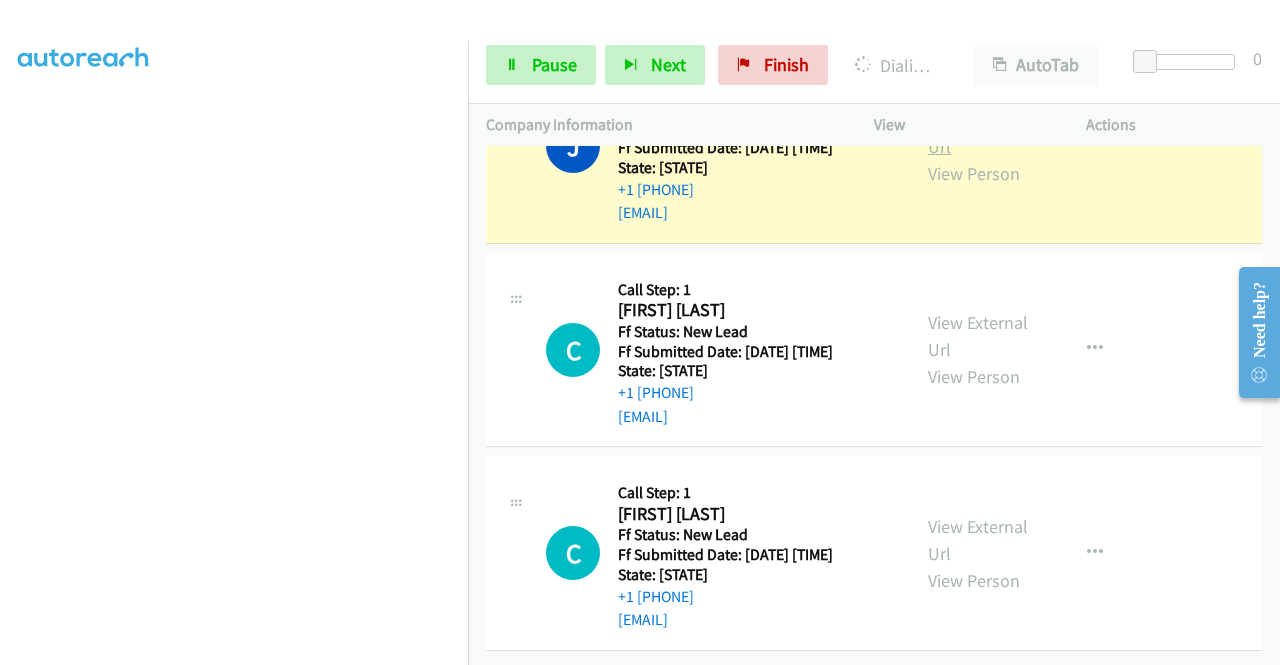 click on "View External Url" at bounding box center [978, 133] 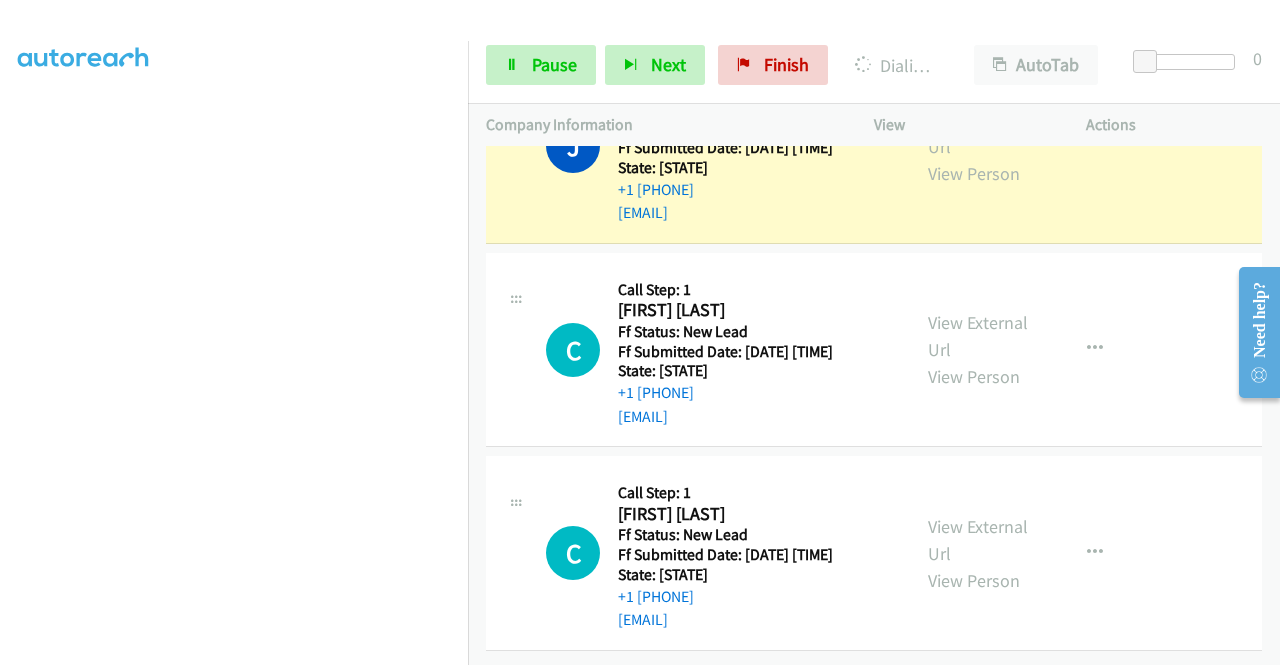 scroll, scrollTop: 456, scrollLeft: 0, axis: vertical 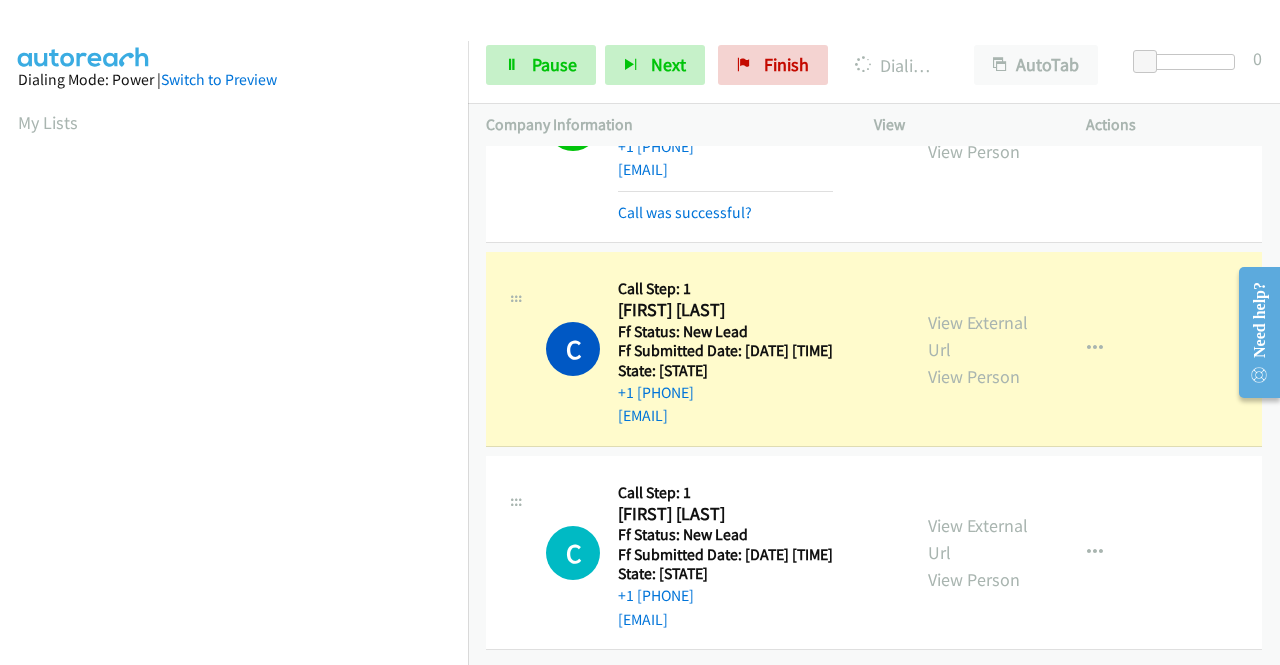 click on "View External Url
View Person
View External Url
Email
Schedule/Manage Callback
Skip Call
Add to do not call list" at bounding box center [1025, 349] 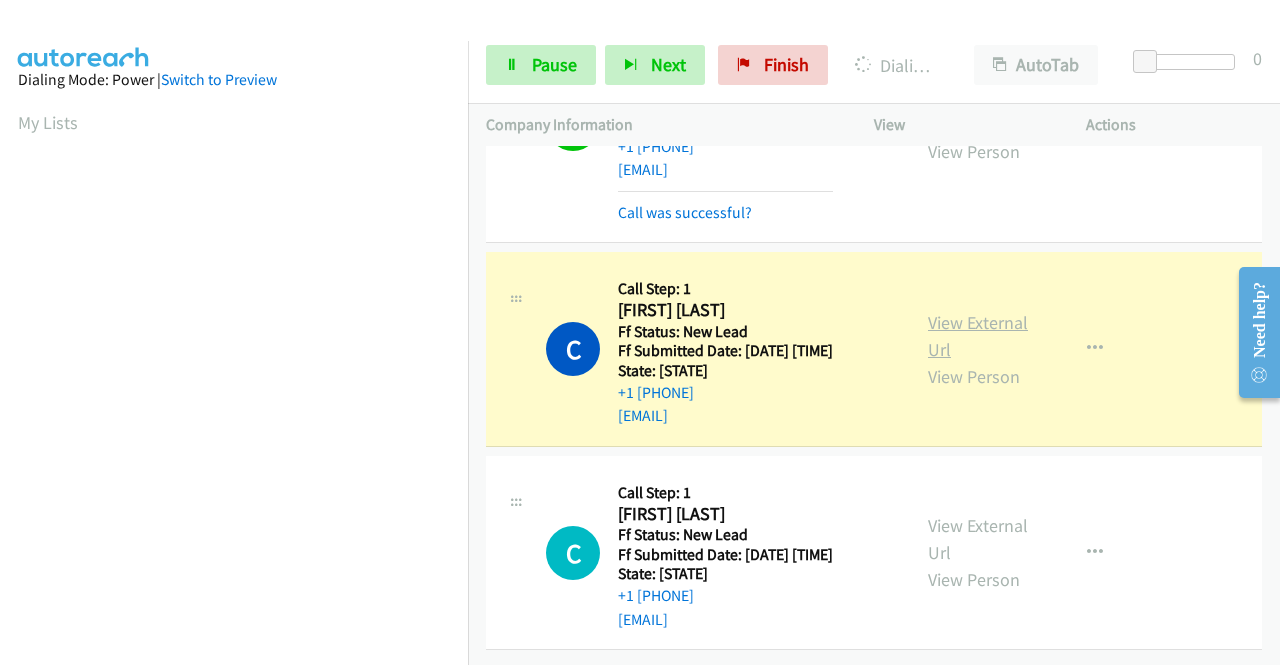 click on "View External Url" at bounding box center [978, 336] 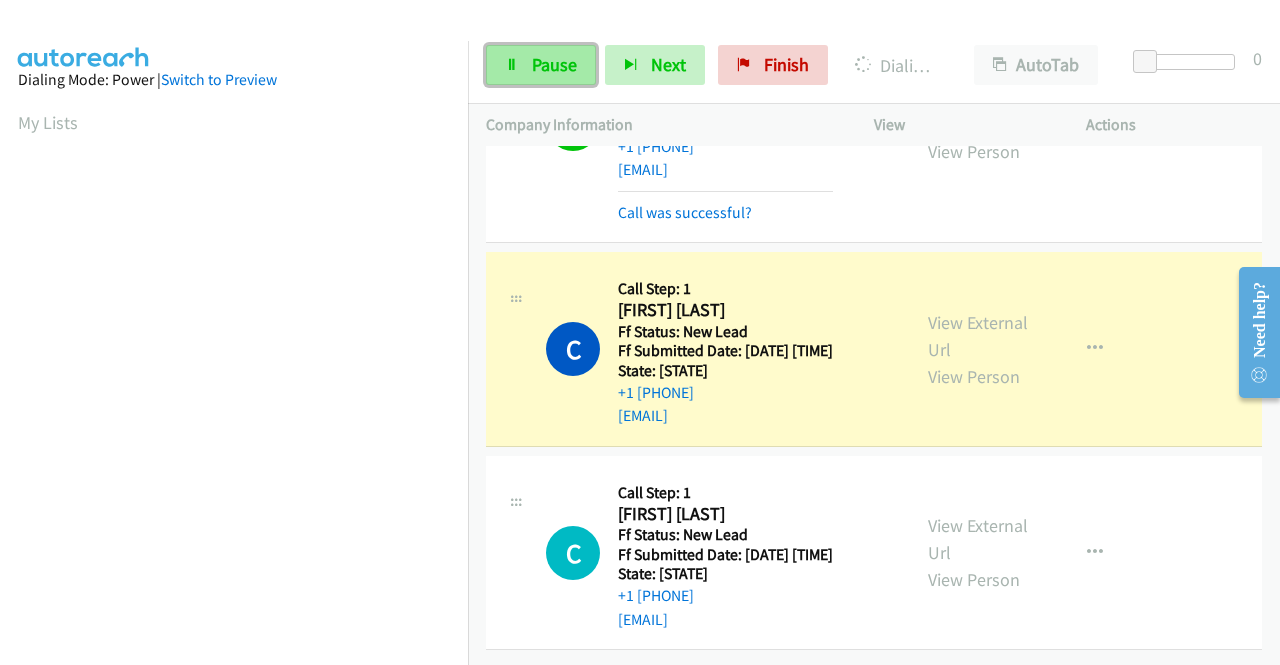 click at bounding box center [512, 66] 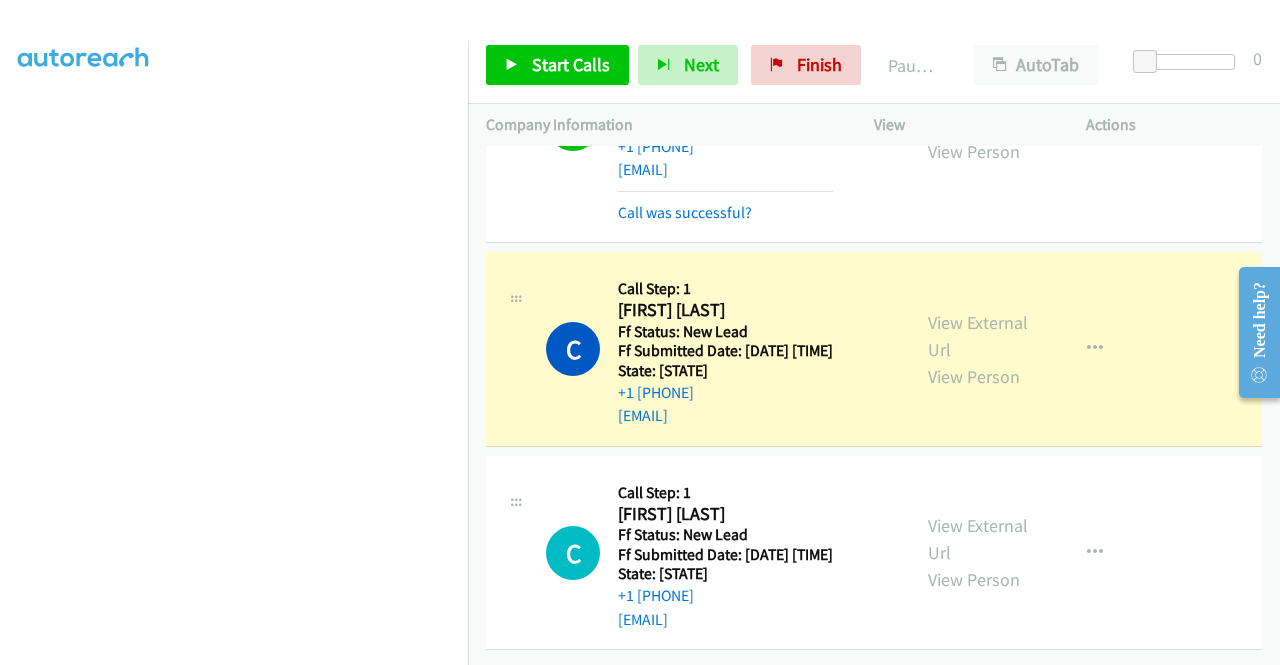 scroll, scrollTop: 456, scrollLeft: 15, axis: both 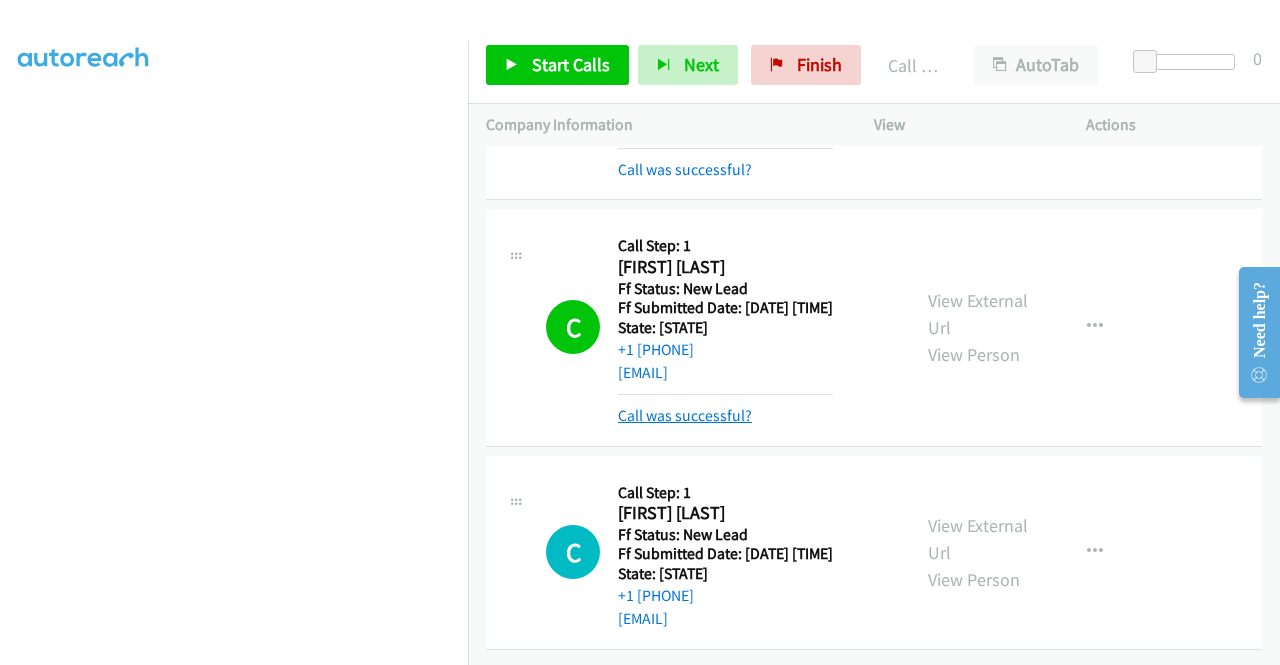 click on "Call was successful?" at bounding box center (685, 415) 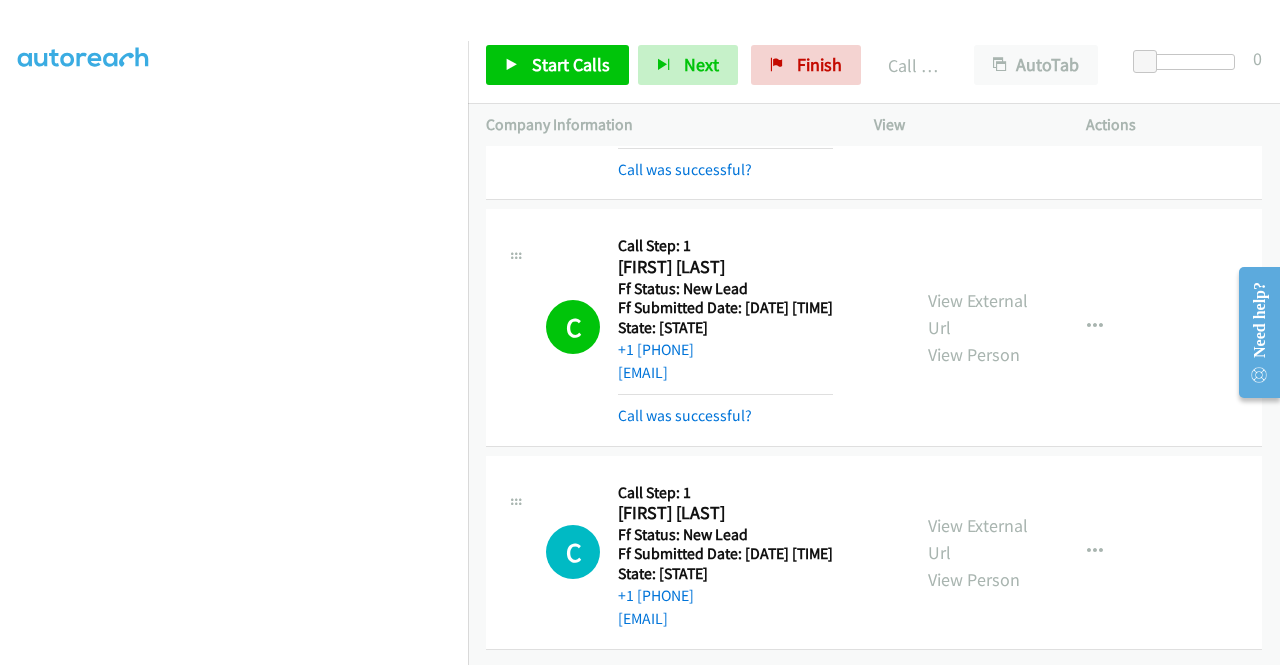 click on "View External Url
View Person
View External Url
Email
Schedule/Manage Callback
Skip Call
Add to do not call list" at bounding box center (1025, 327) 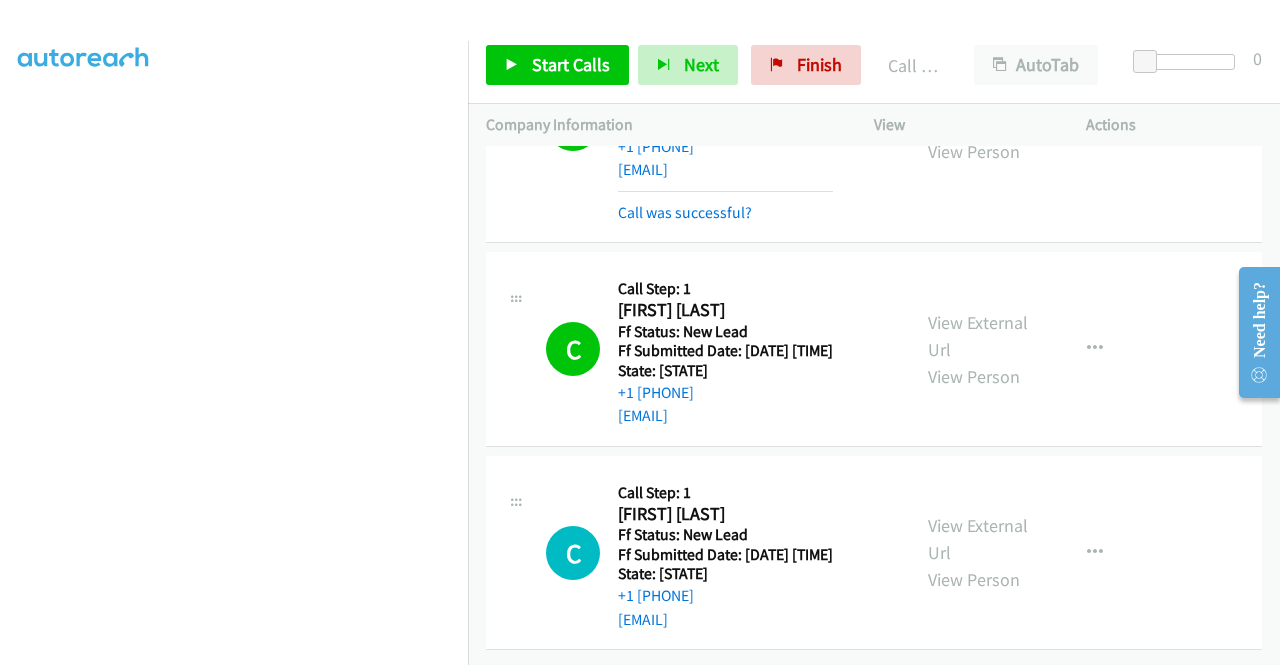 click on "View External Url
View Person
View External Url
Email
Schedule/Manage Callback
Skip Call
Add to do not call list" at bounding box center [1025, 349] 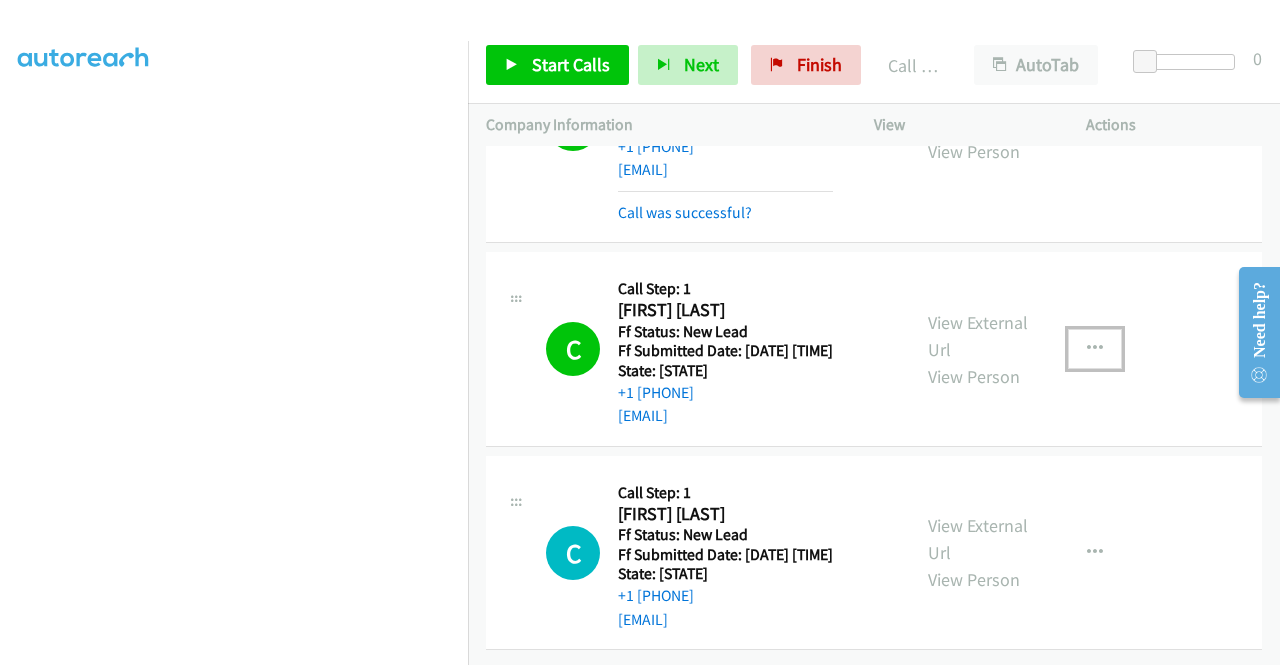 click at bounding box center [1095, 349] 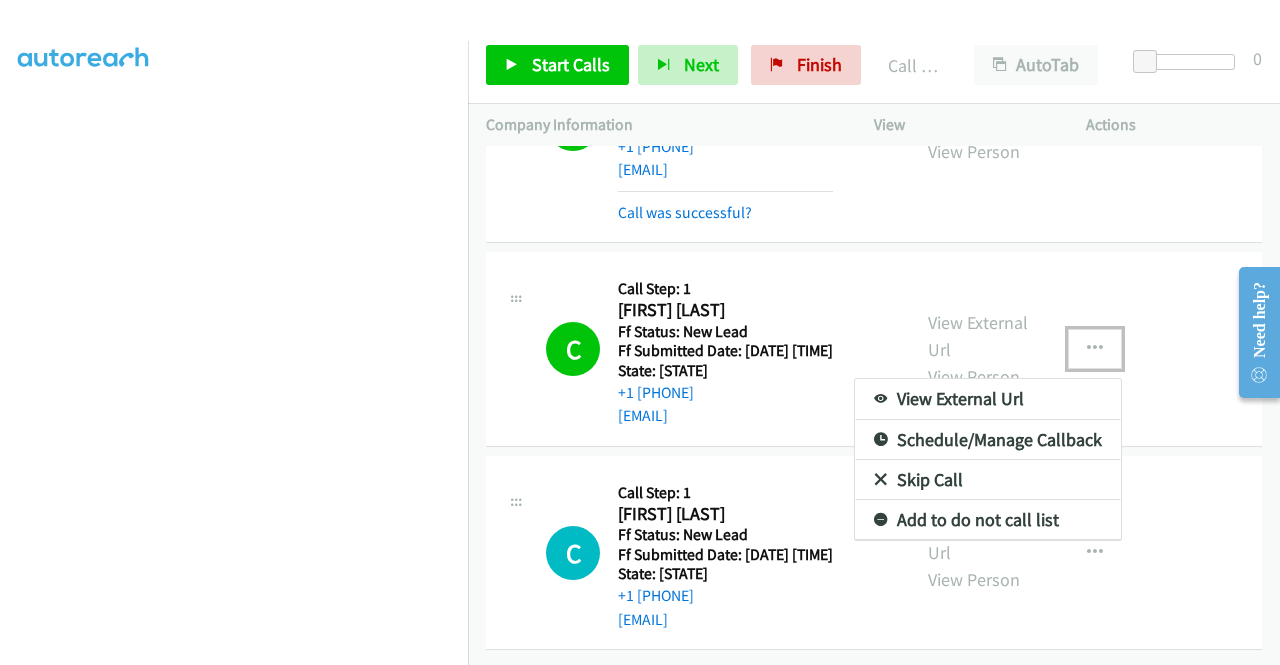 click on "Add to do not call list" at bounding box center [988, 520] 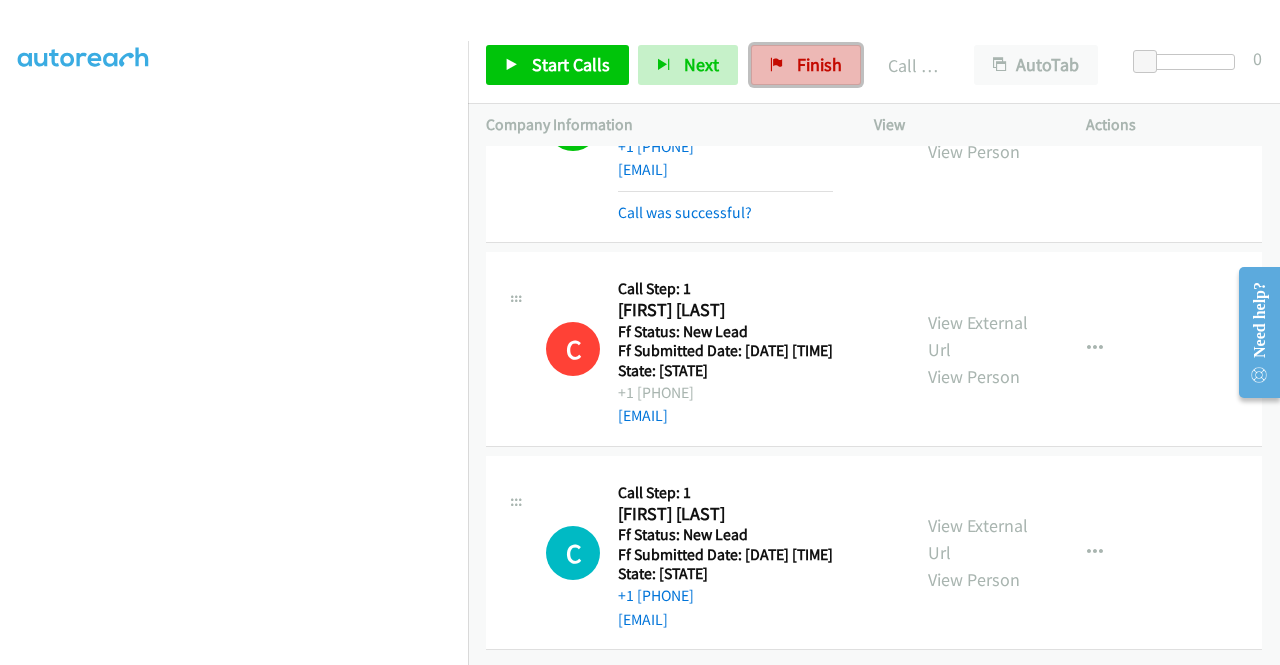 click on "Finish" at bounding box center (819, 64) 